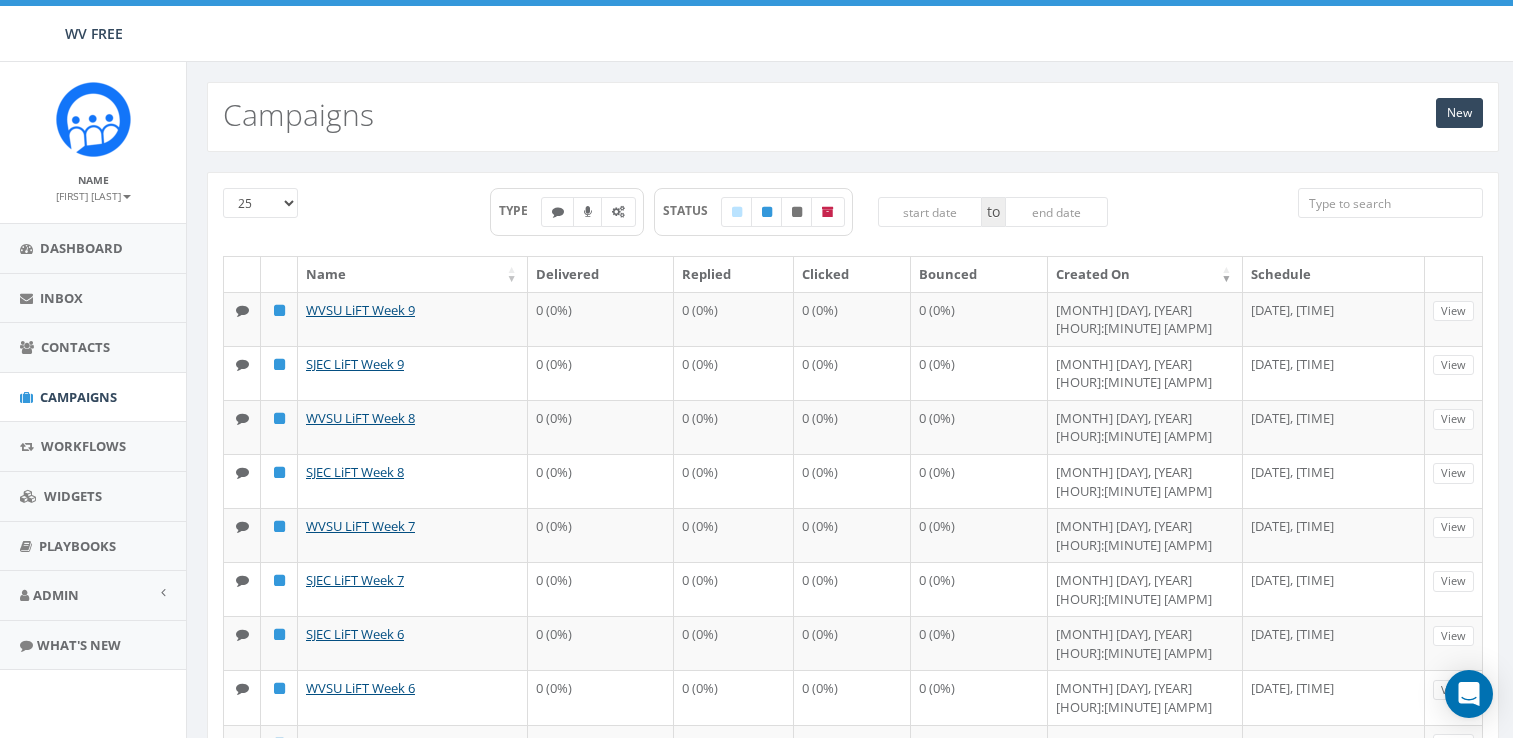 scroll, scrollTop: 0, scrollLeft: 0, axis: both 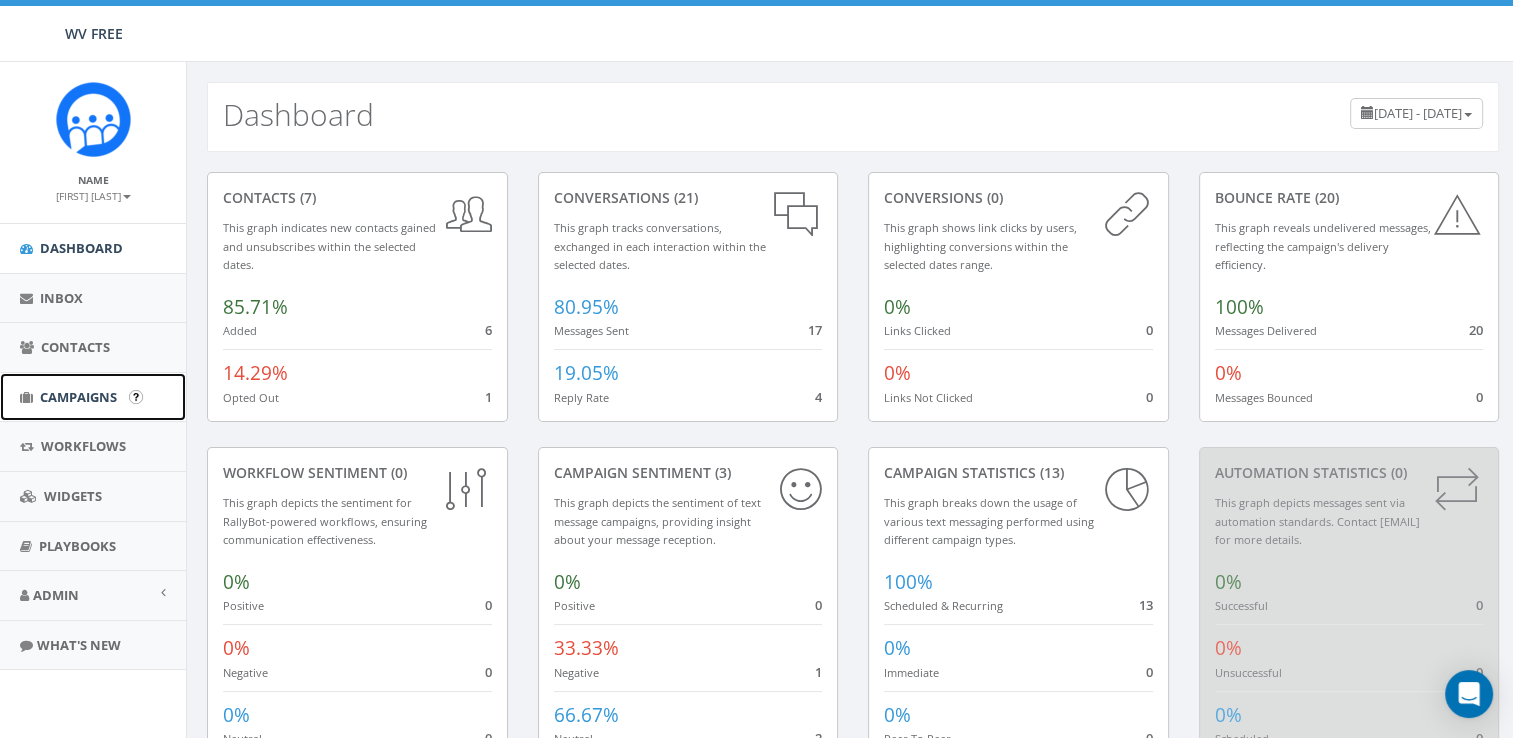 click on "Campaigns" at bounding box center [78, 397] 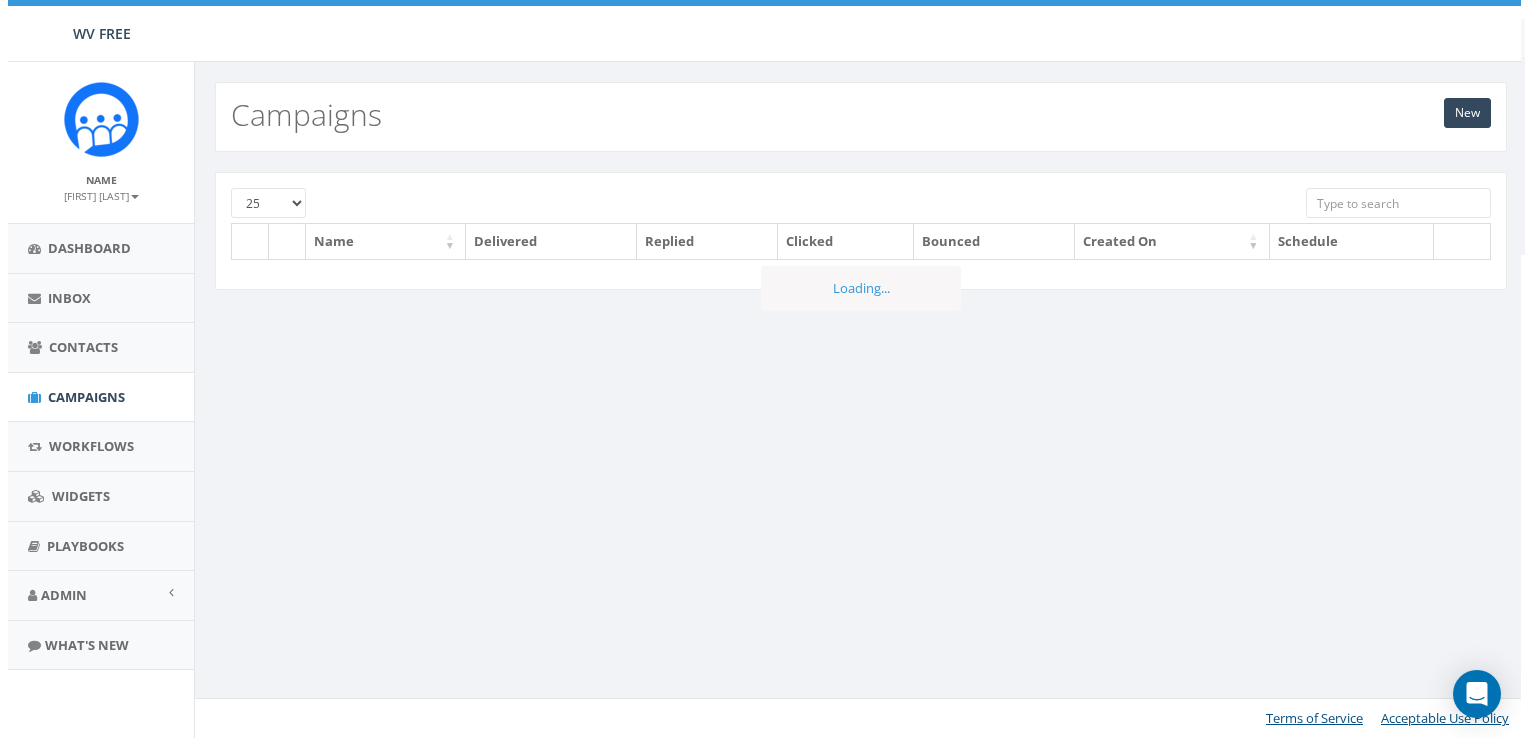 scroll, scrollTop: 0, scrollLeft: 0, axis: both 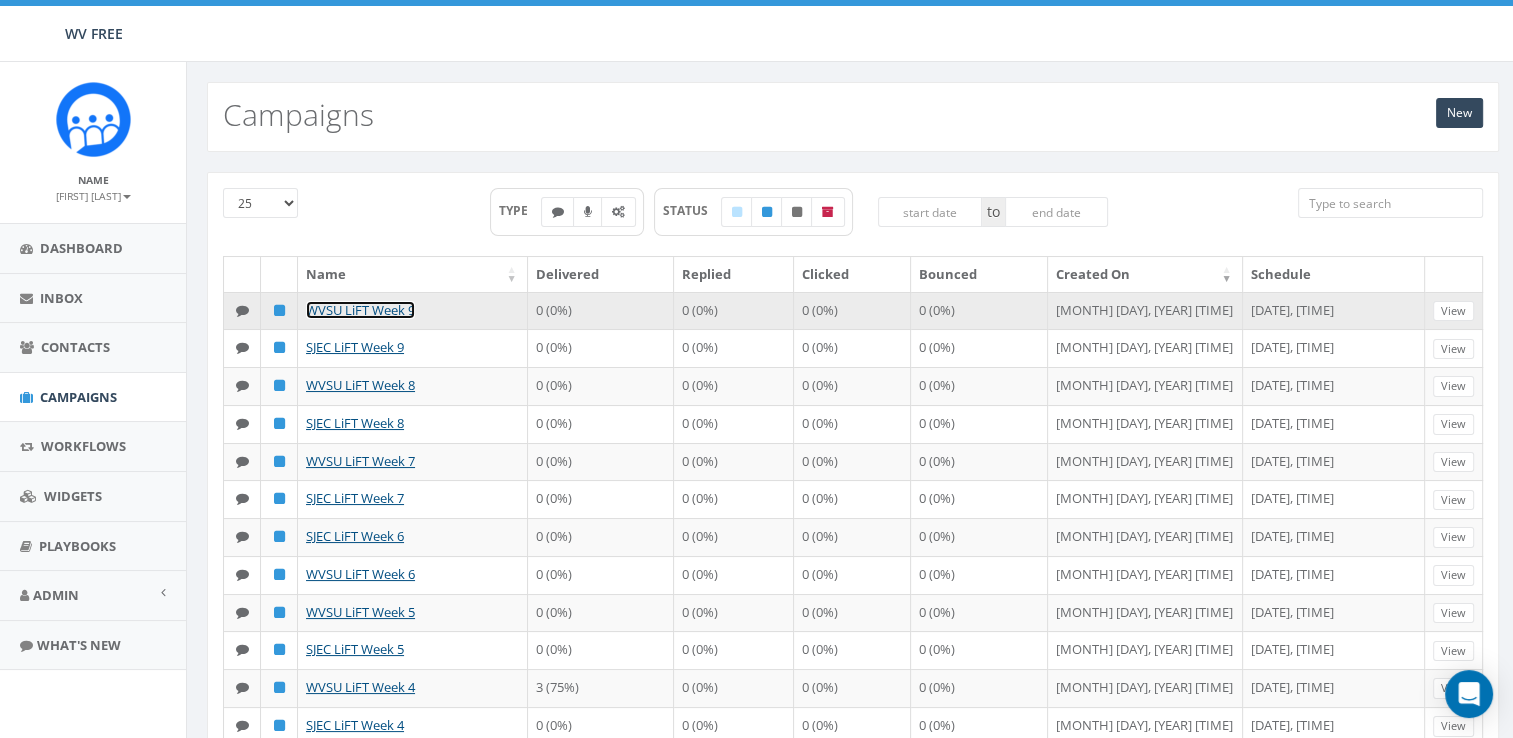 click on "WVSU LiFT Week 9" at bounding box center [360, 310] 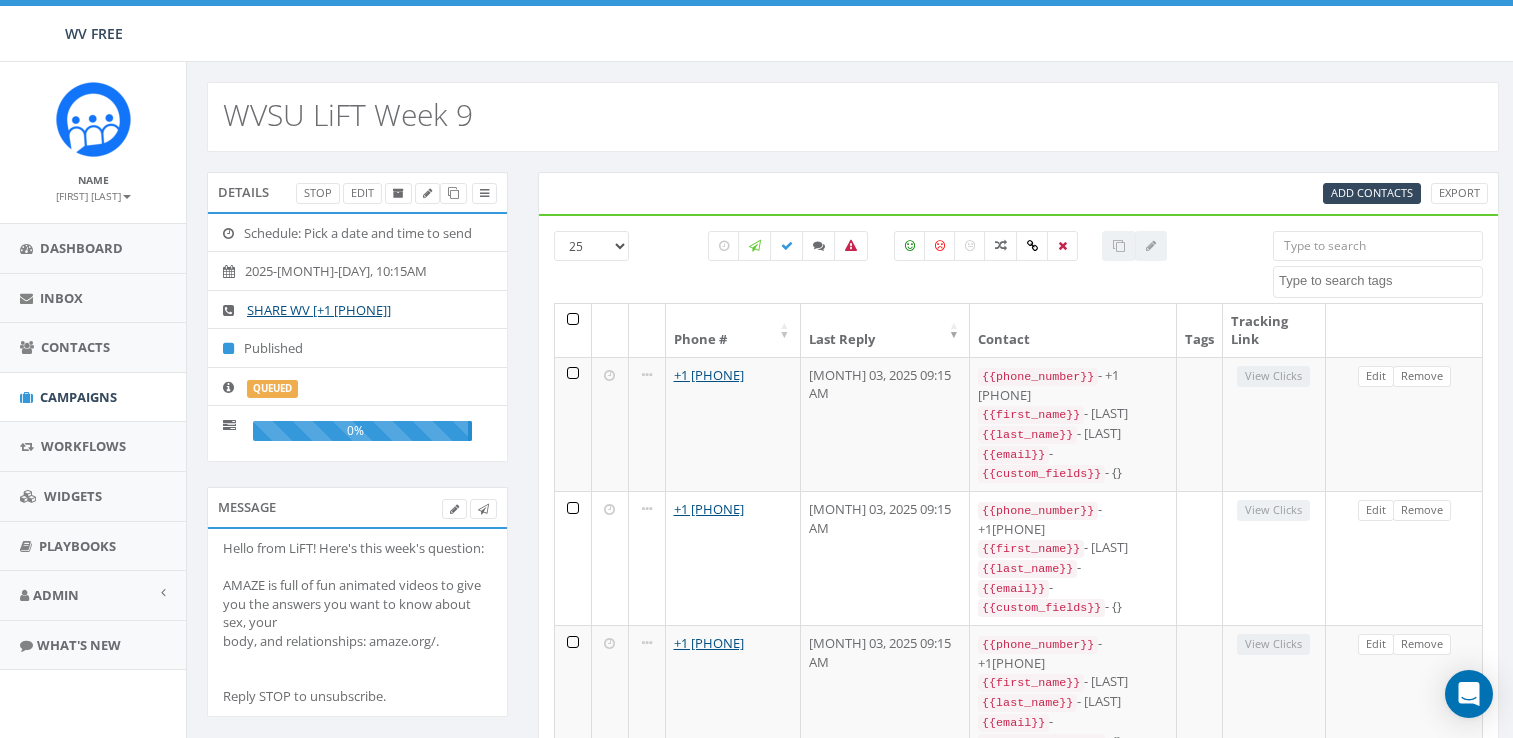 scroll, scrollTop: 0, scrollLeft: 0, axis: both 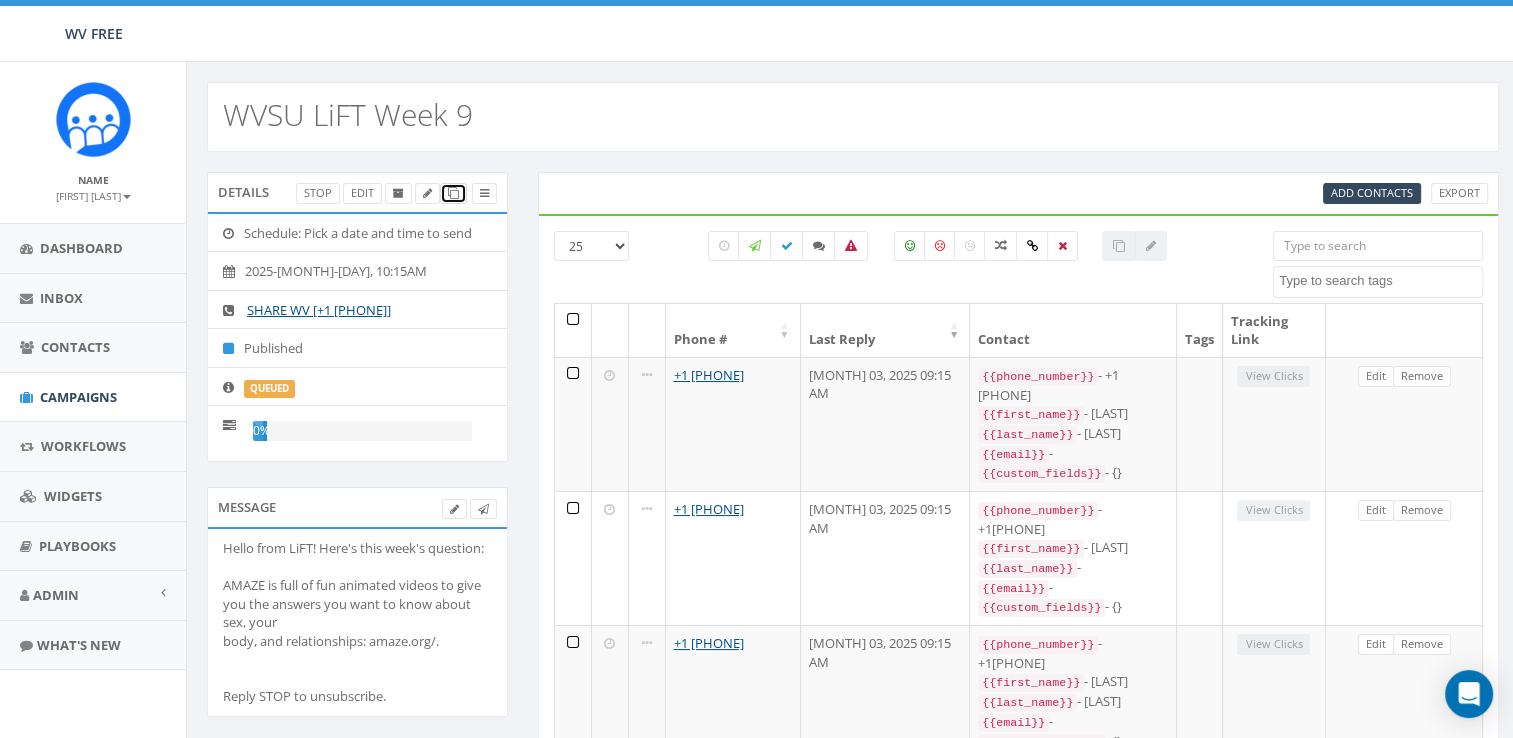 click at bounding box center [453, 193] 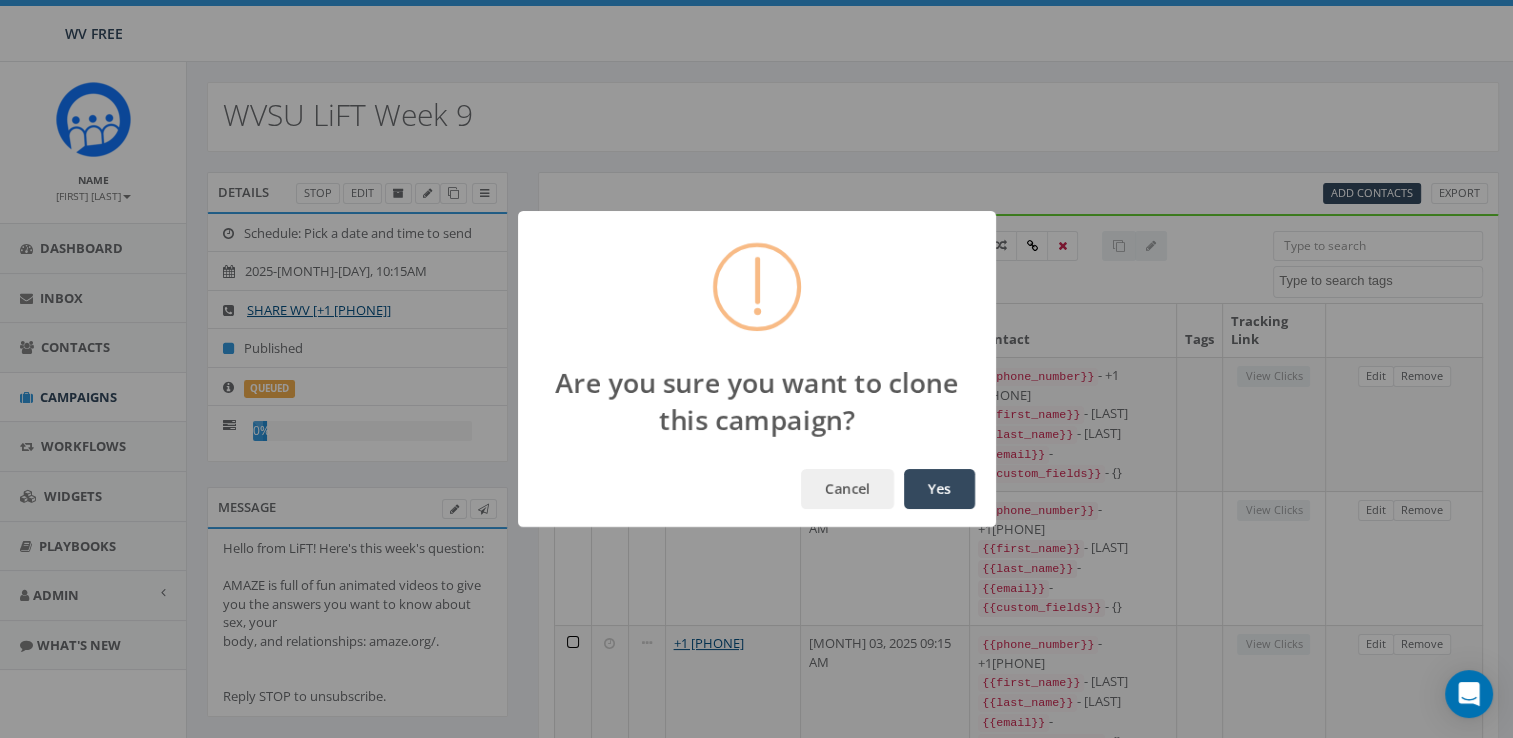 click on "Yes" at bounding box center [939, 489] 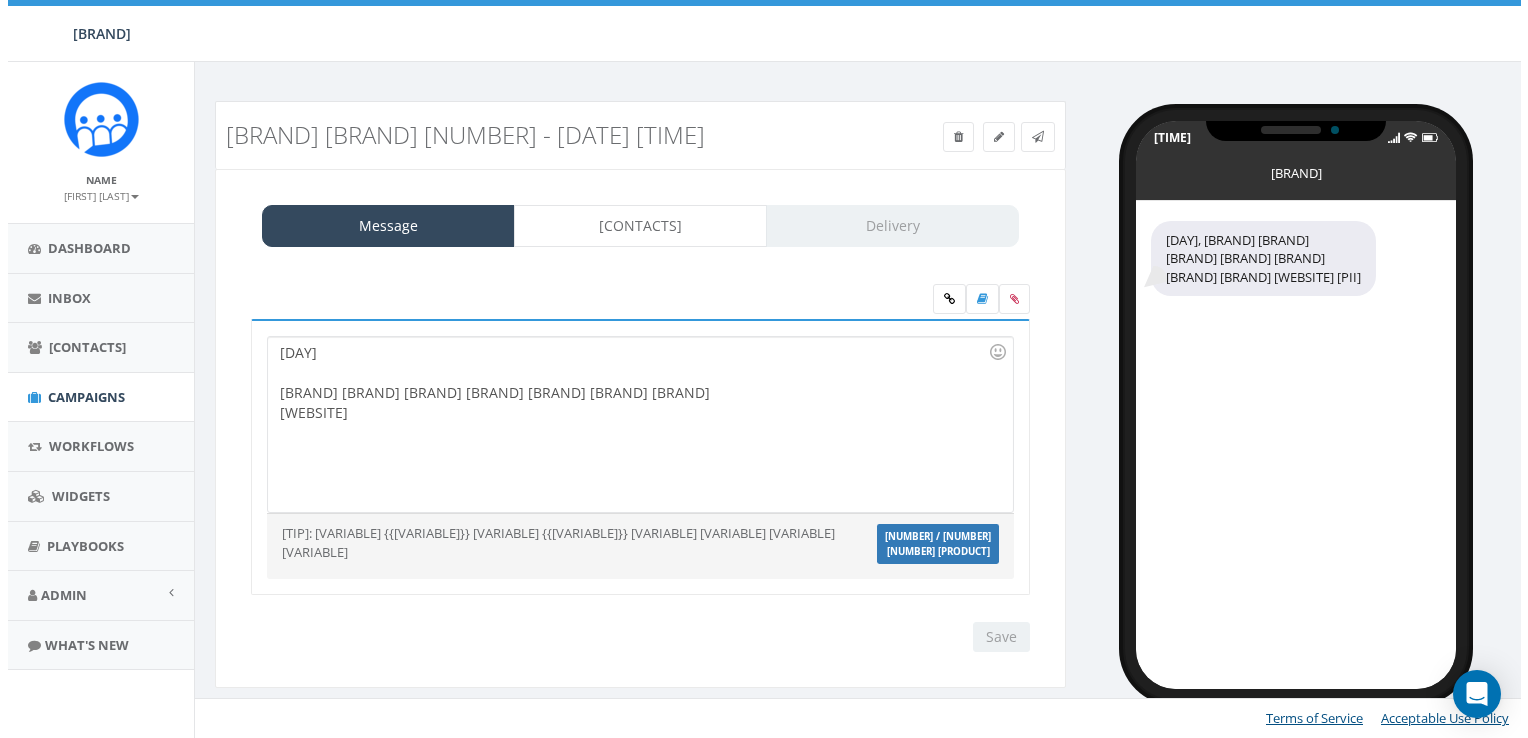 scroll, scrollTop: 0, scrollLeft: 0, axis: both 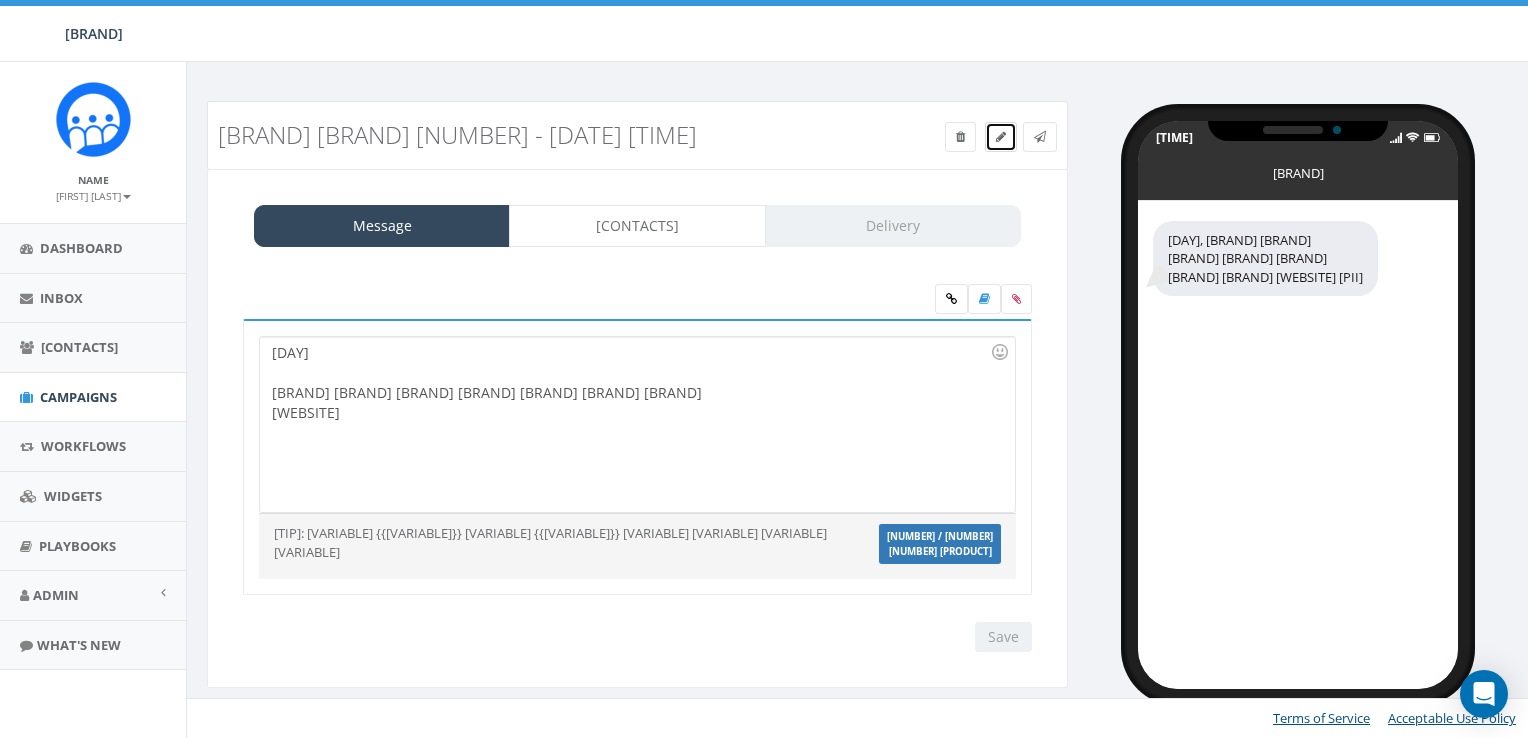 click at bounding box center [1001, 137] 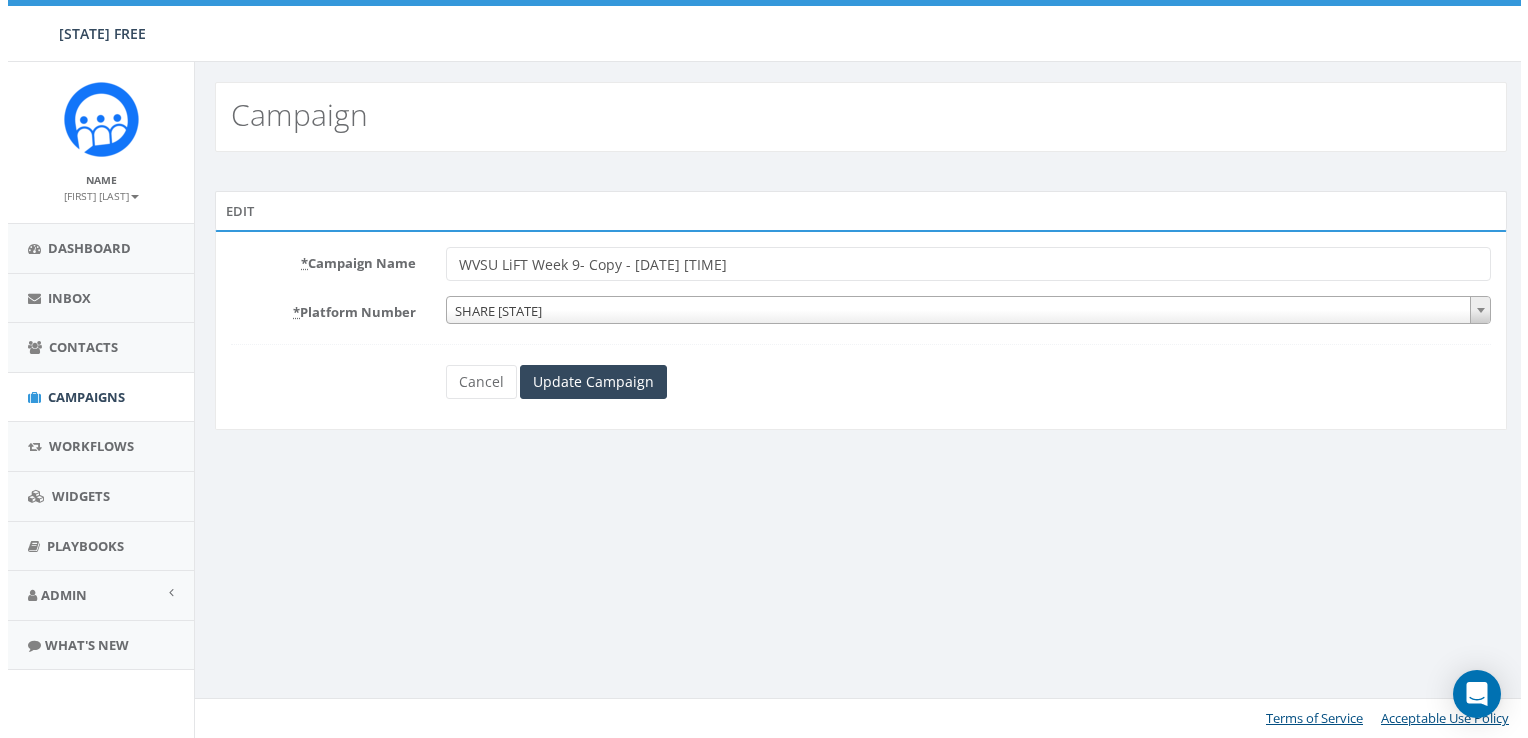 scroll, scrollTop: 0, scrollLeft: 0, axis: both 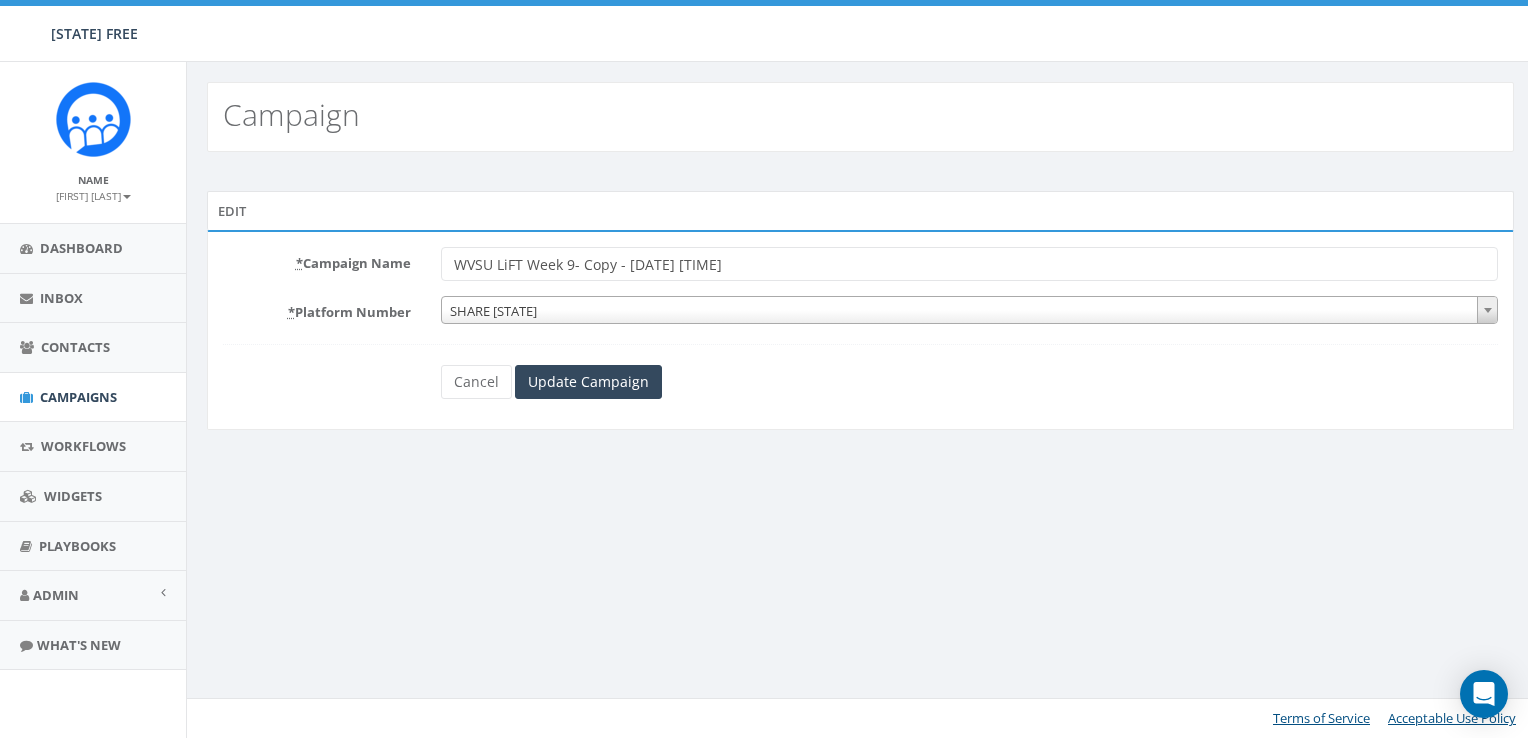 drag, startPoint x: 804, startPoint y: 261, endPoint x: 568, endPoint y: 262, distance: 236.00212 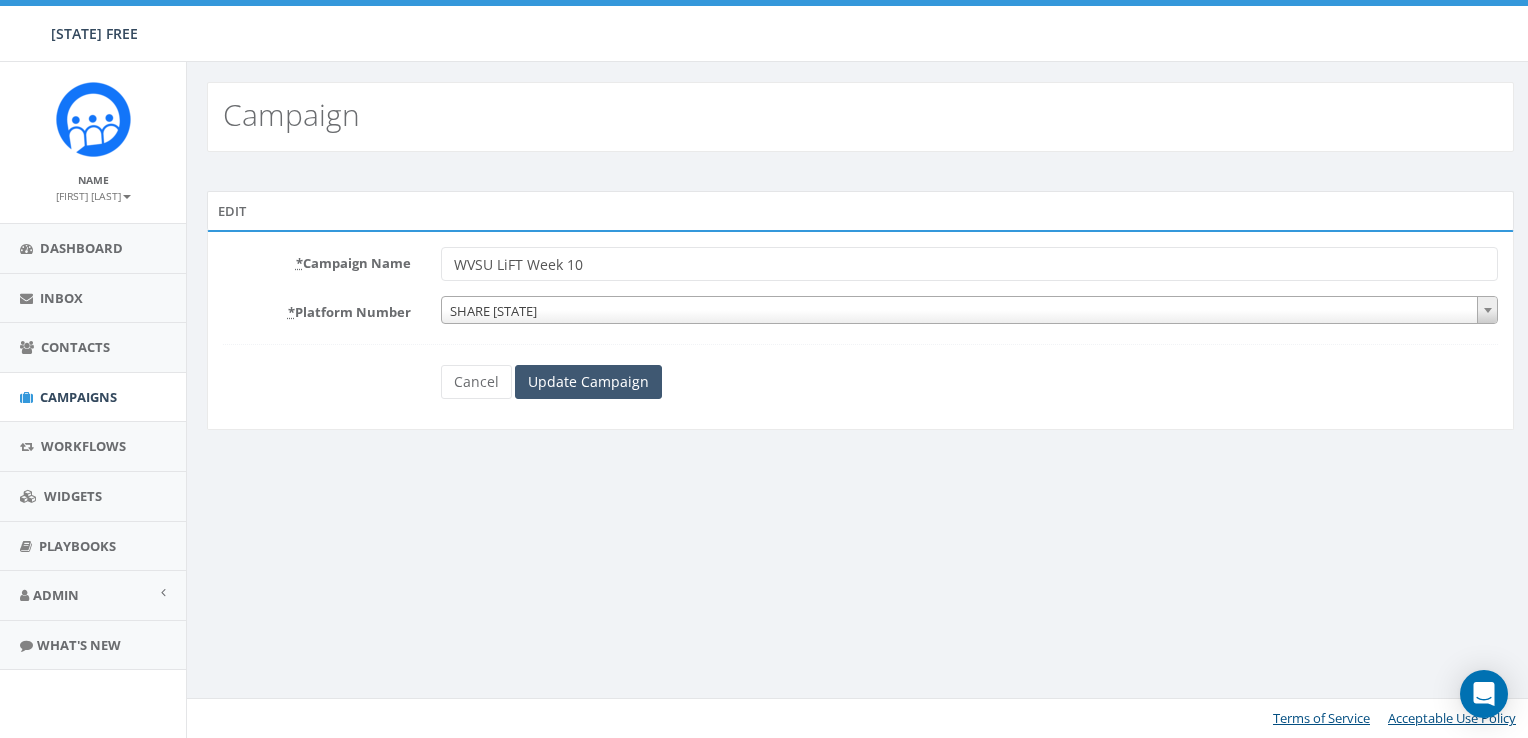type on "WVSU LiFT Week 10" 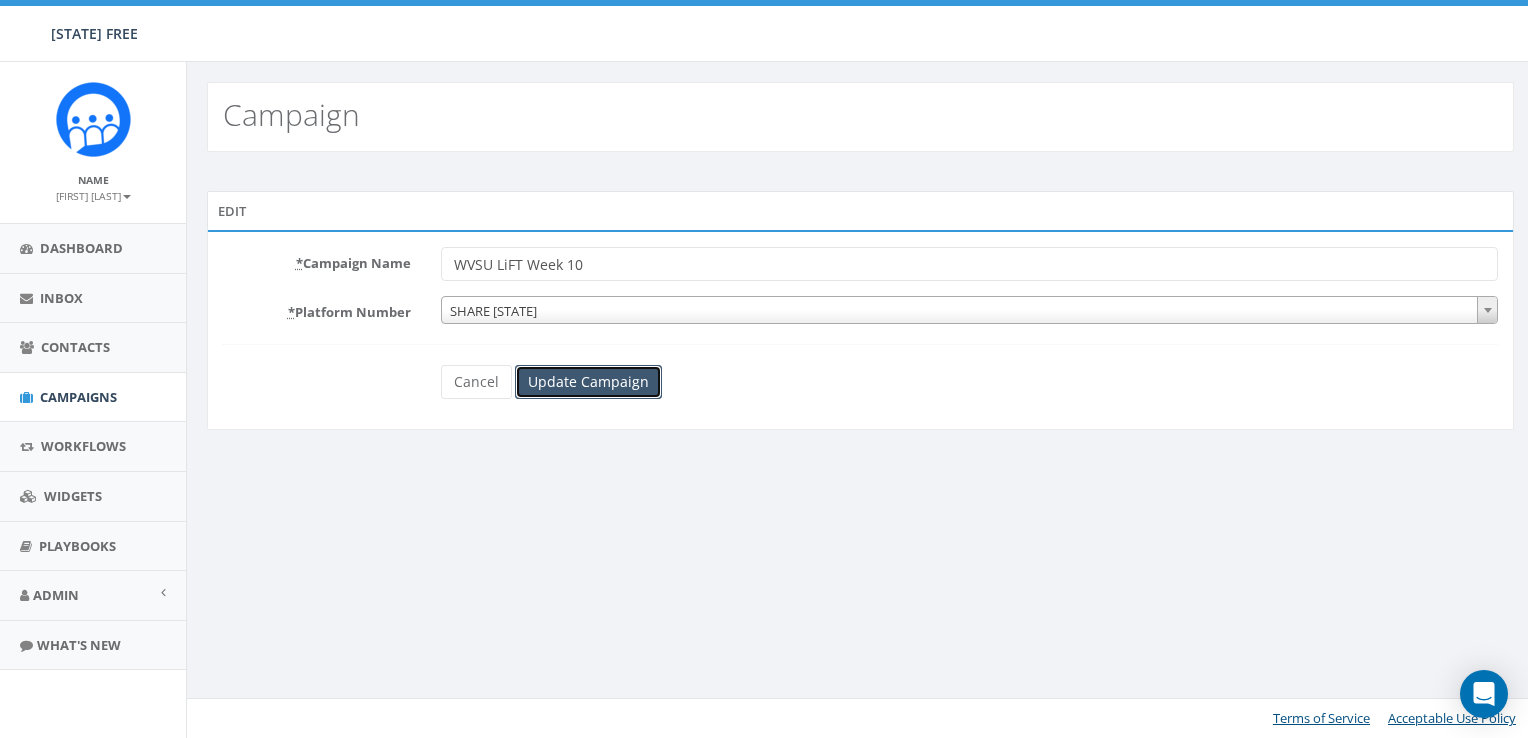 click on "Update Campaign" at bounding box center (588, 382) 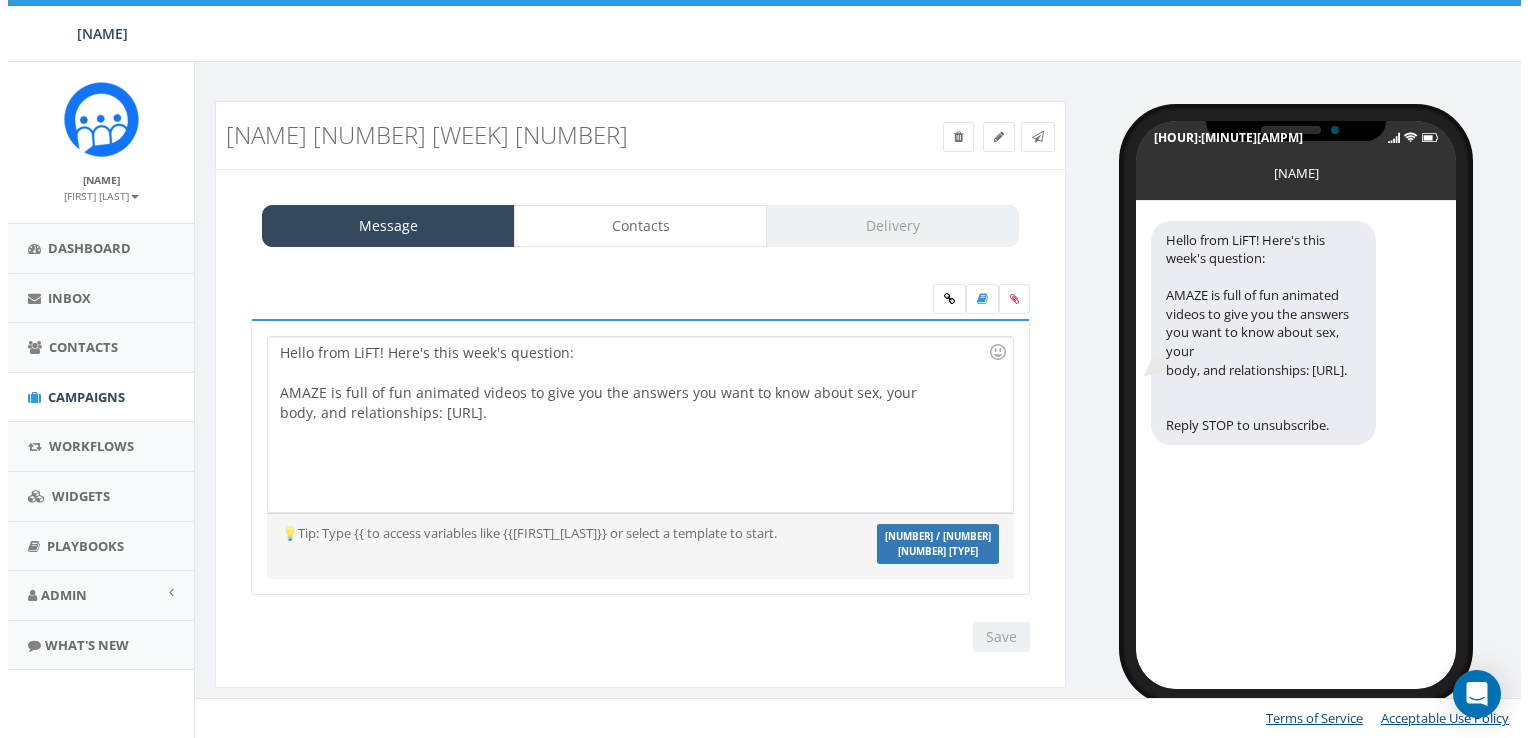 scroll, scrollTop: 0, scrollLeft: 0, axis: both 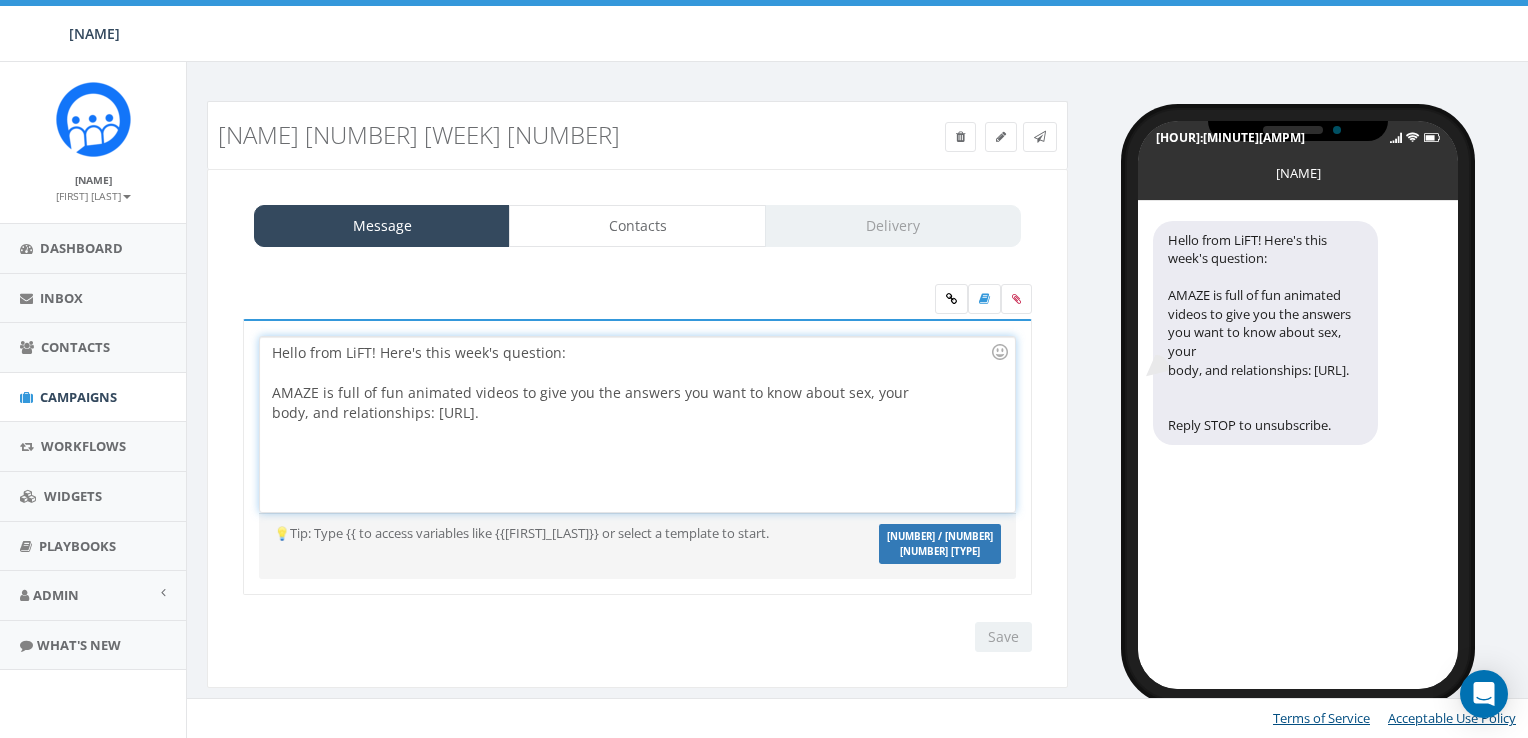 drag, startPoint x: 534, startPoint y: 436, endPoint x: 263, endPoint y: 388, distance: 275.2181 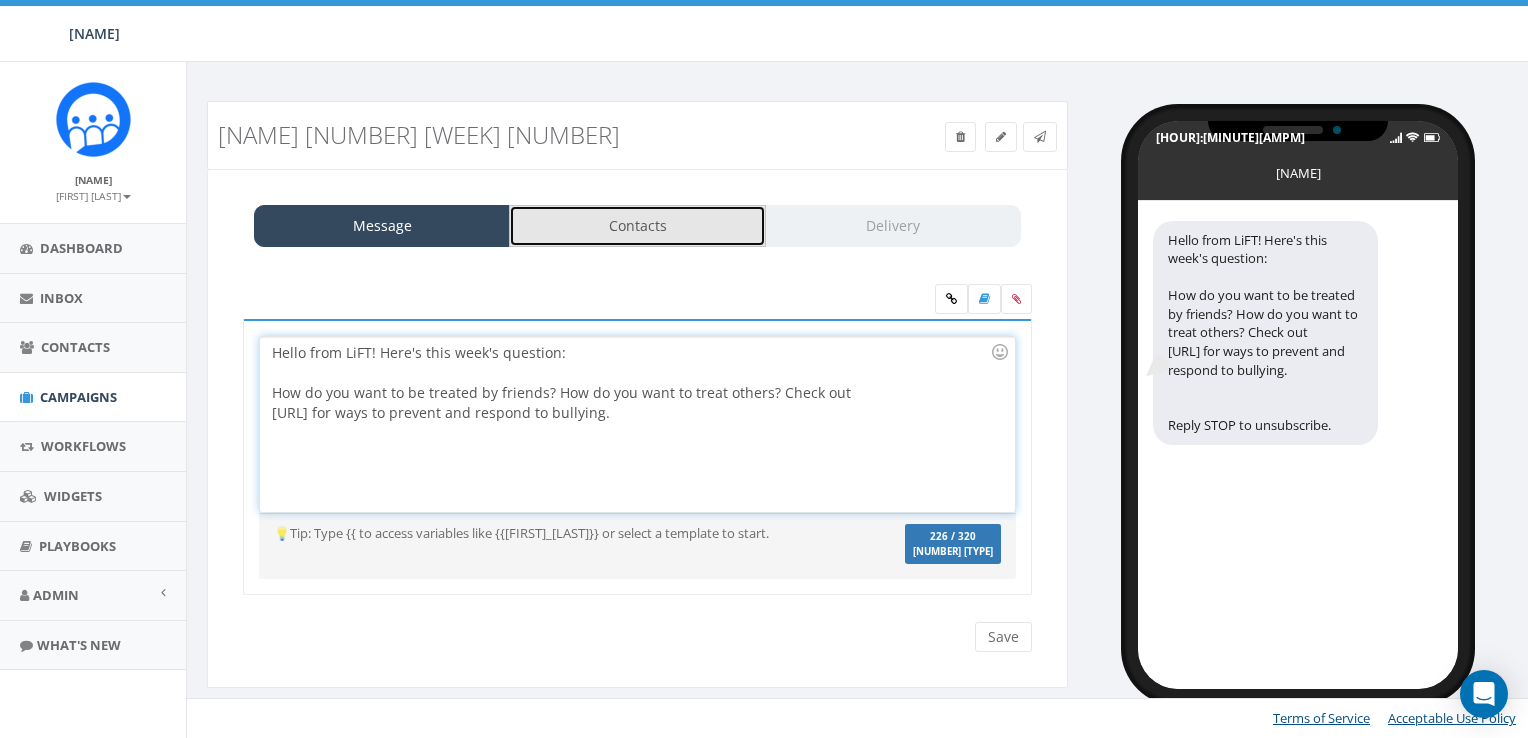 click on "Contacts" at bounding box center (637, 226) 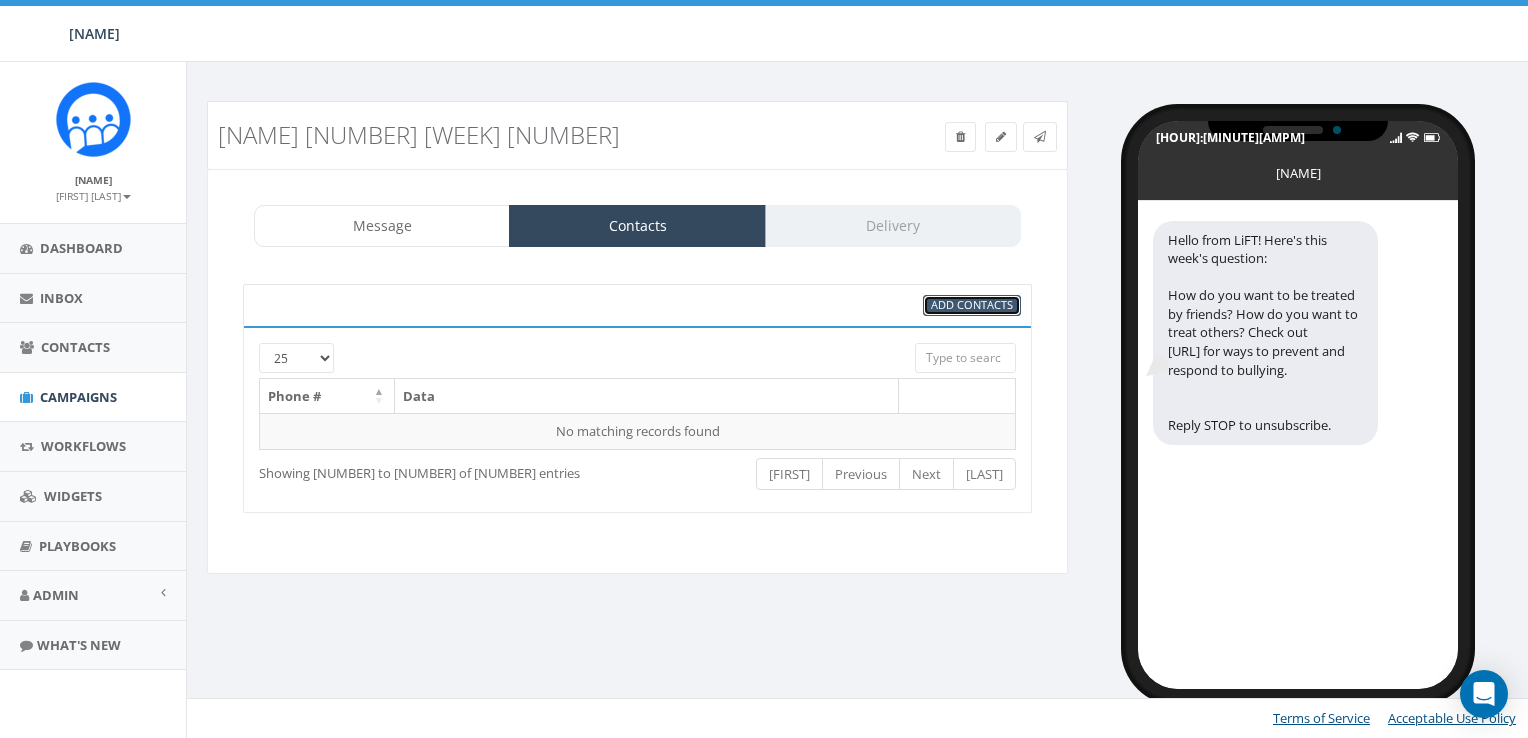 click on "Add Contacts" at bounding box center [972, 304] 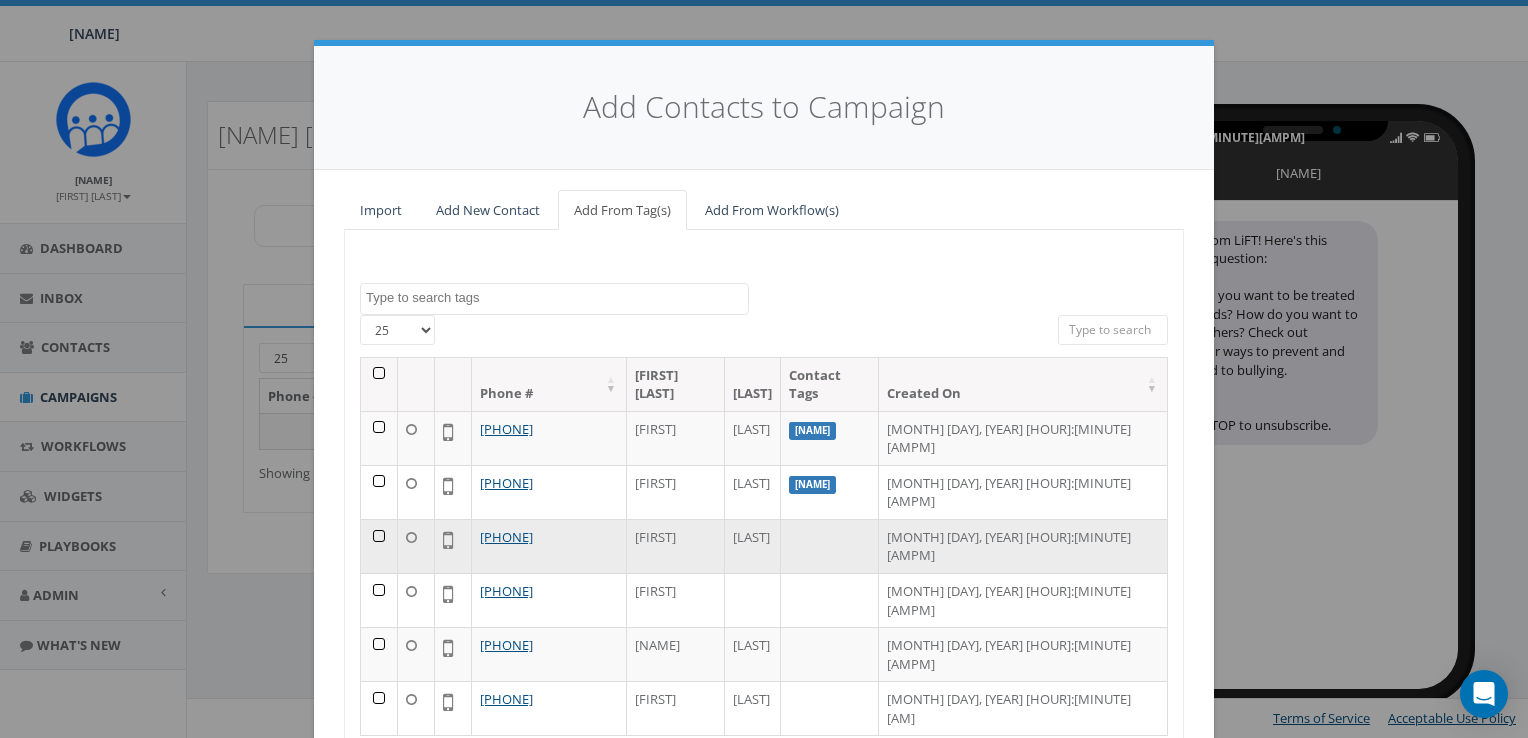 click at bounding box center [379, 498] 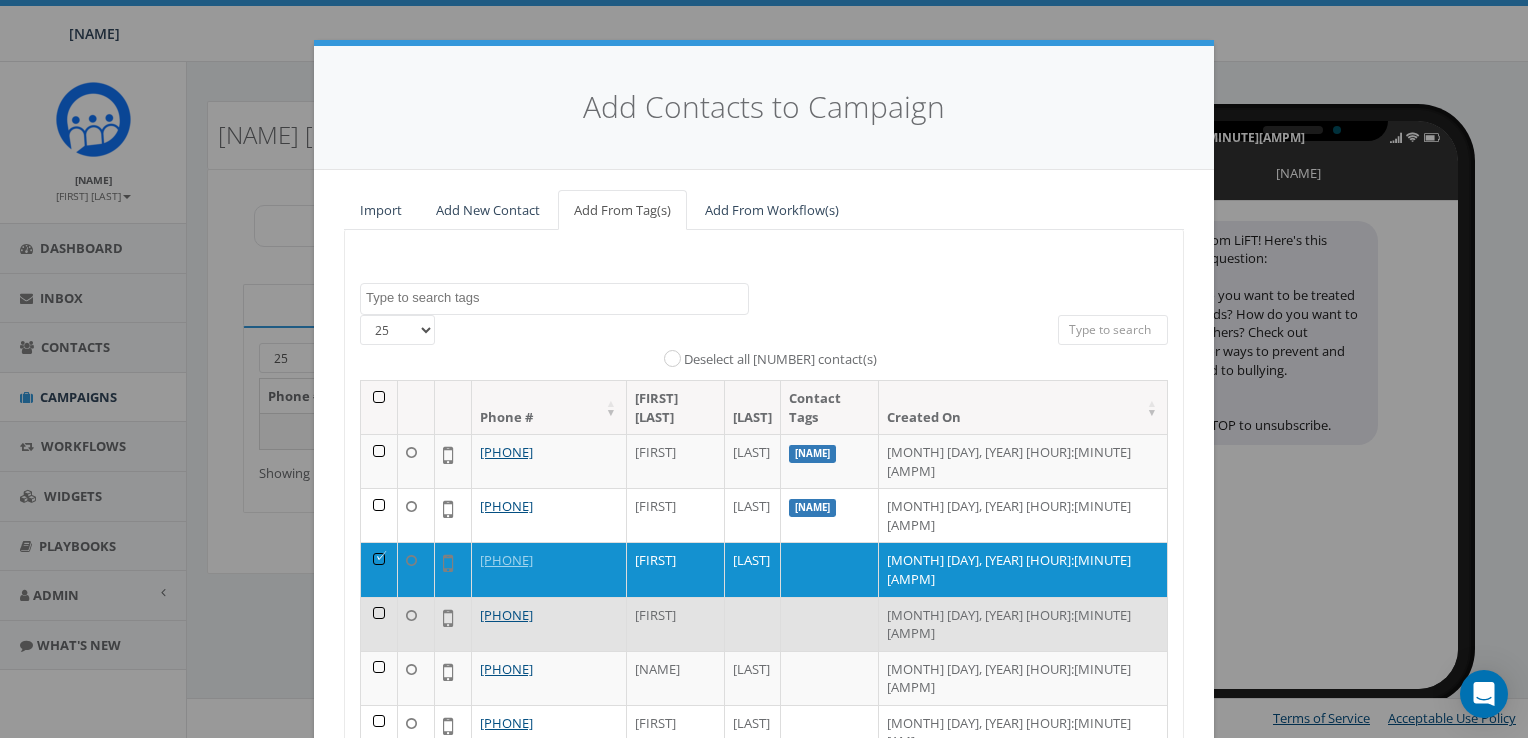 click at bounding box center [379, 564] 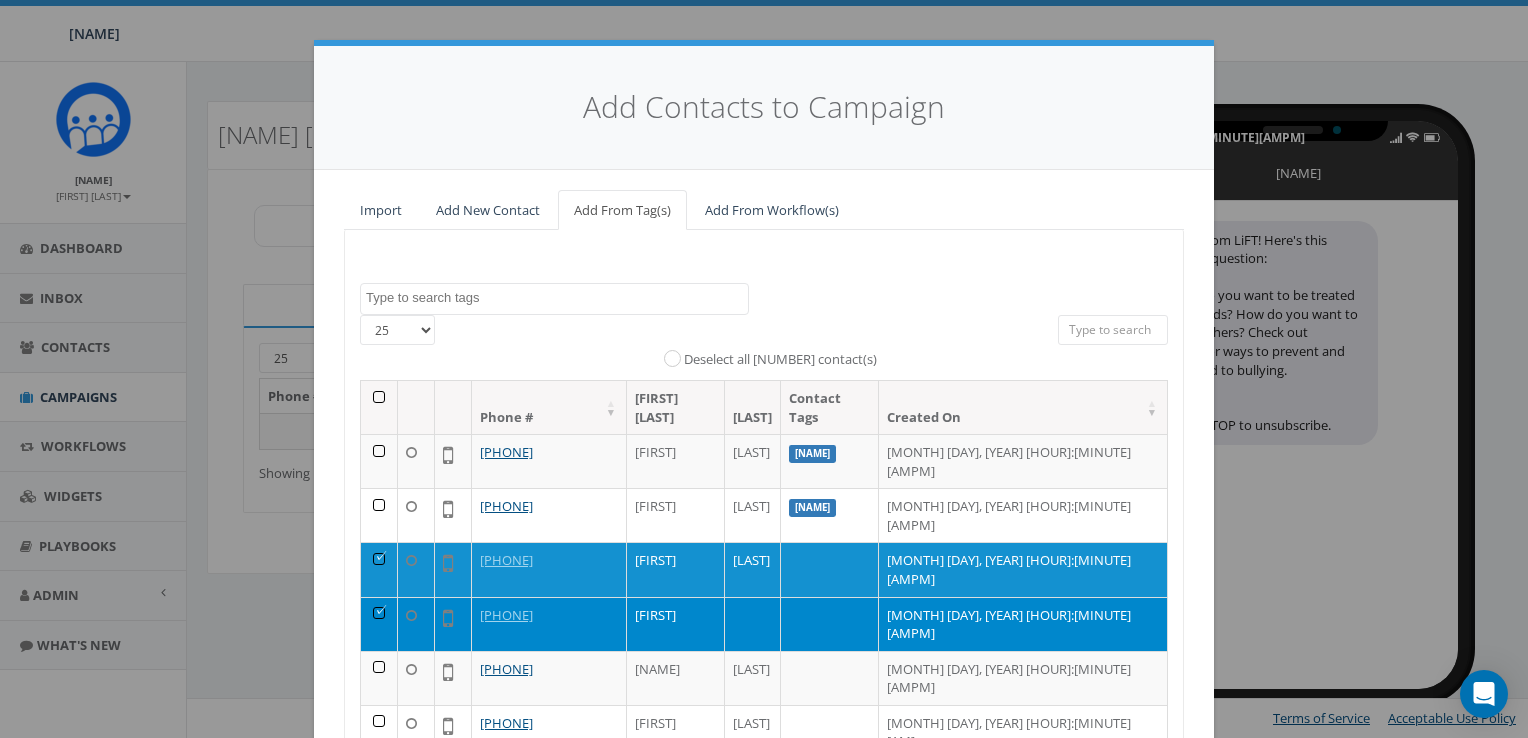 scroll, scrollTop: 100, scrollLeft: 0, axis: vertical 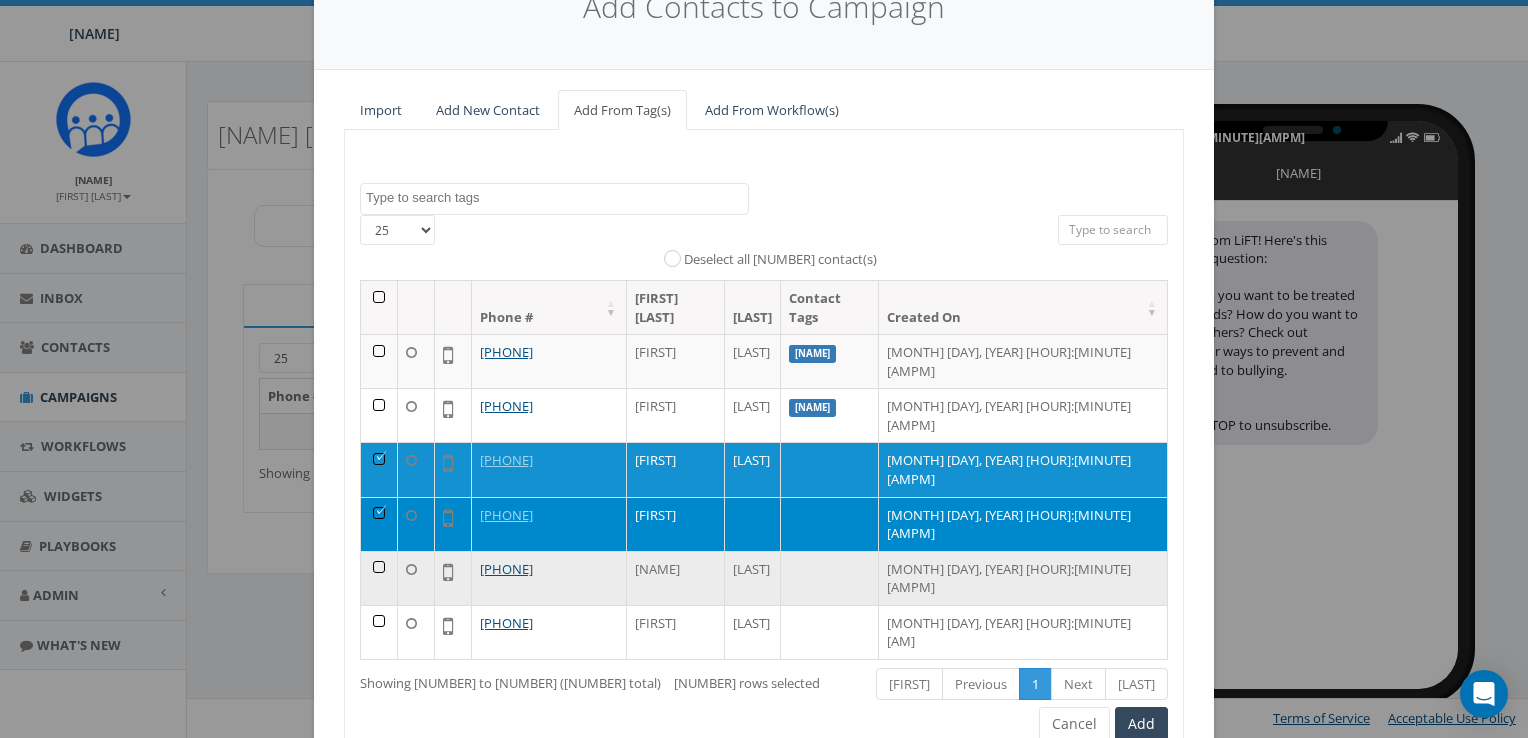 click at bounding box center (379, 507) 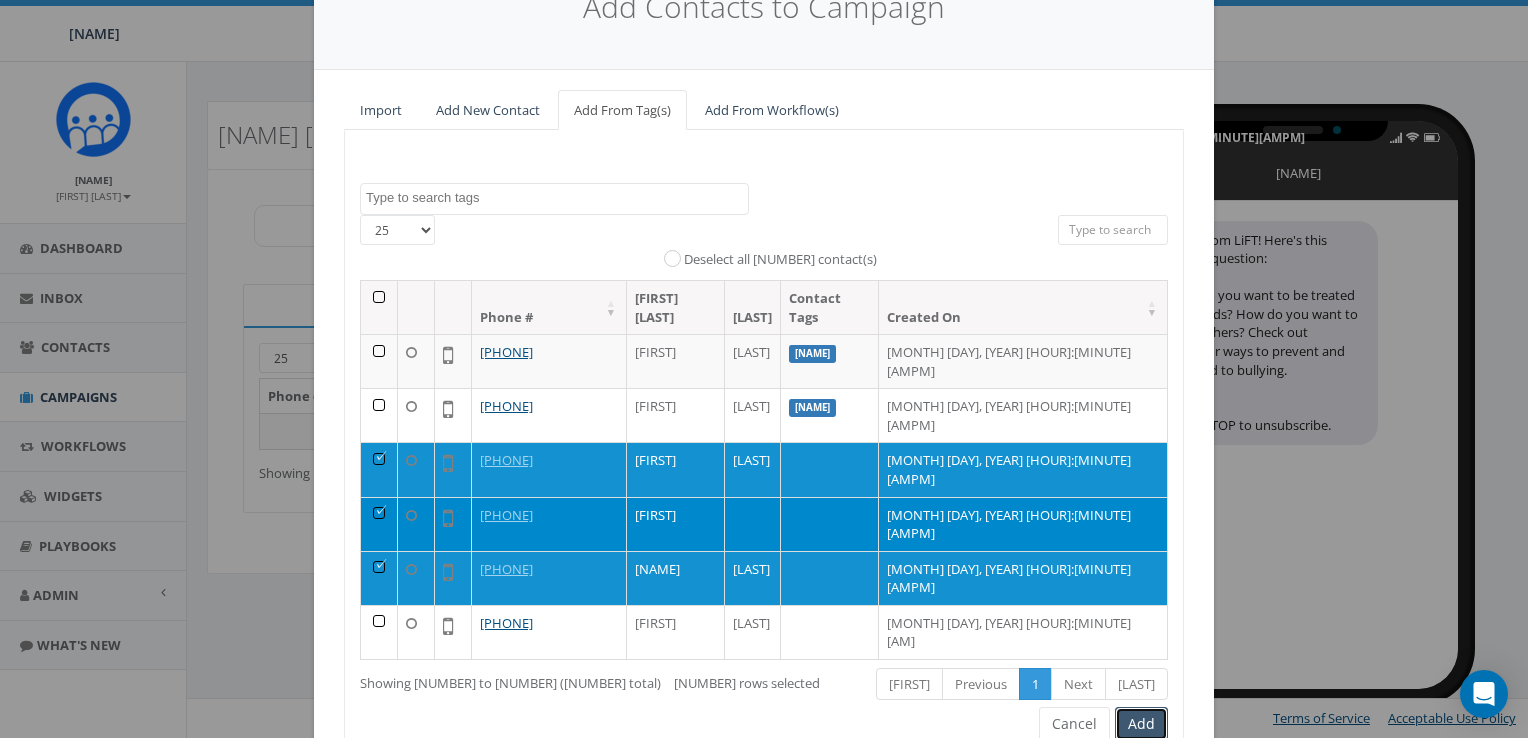 click on "Add" at bounding box center (1141, 636) 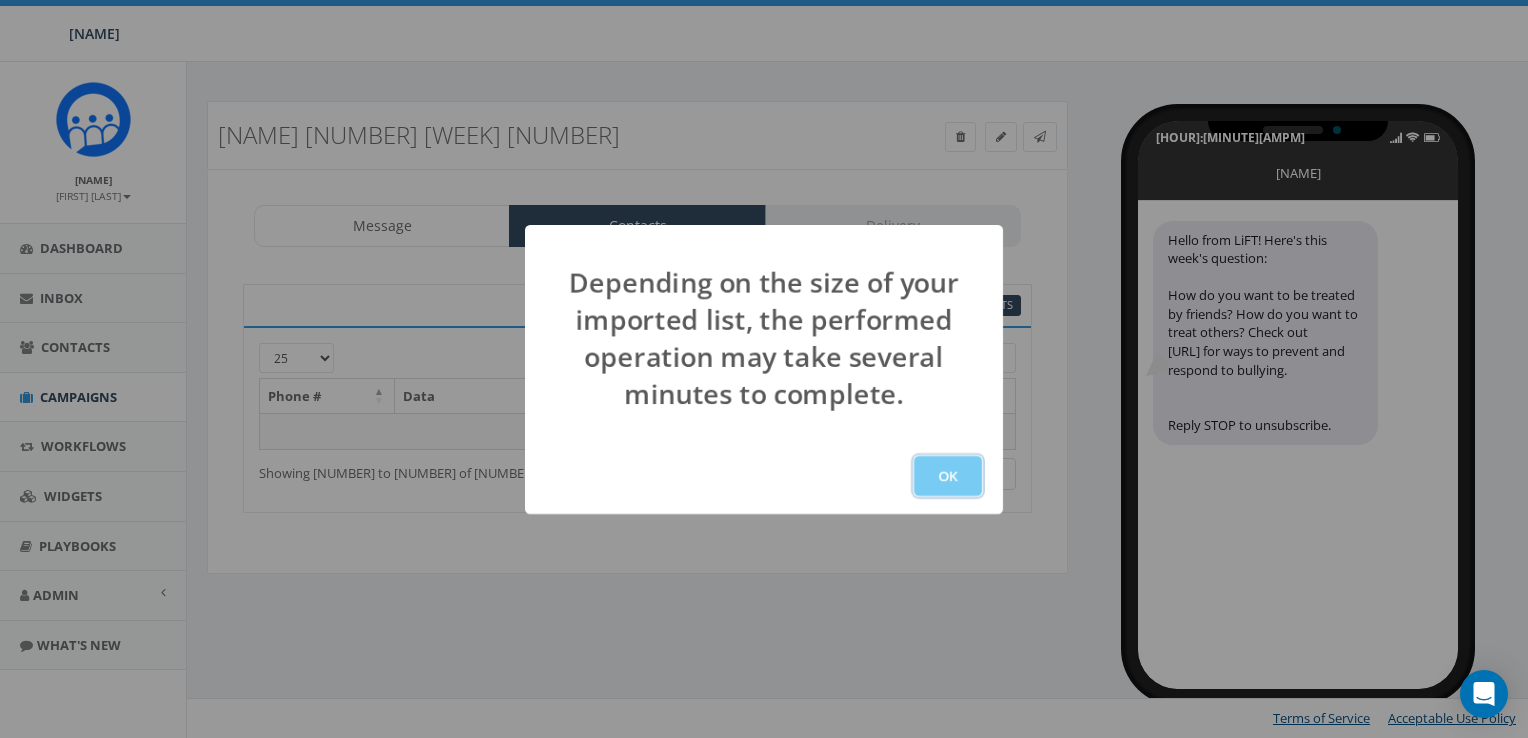 click on "OK" at bounding box center [948, 476] 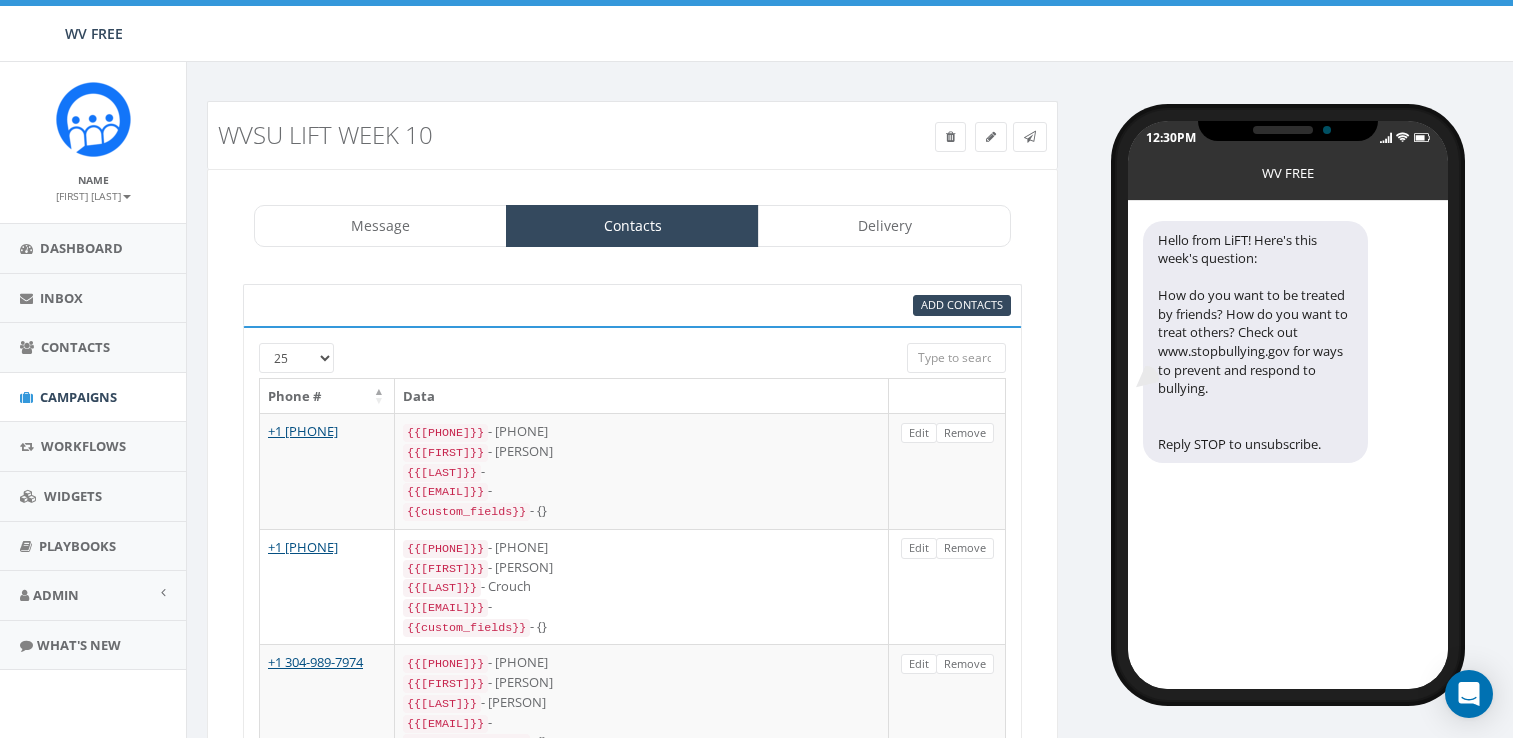 scroll, scrollTop: 0, scrollLeft: 0, axis: both 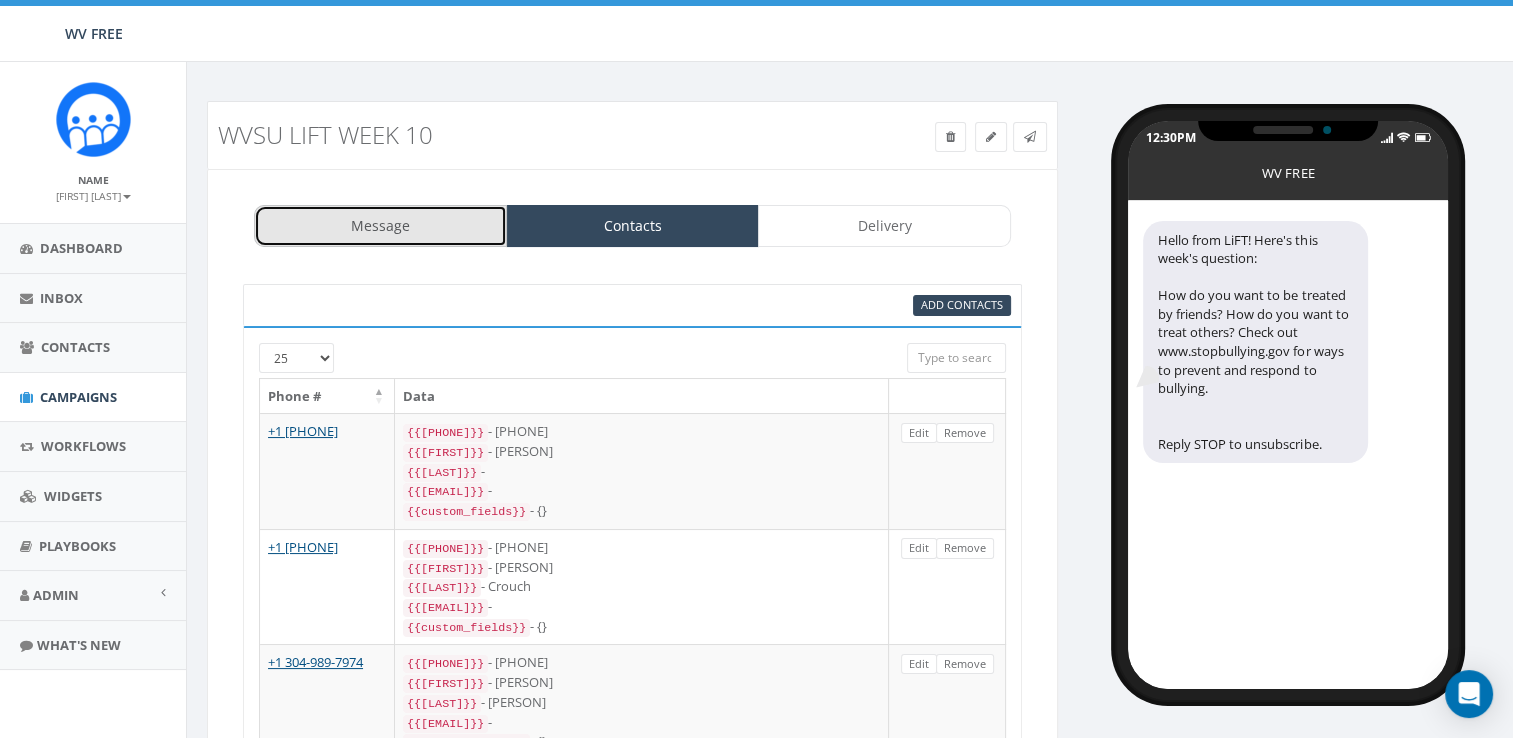 click on "Message" at bounding box center [380, 226] 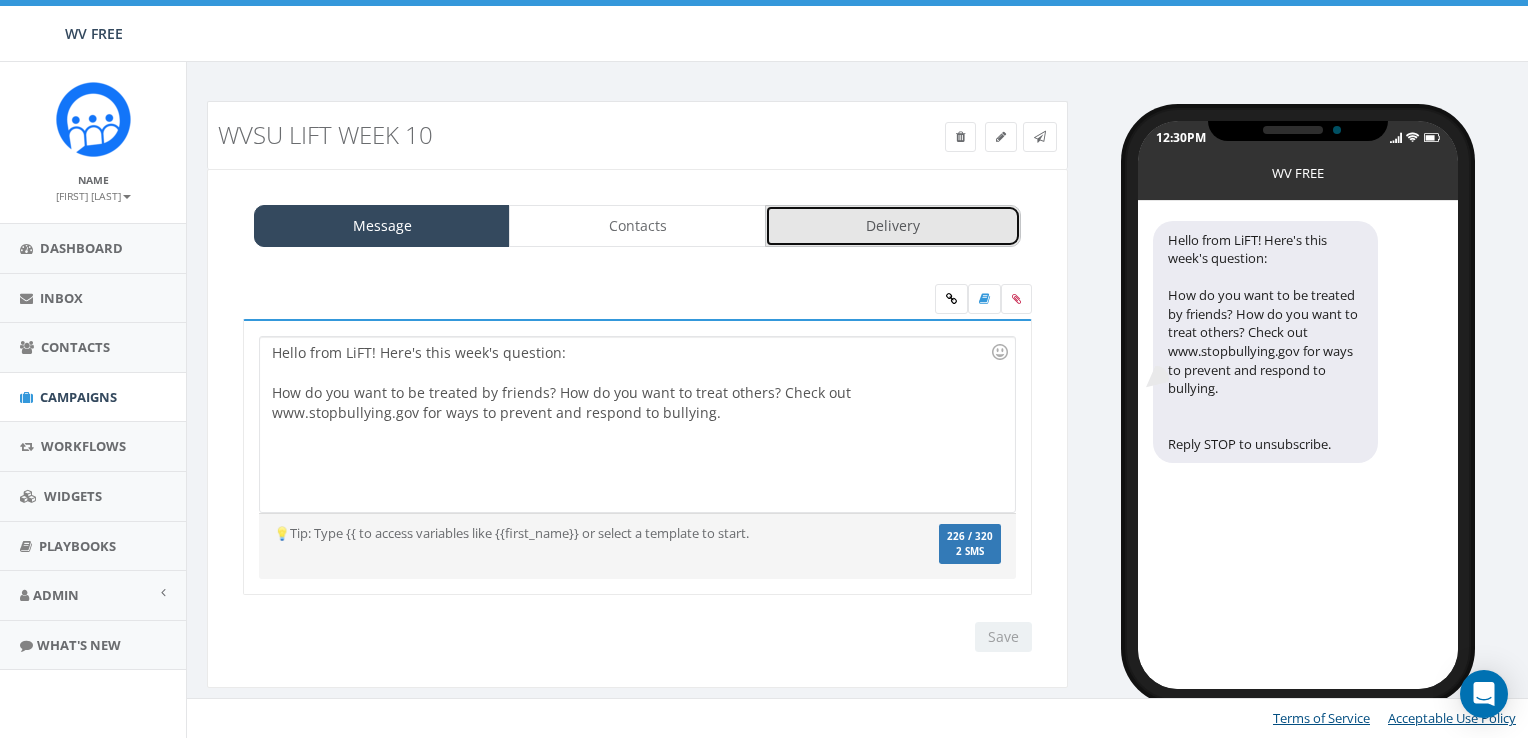 click on "Delivery" at bounding box center [893, 226] 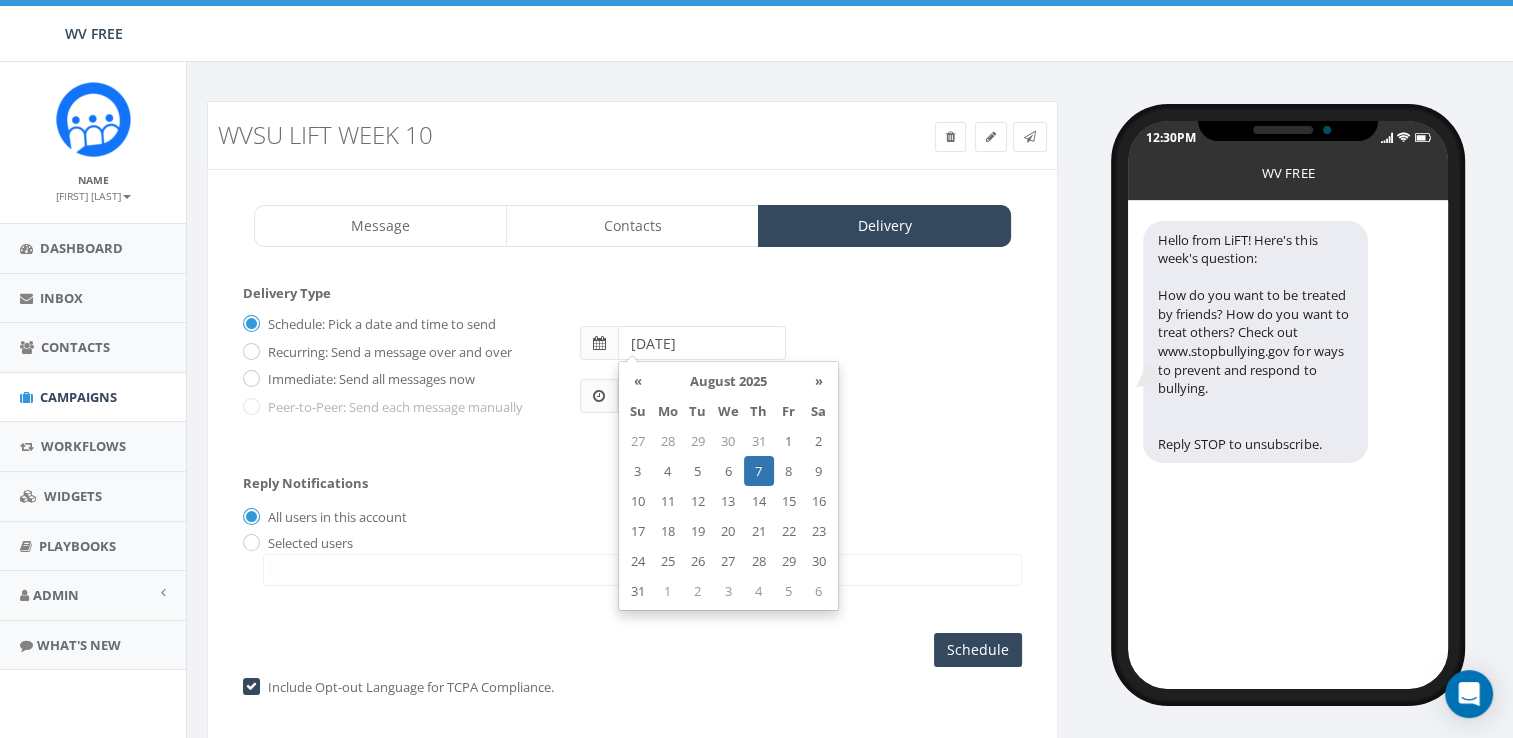 click on "2025-08-07" at bounding box center [702, 343] 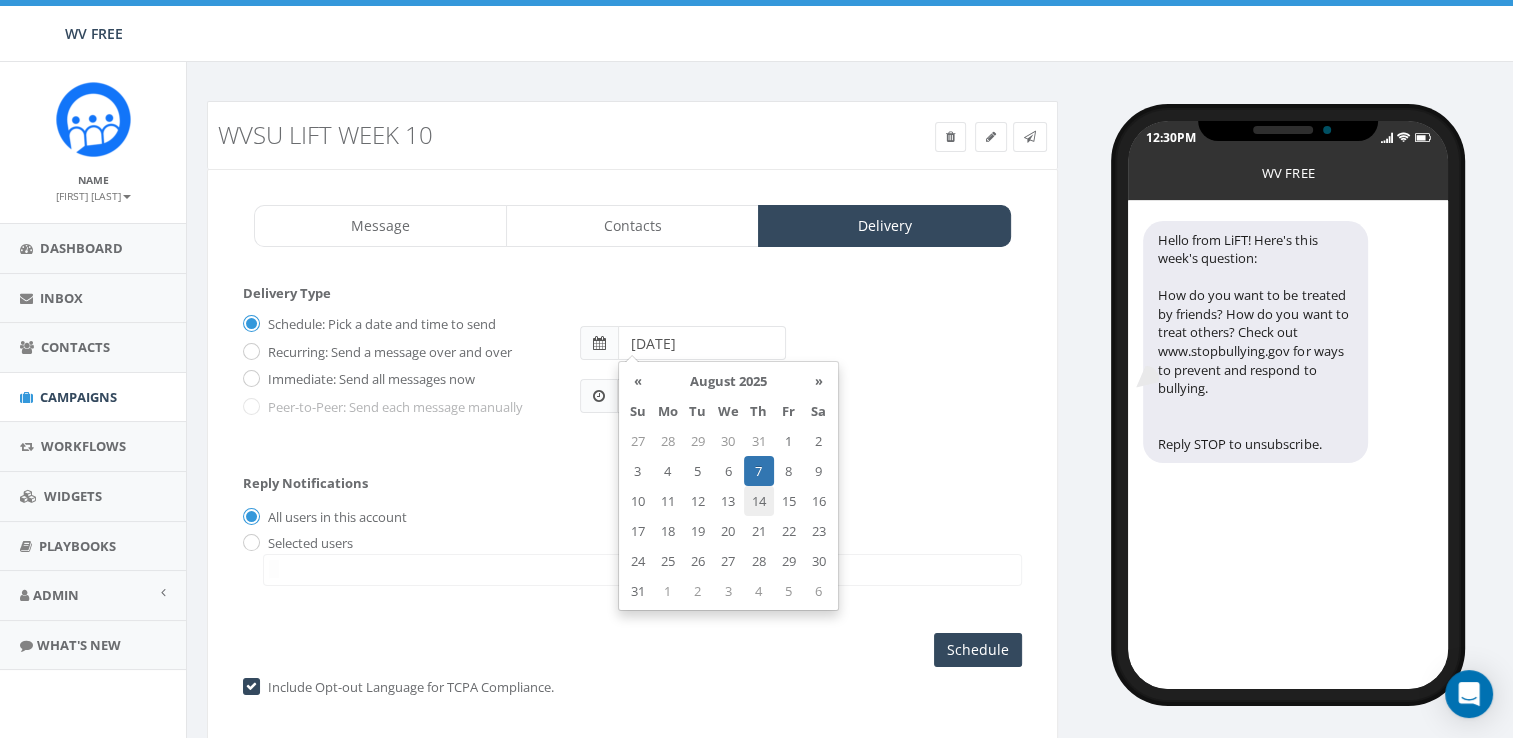 click on "14" at bounding box center [996, 441] 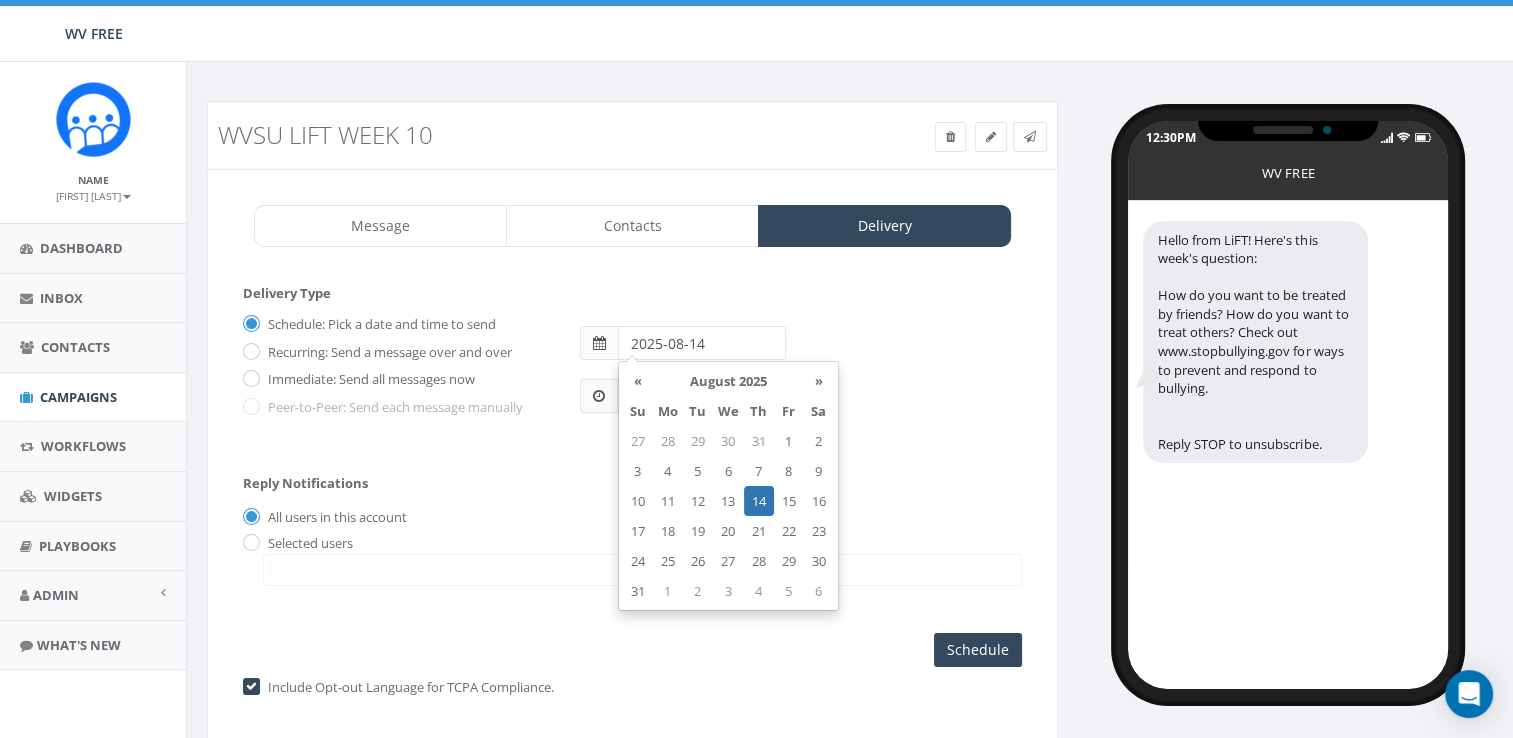 click at bounding box center (642, 570) 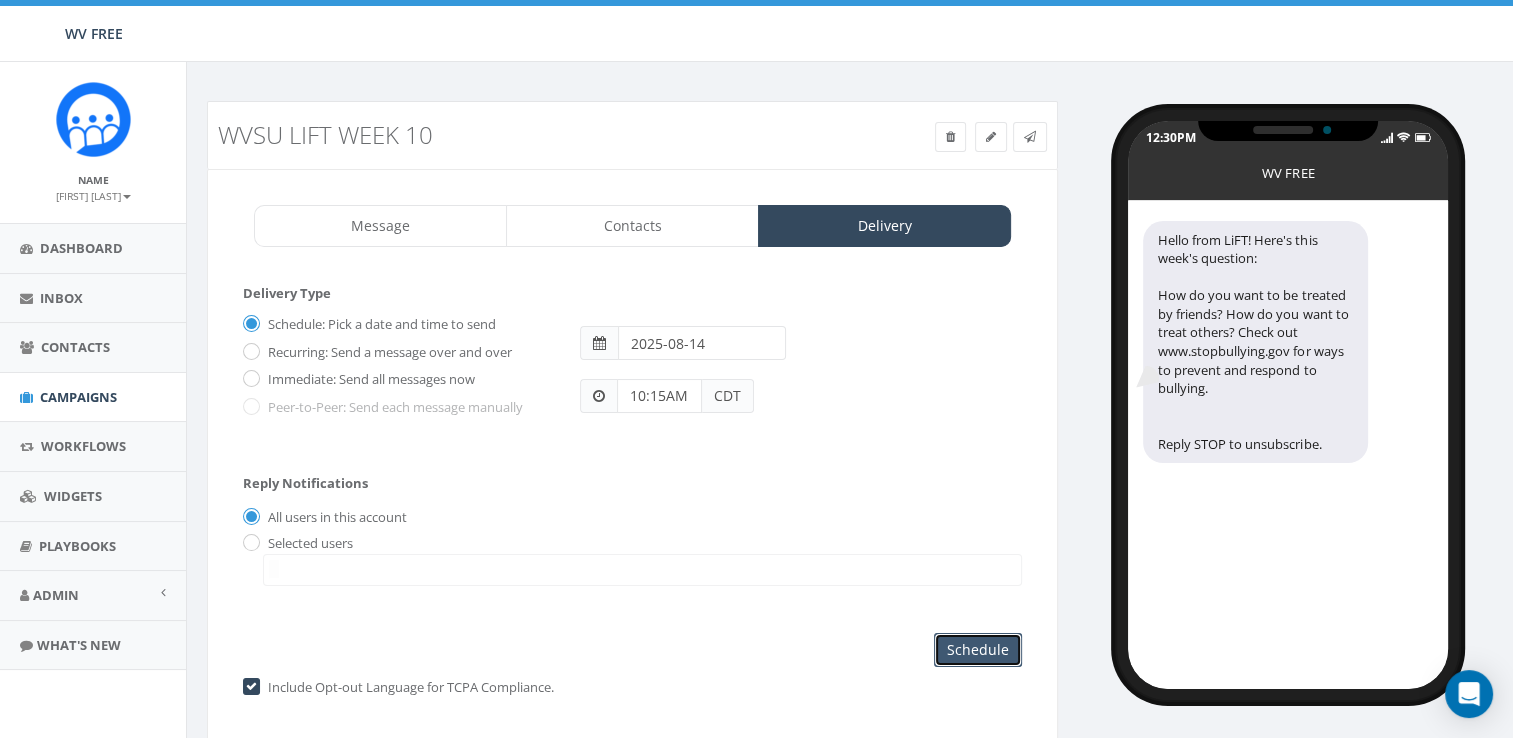 click on "Schedule" at bounding box center [950, 650] 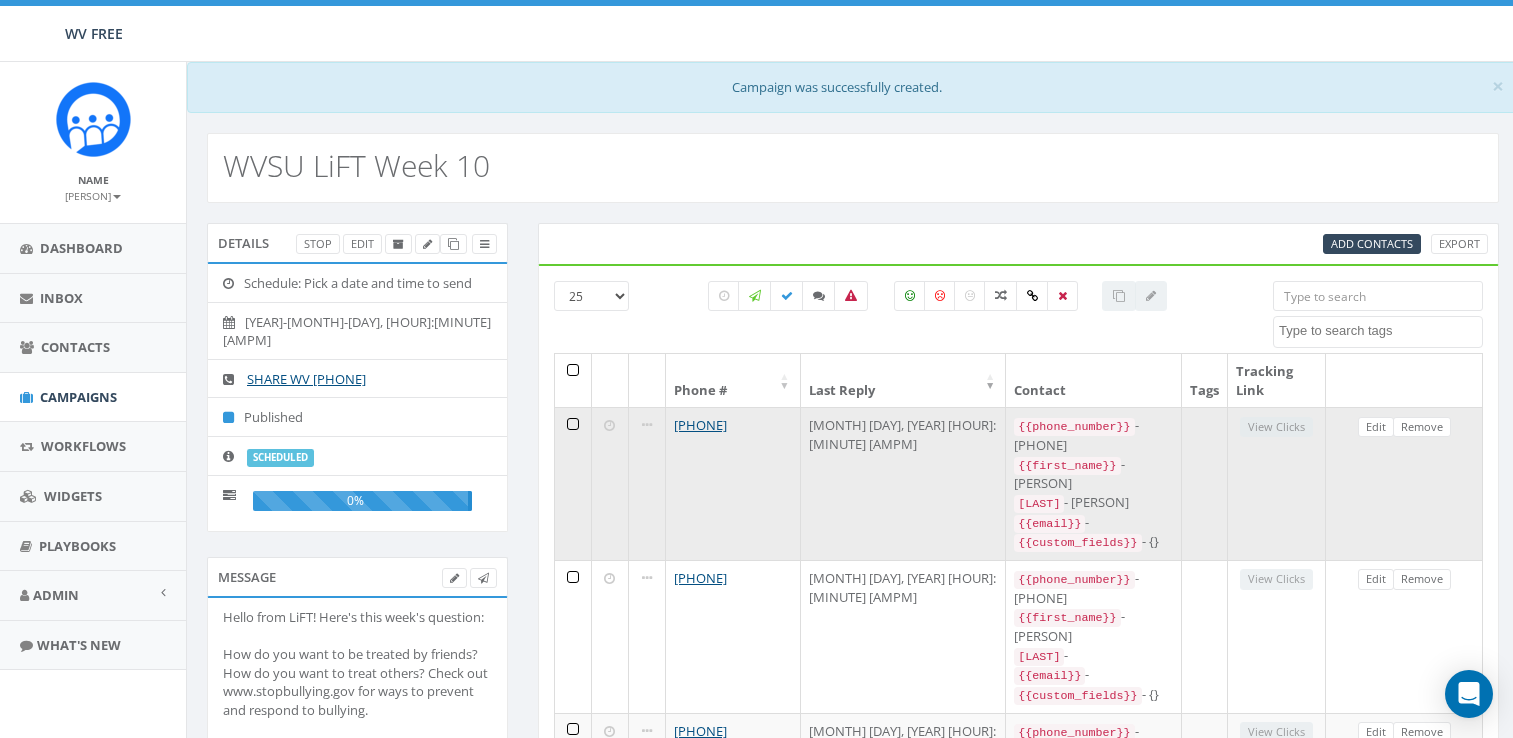 scroll, scrollTop: 0, scrollLeft: 0, axis: both 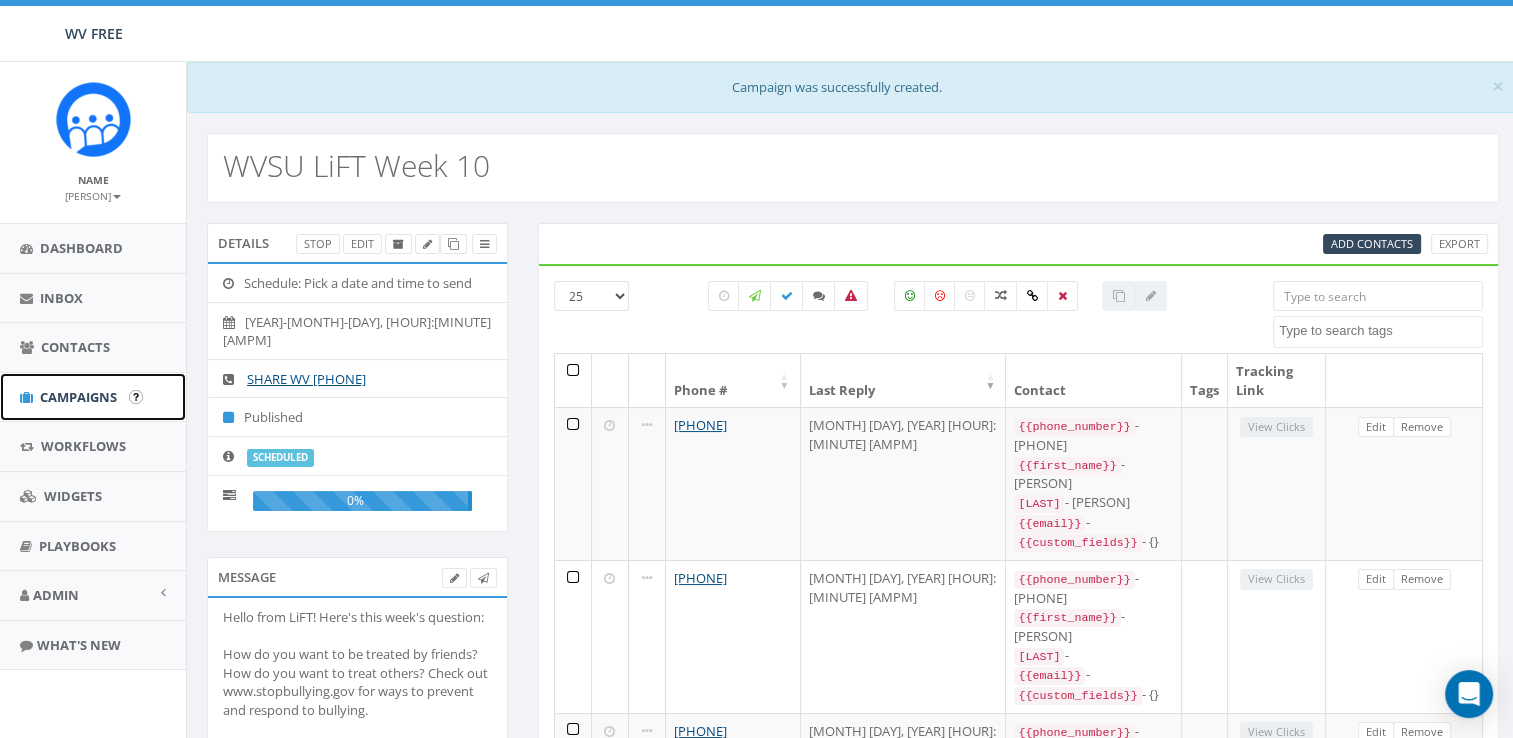 click on "Campaigns" at bounding box center (78, 397) 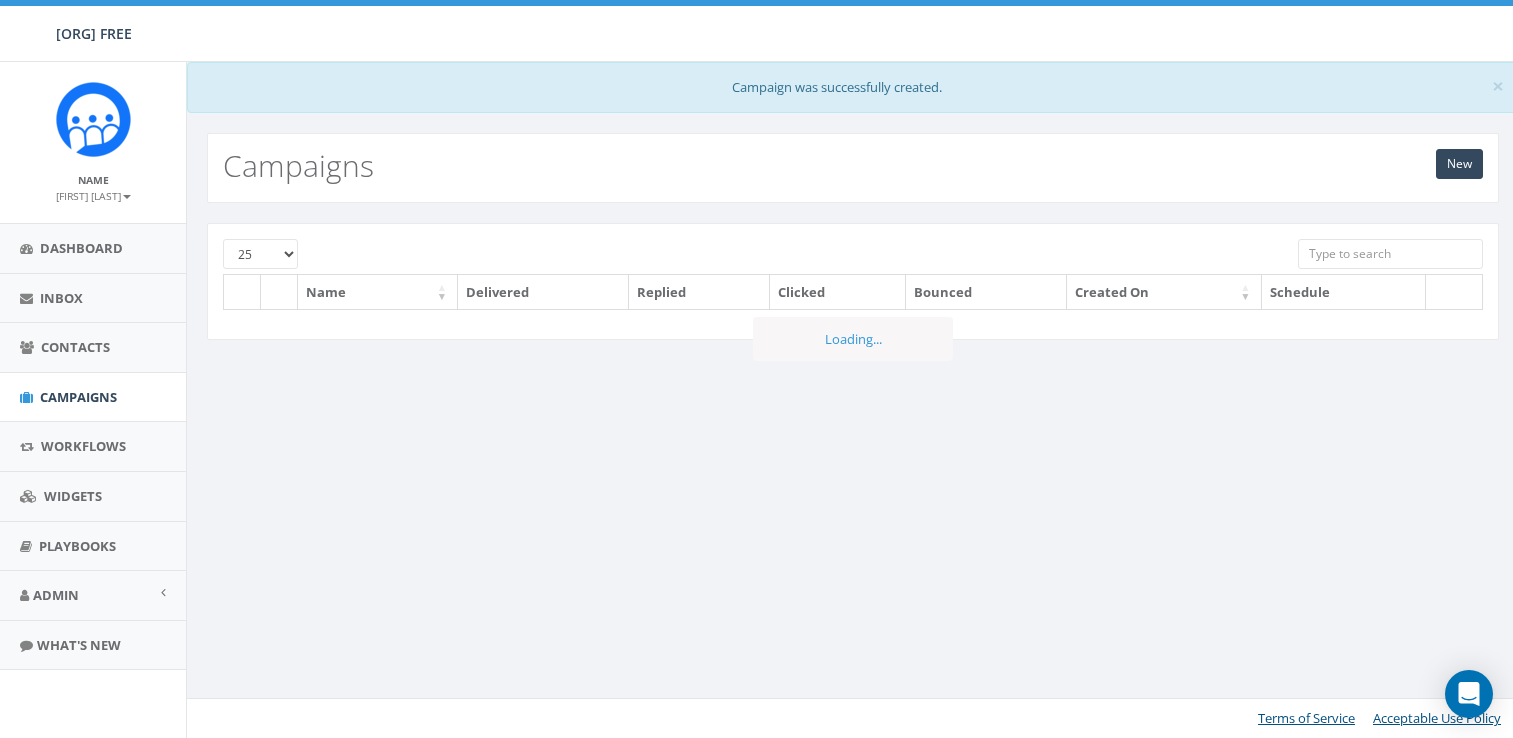 scroll, scrollTop: 0, scrollLeft: 0, axis: both 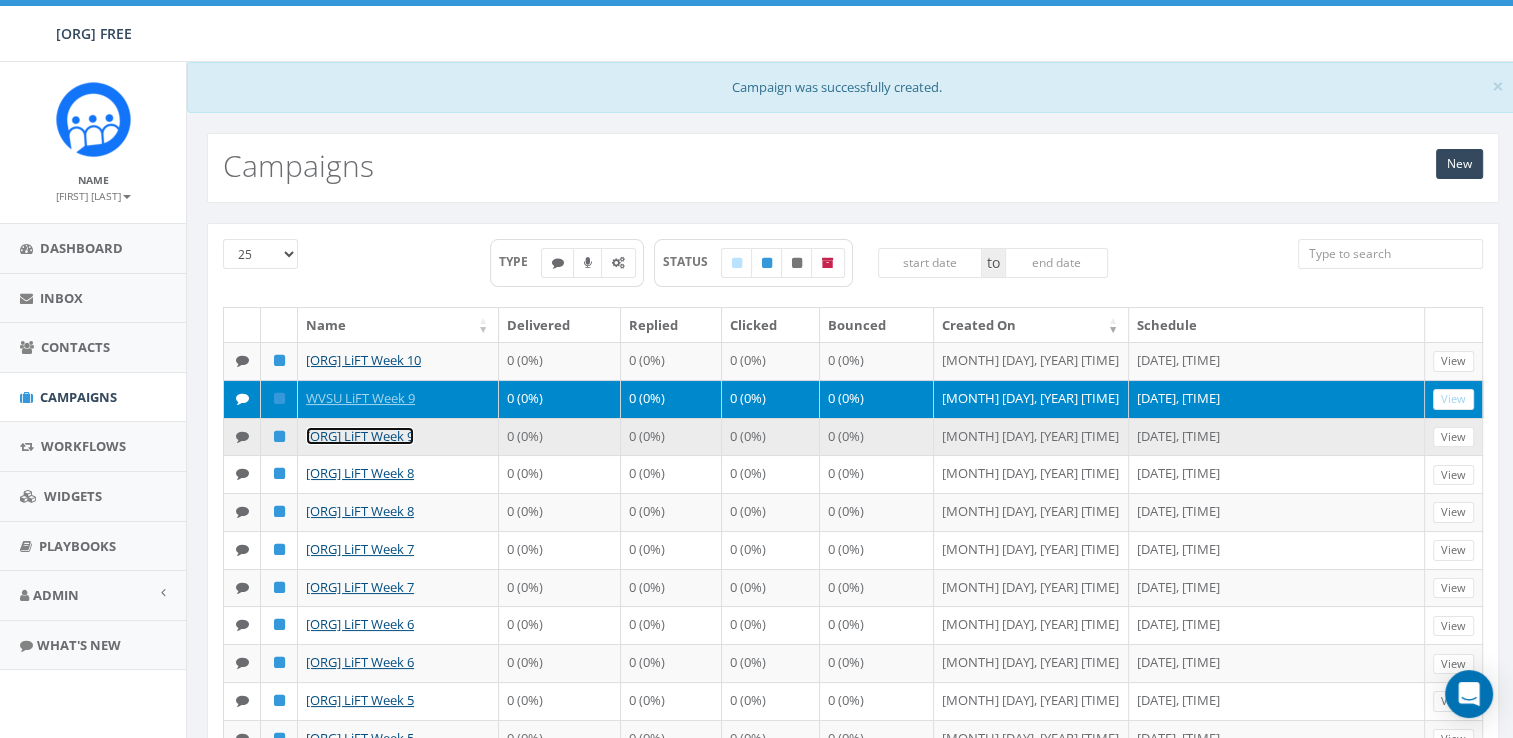 click on "SJEC LiFT Week 9" at bounding box center (355, 468) 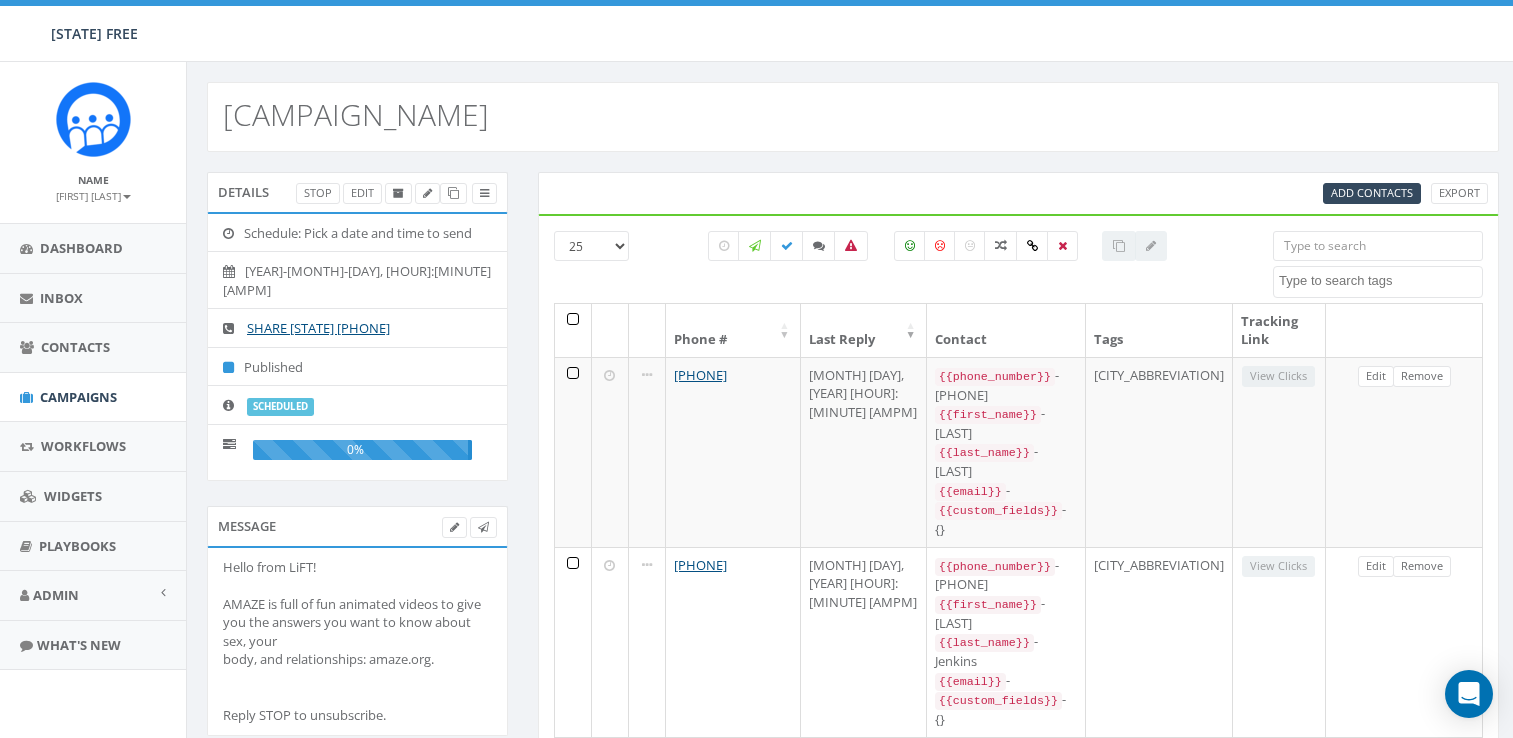 scroll, scrollTop: 0, scrollLeft: 0, axis: both 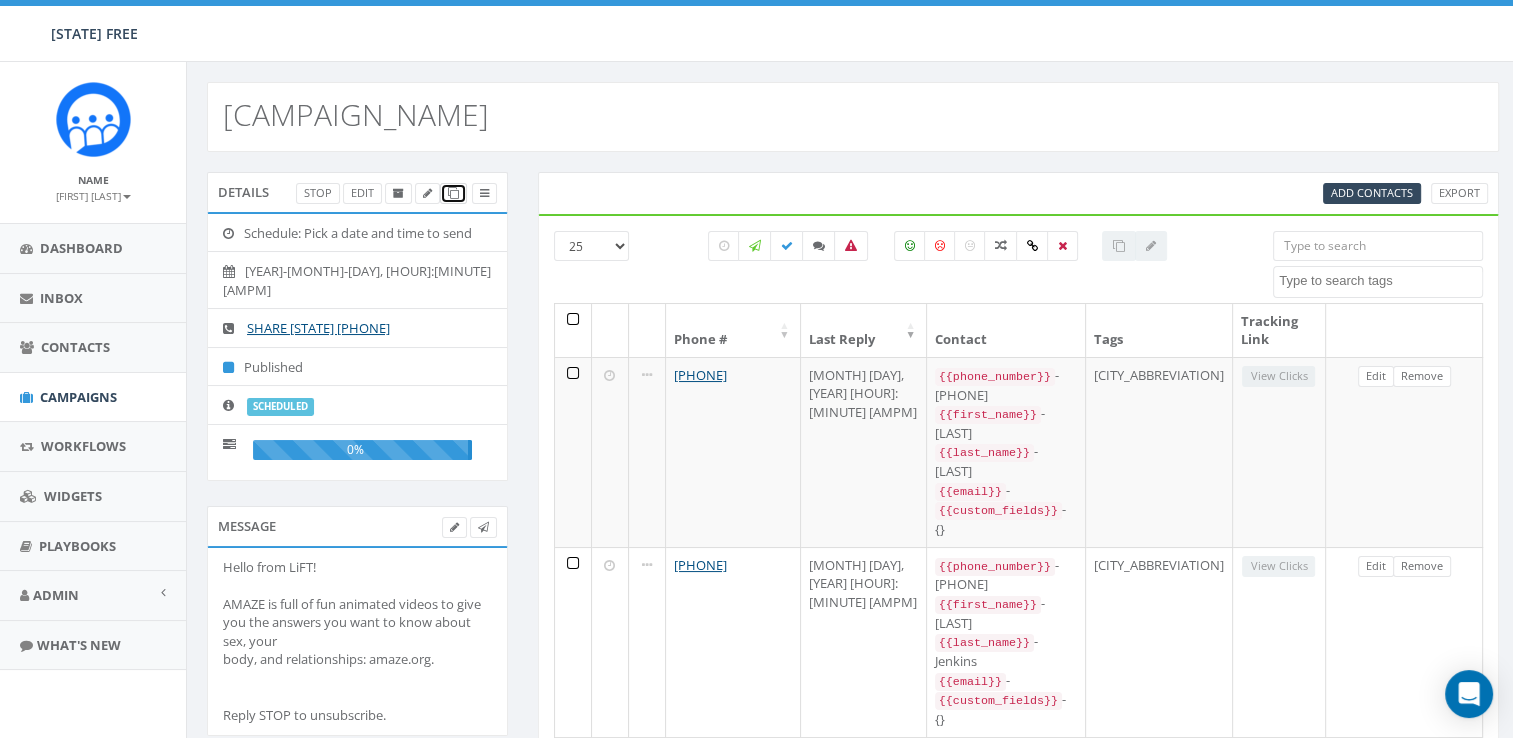click at bounding box center [453, 193] 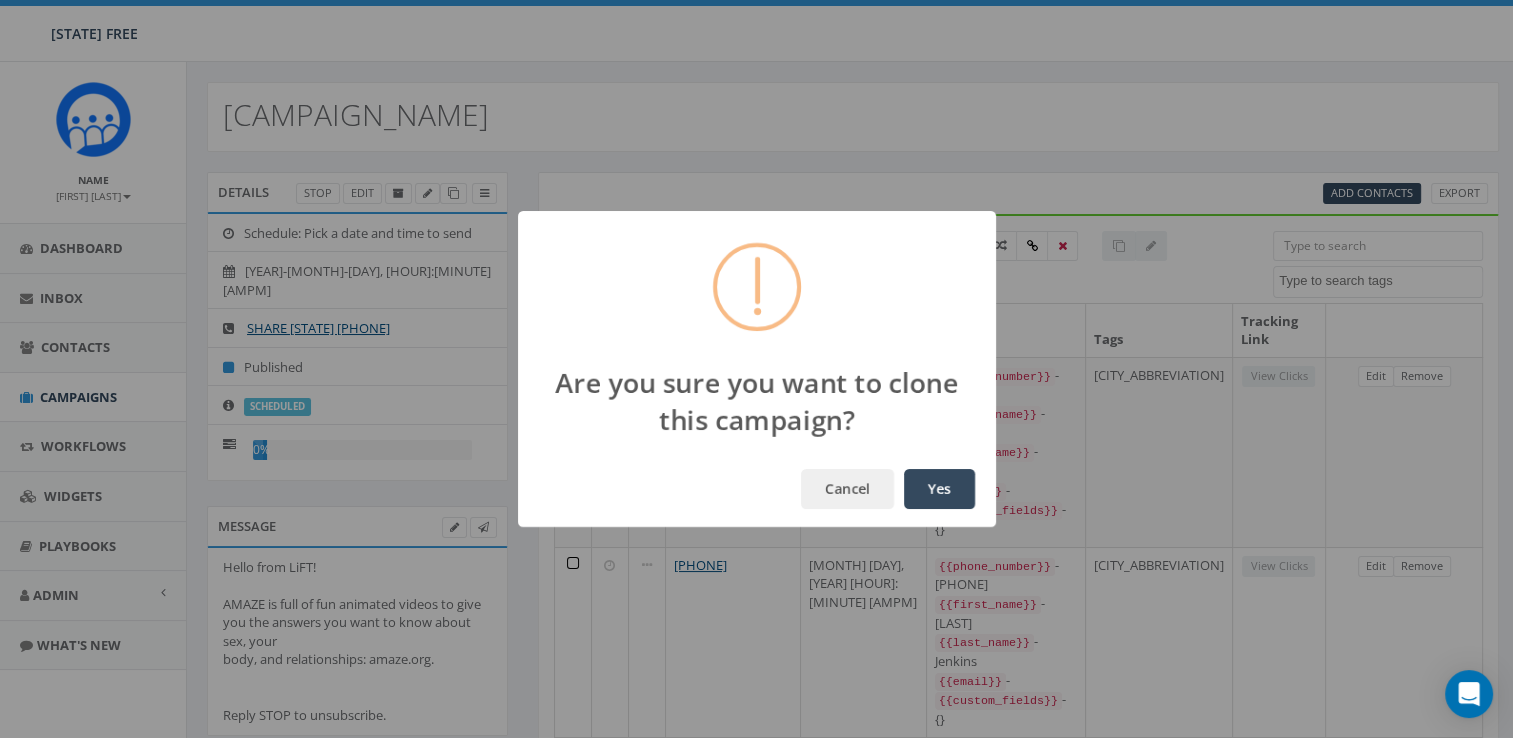 click on "Yes" at bounding box center (939, 489) 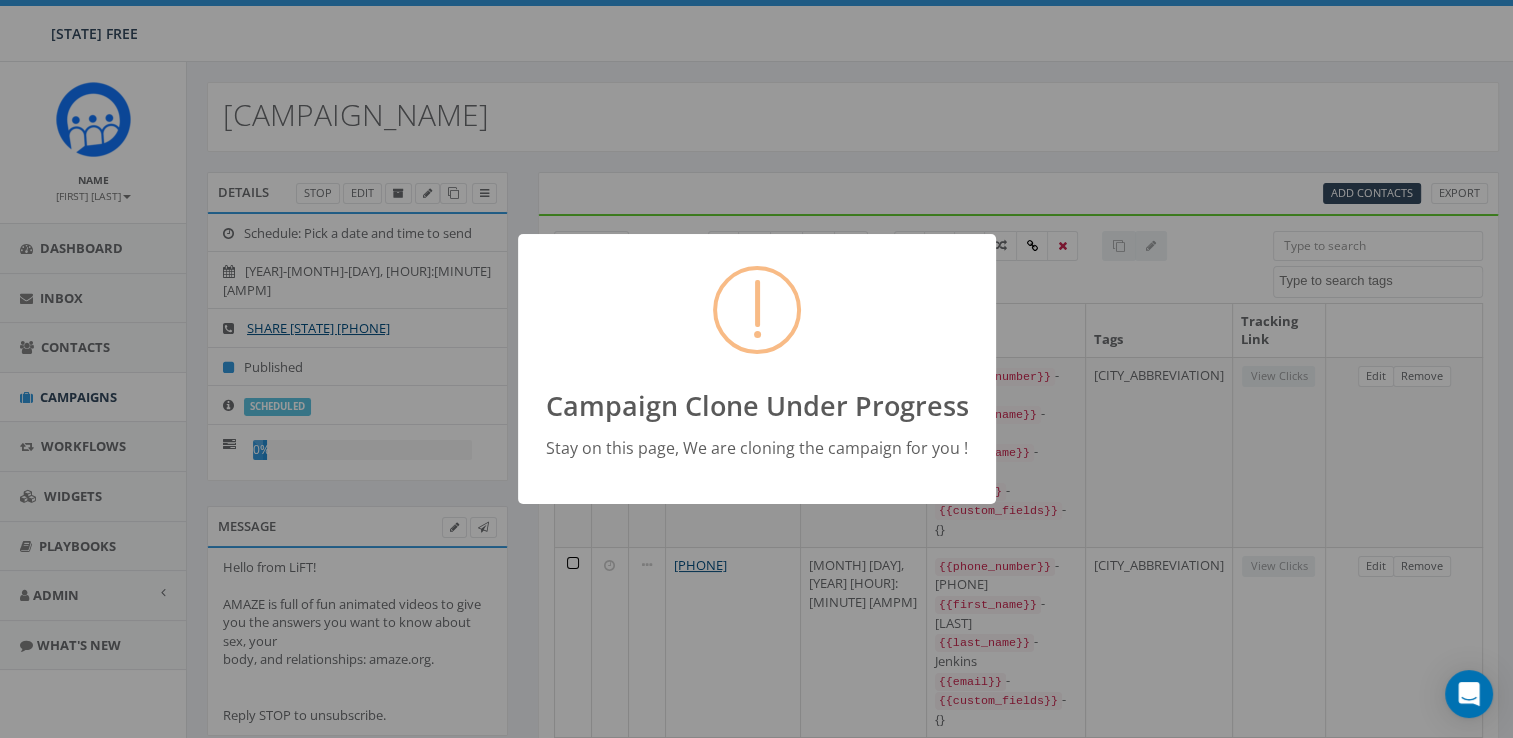 click on "Campaign Clone Under Progress Stay on this page, We are cloning the campaign for you !" at bounding box center (757, 369) 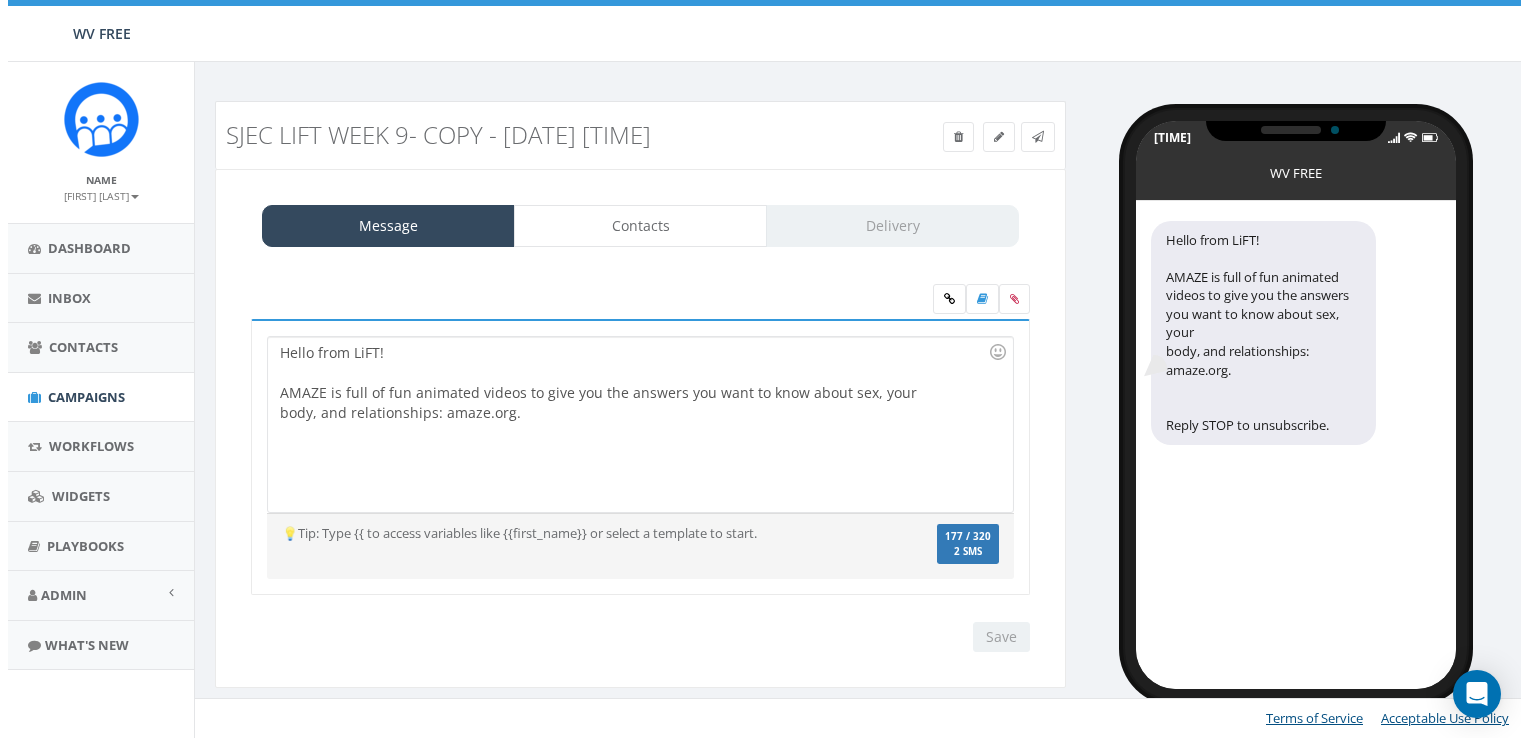 scroll, scrollTop: 0, scrollLeft: 0, axis: both 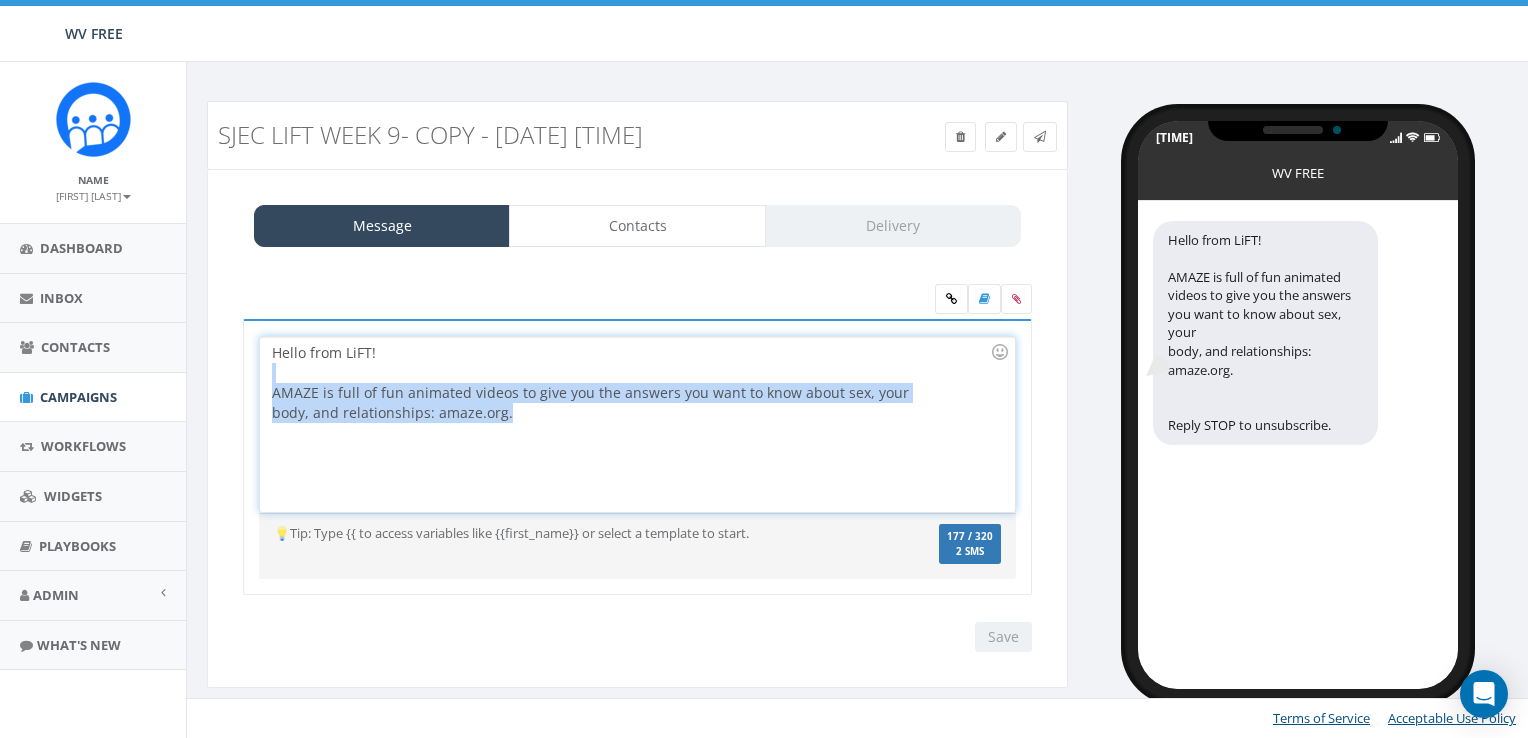 drag, startPoint x: 540, startPoint y: 426, endPoint x: 211, endPoint y: 377, distance: 332.62894 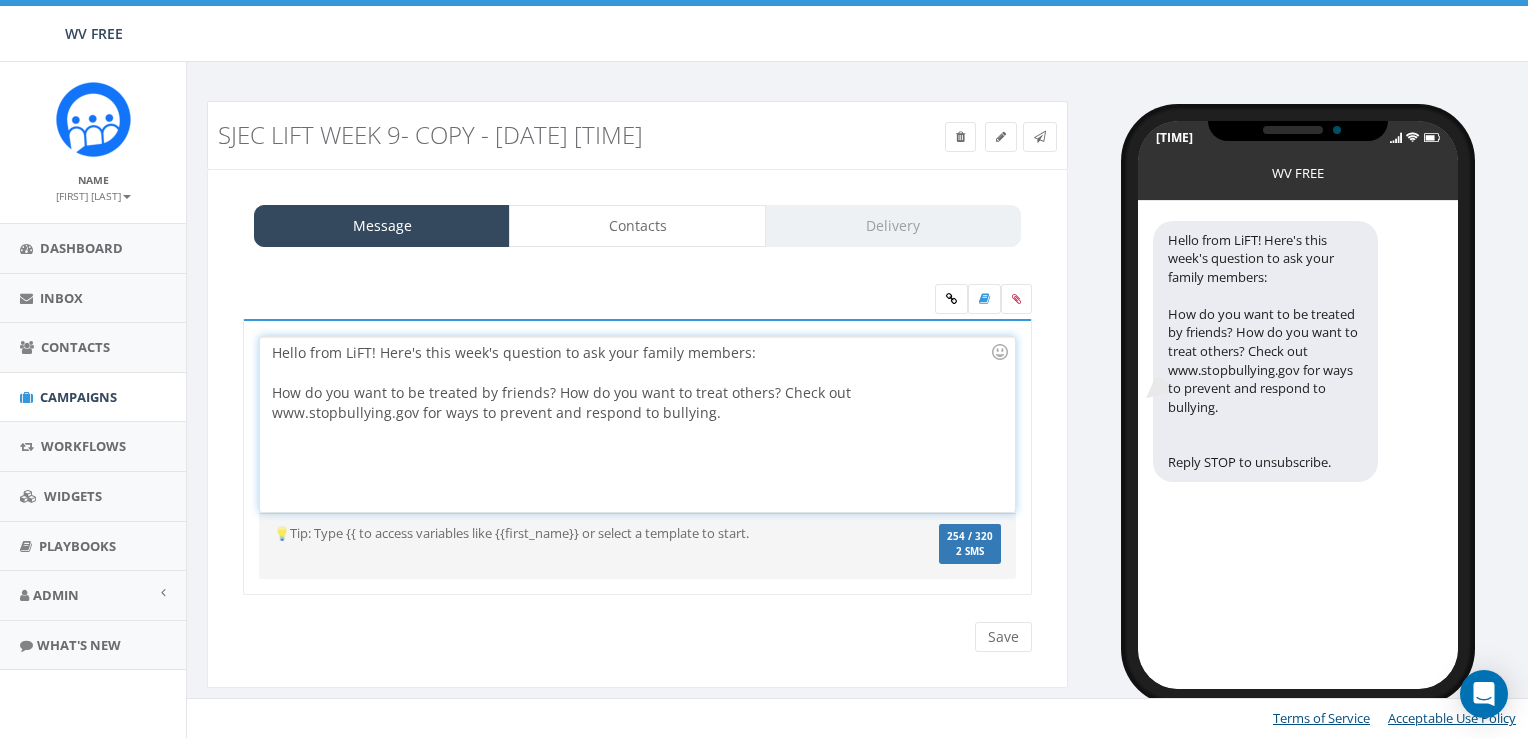 click on "Message Contacts Delivery" at bounding box center (637, 226) 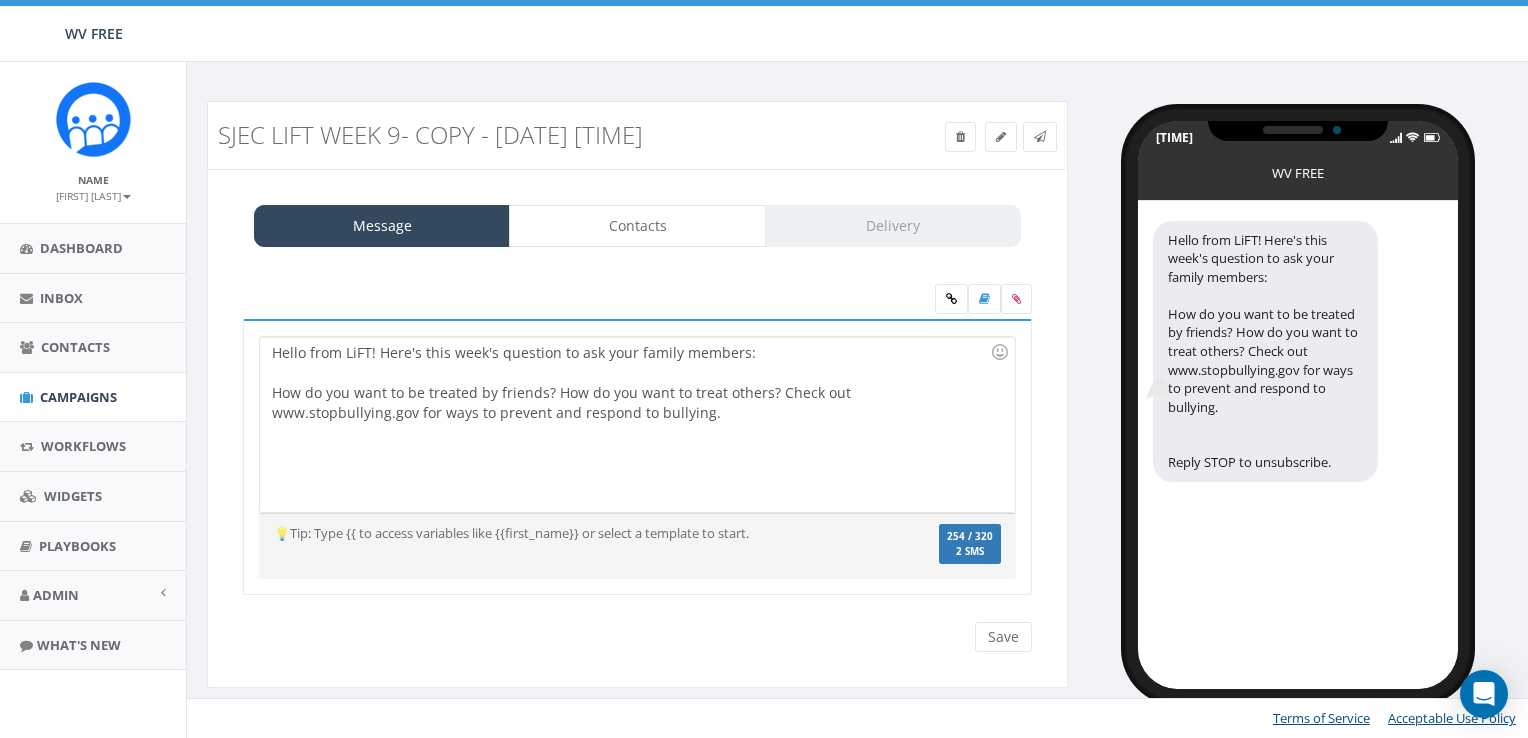 click on "Message Contacts Delivery" at bounding box center [637, 226] 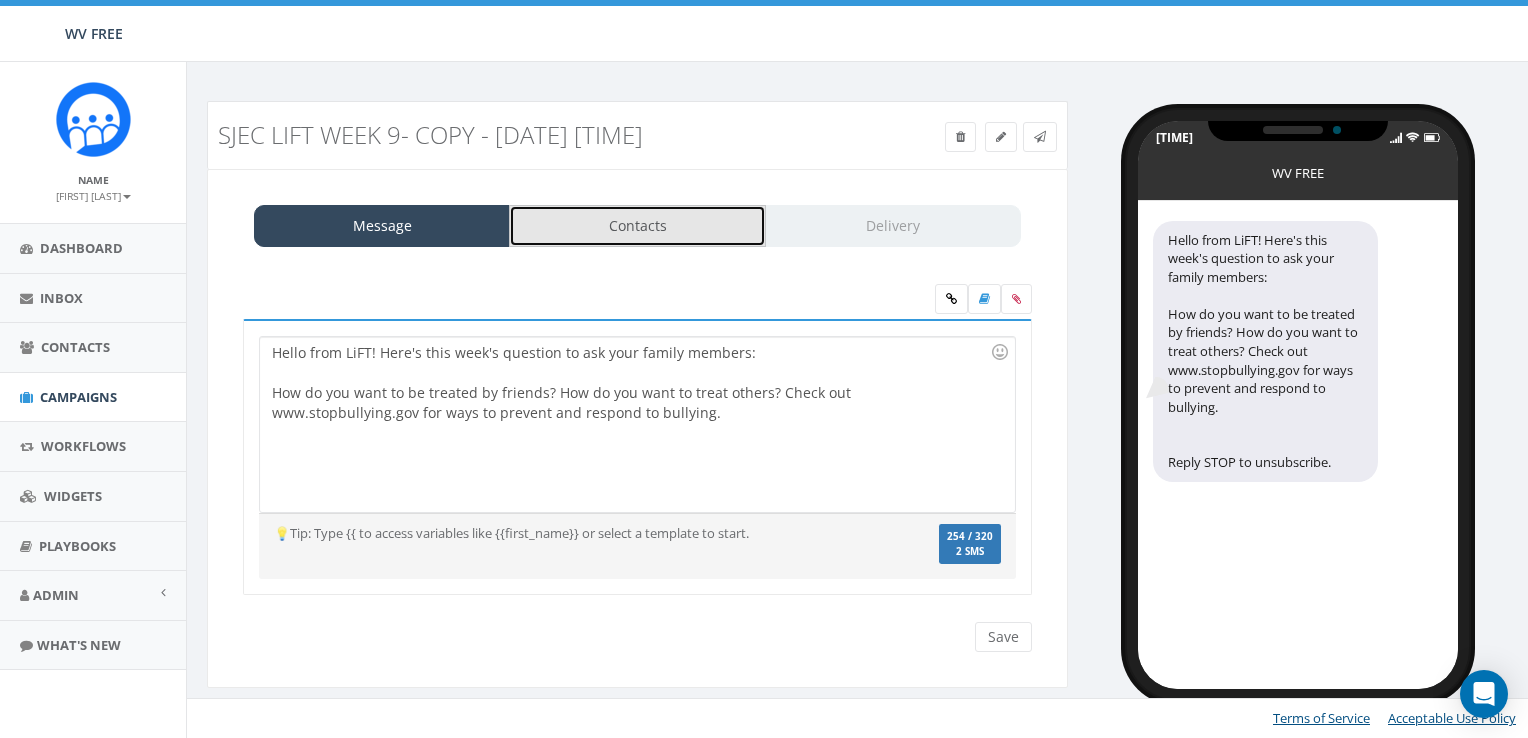 click on "Contacts" at bounding box center [637, 226] 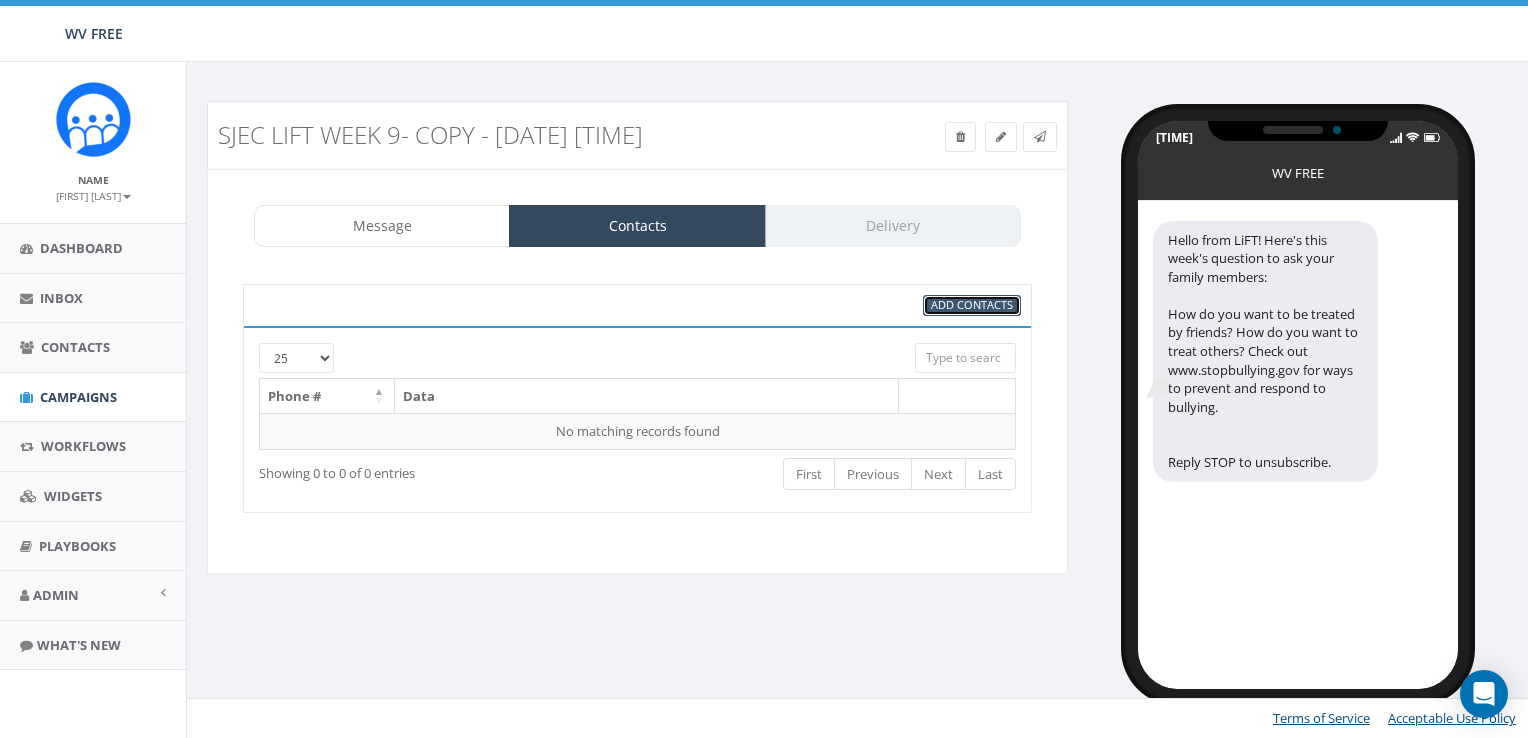 click on "Add Contacts" at bounding box center (972, 304) 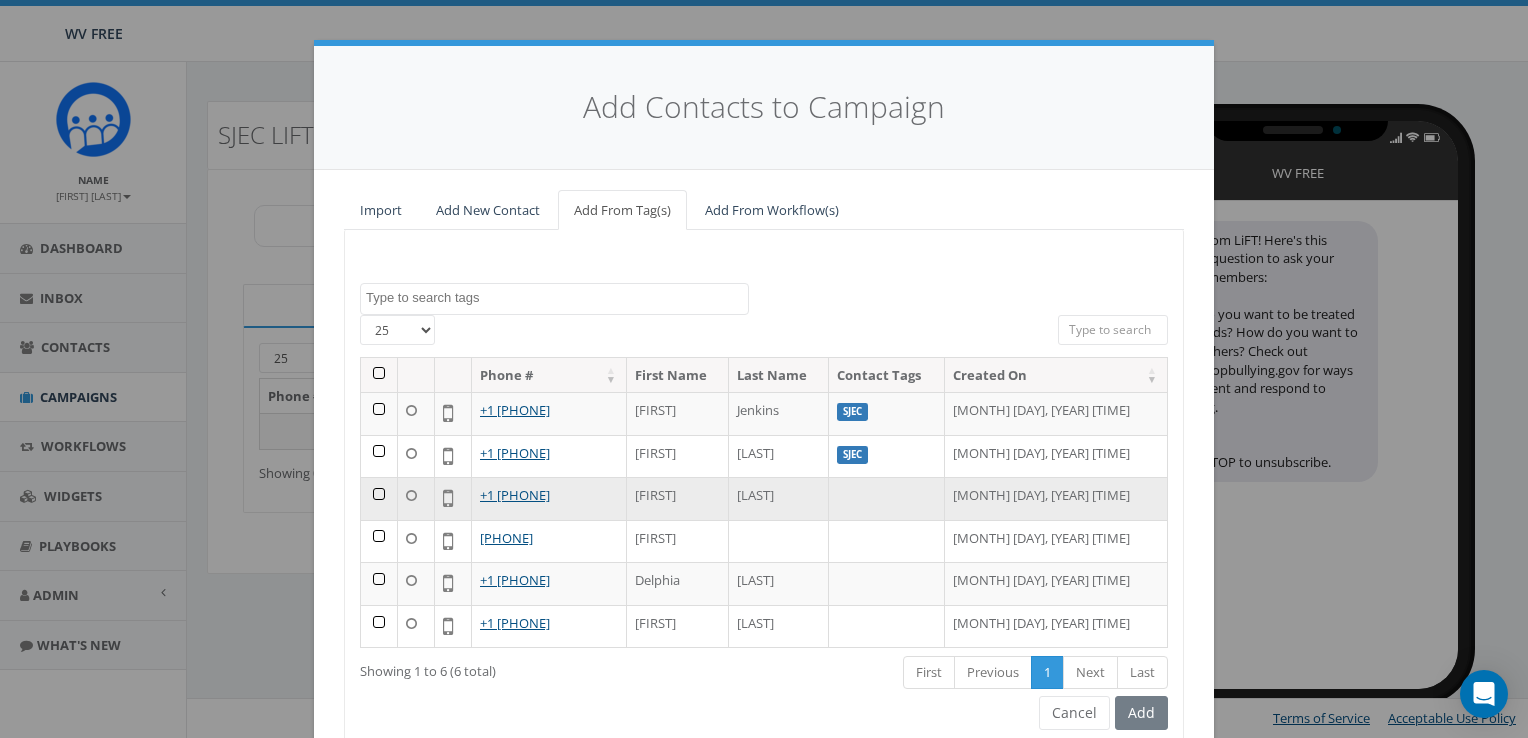 click at bounding box center [379, 498] 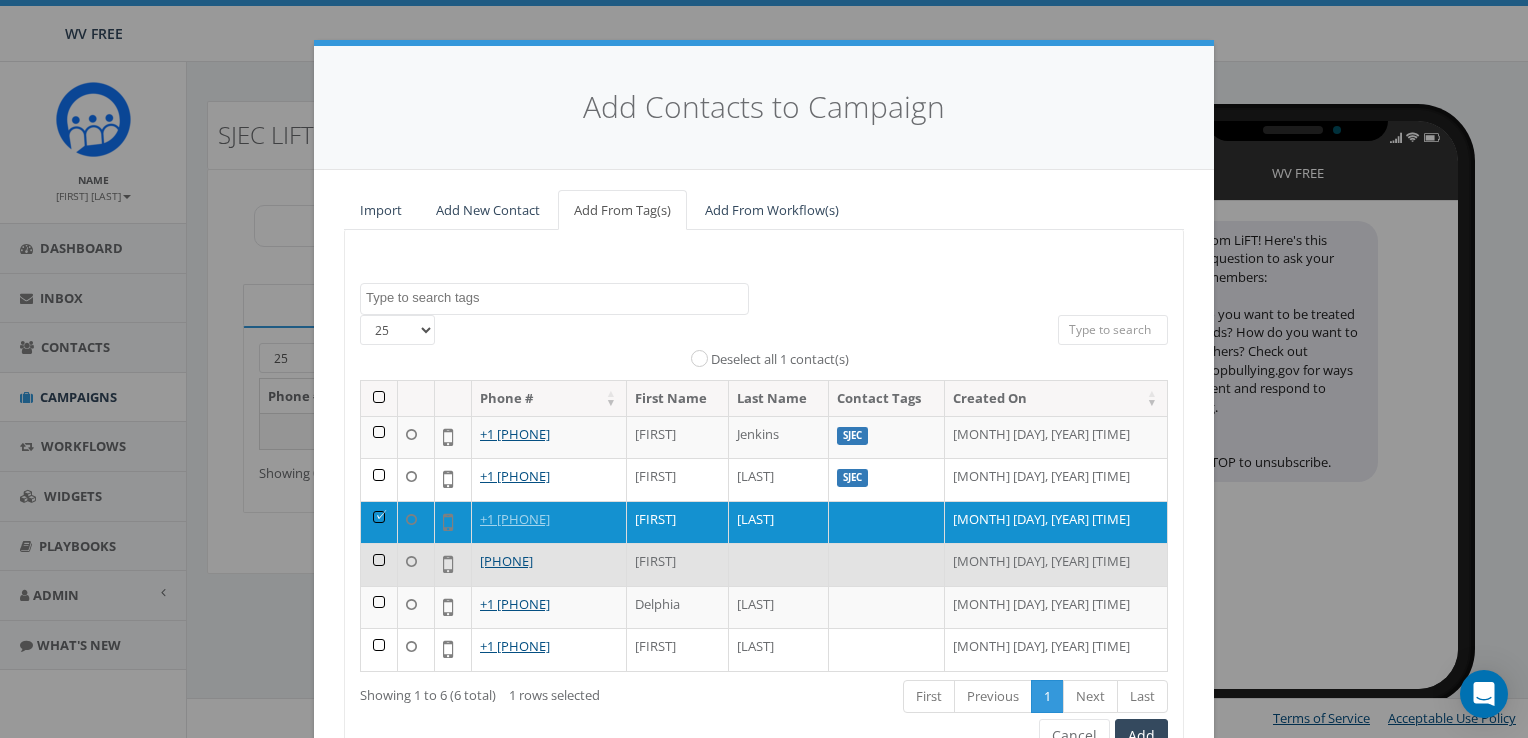 click at bounding box center [379, 564] 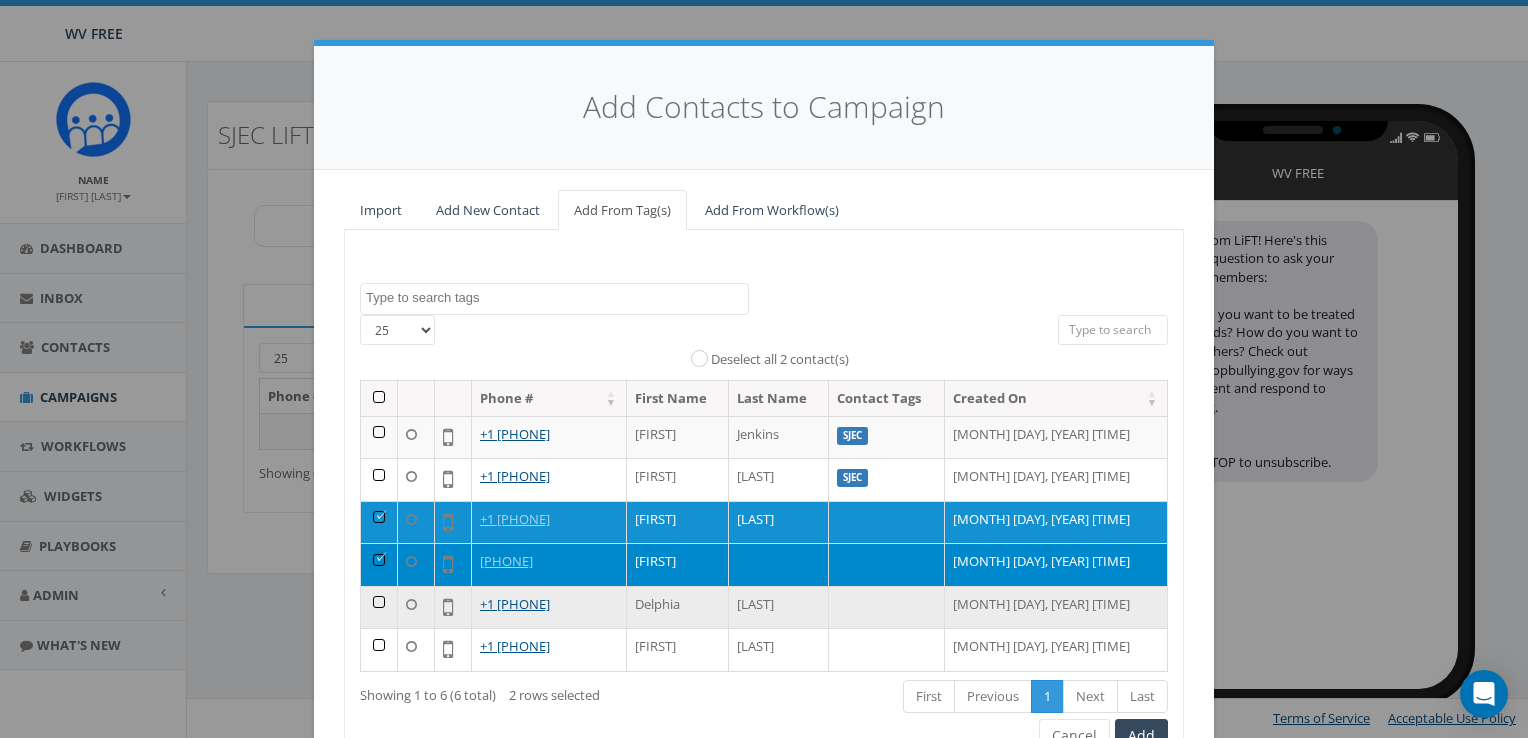 click at bounding box center [379, 607] 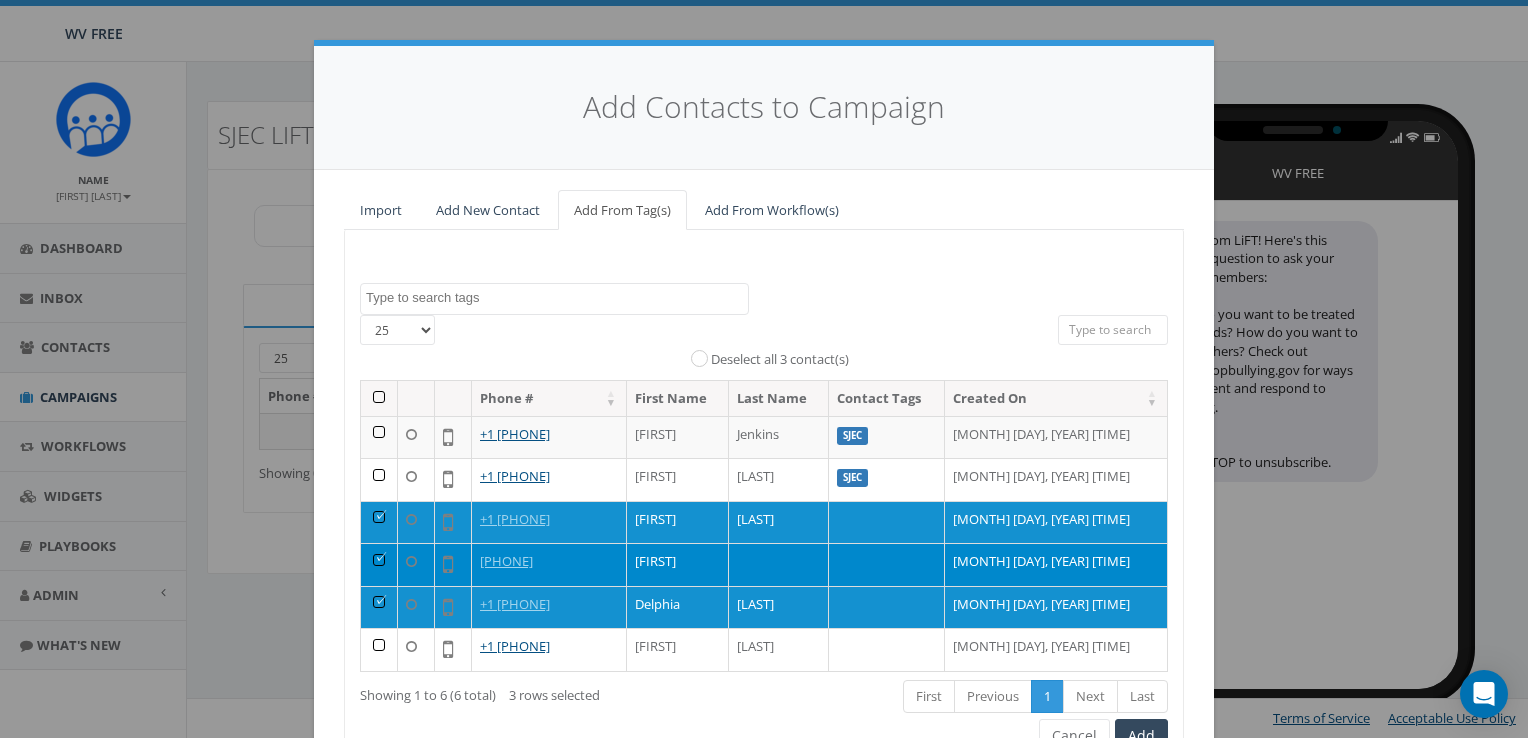 scroll, scrollTop: 100, scrollLeft: 0, axis: vertical 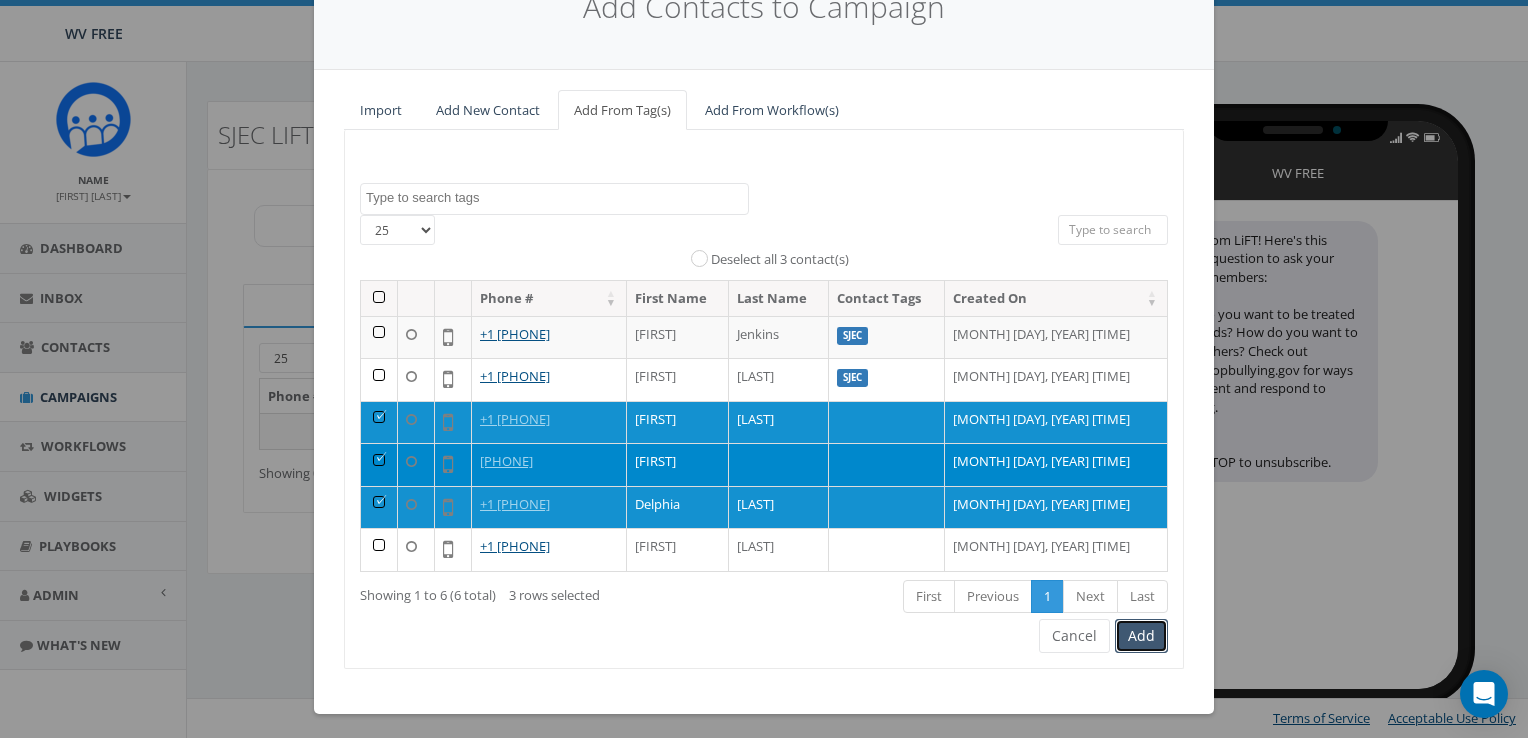 click on "Add" at bounding box center (1141, 636) 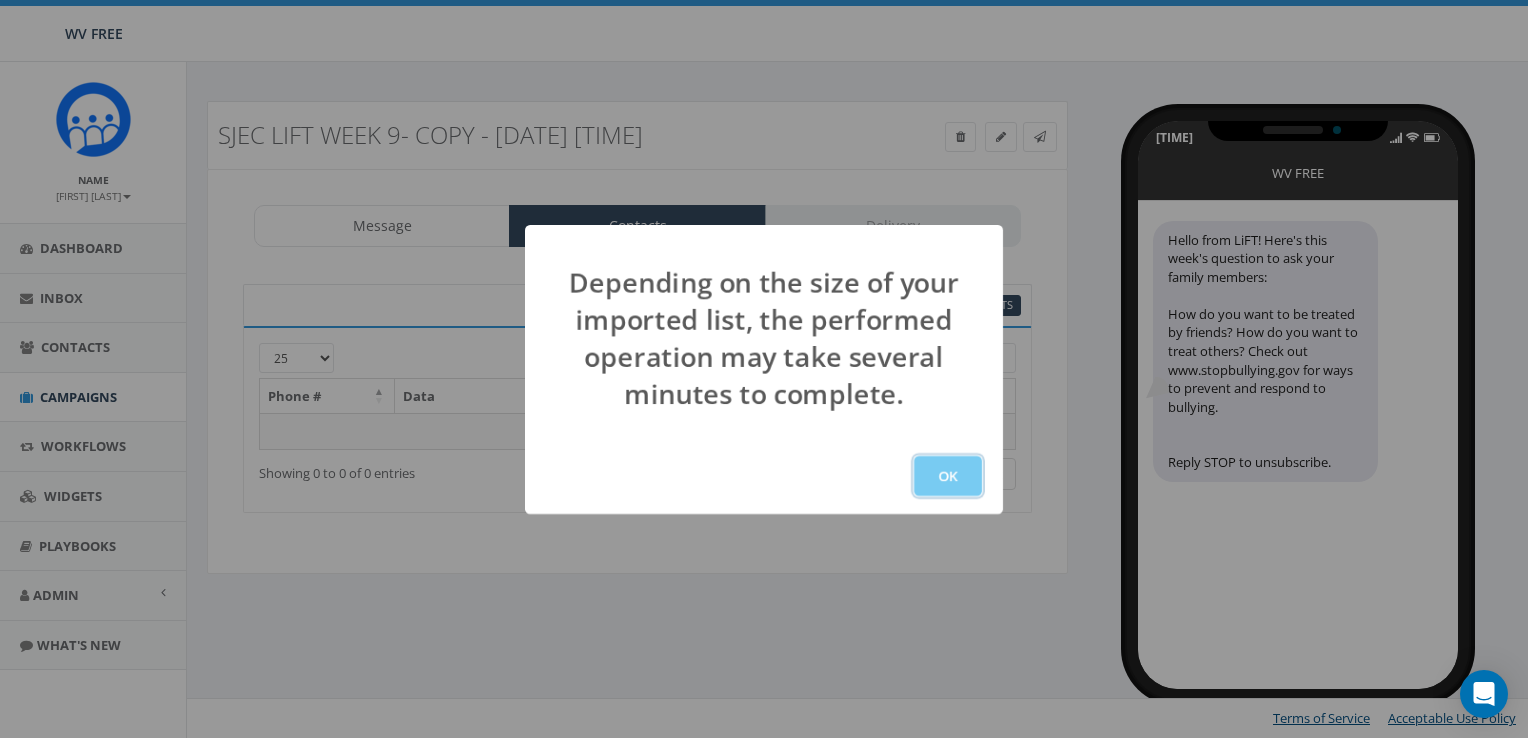 click on "OK" at bounding box center [948, 476] 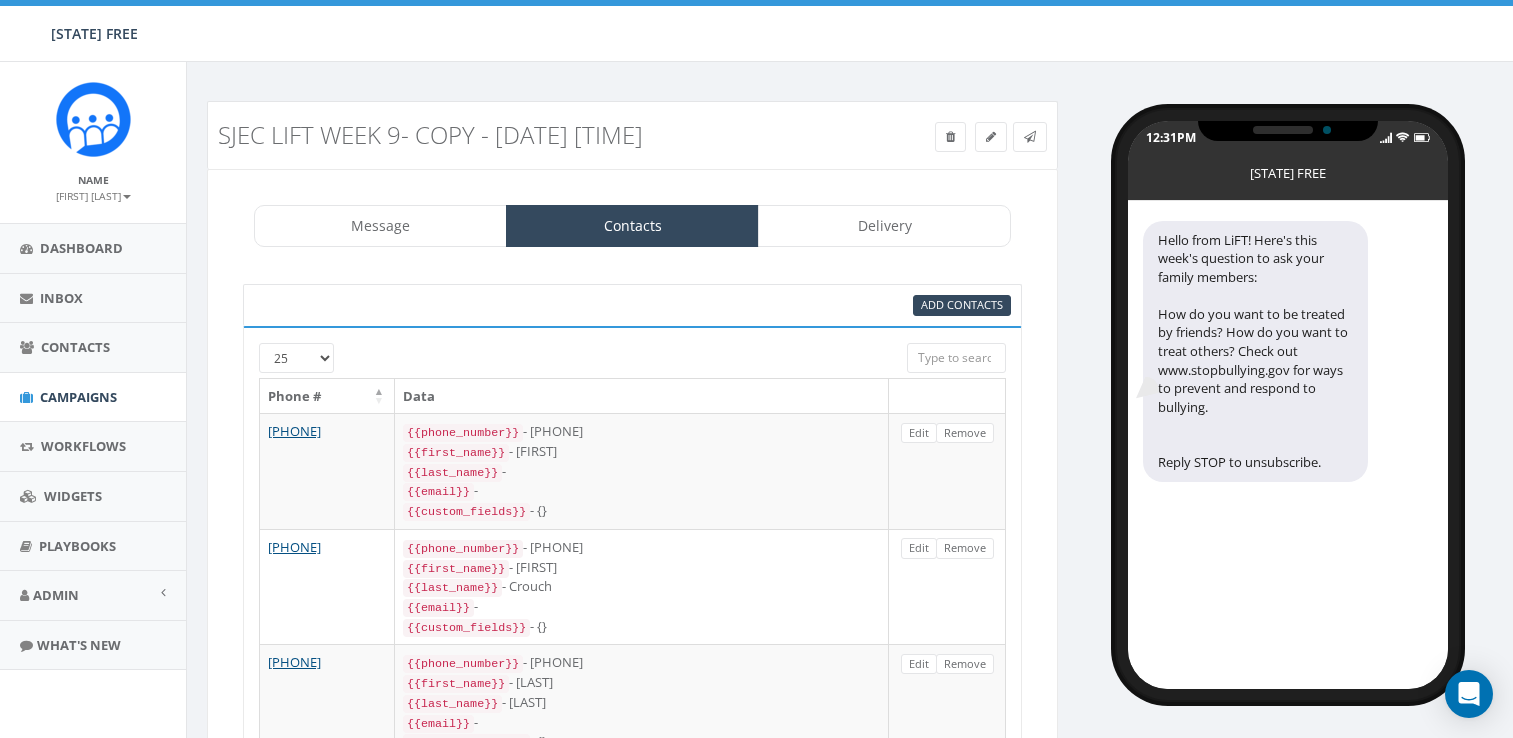 scroll, scrollTop: 0, scrollLeft: 0, axis: both 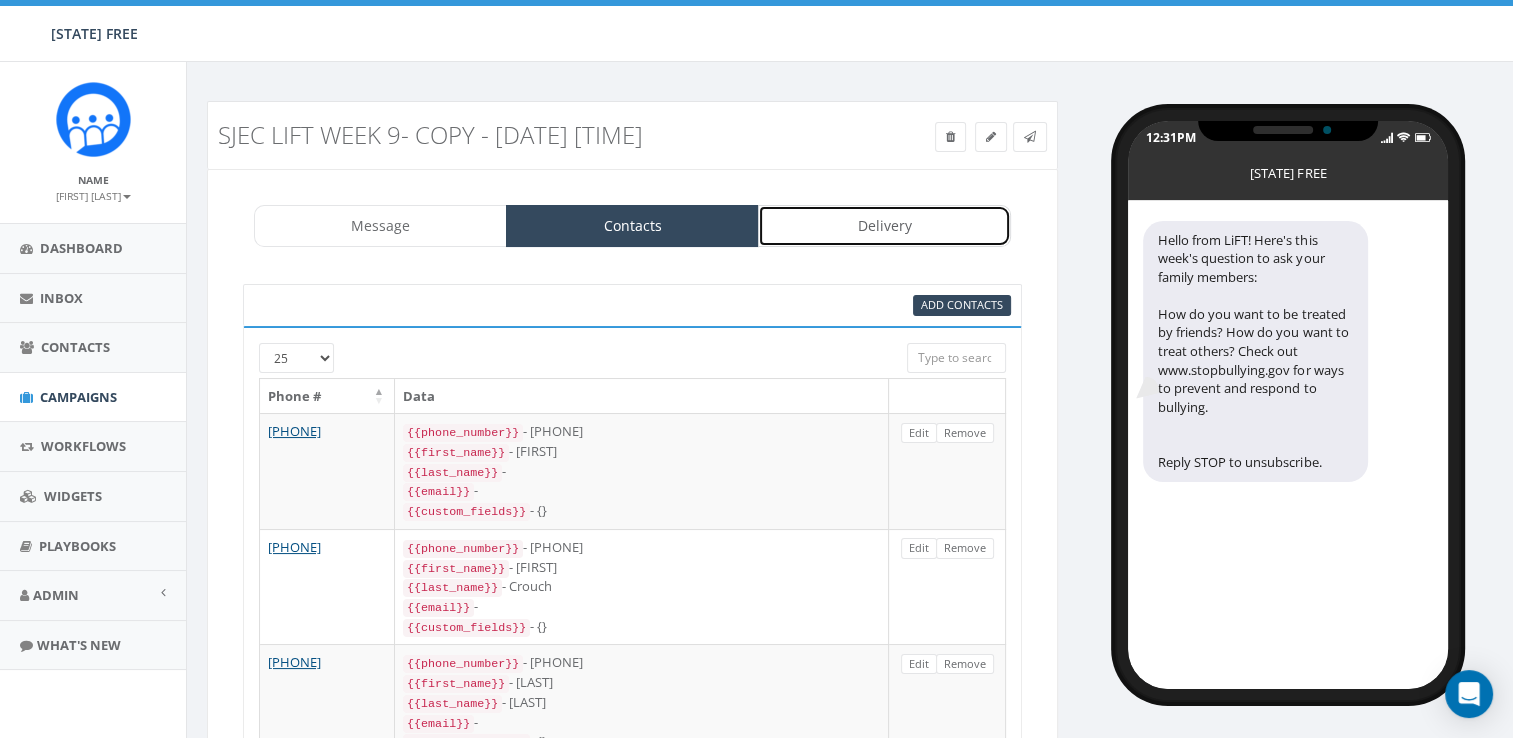 click on "Delivery" at bounding box center [884, 252] 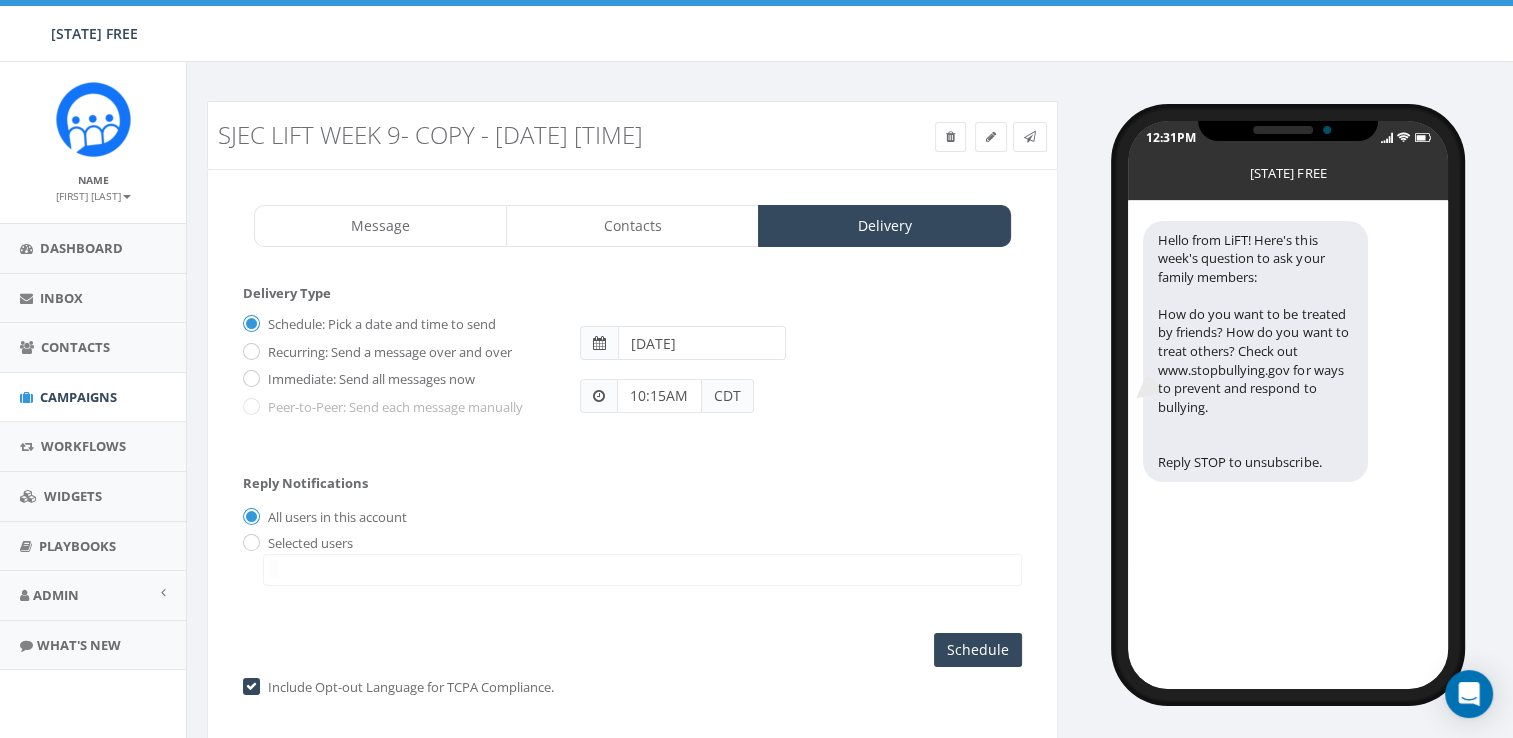 click on "2025-08-16" at bounding box center (702, 369) 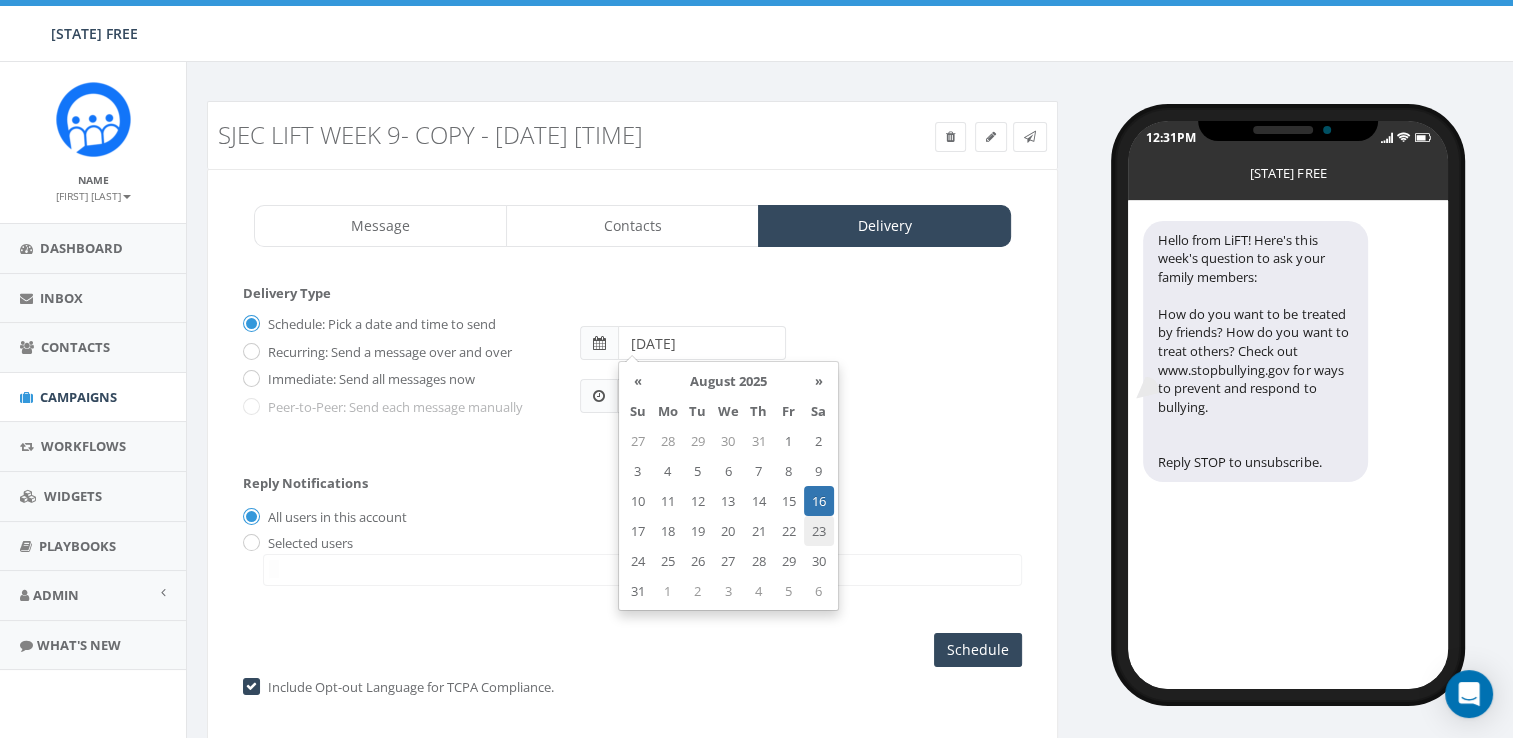 click on "23" at bounding box center (819, 441) 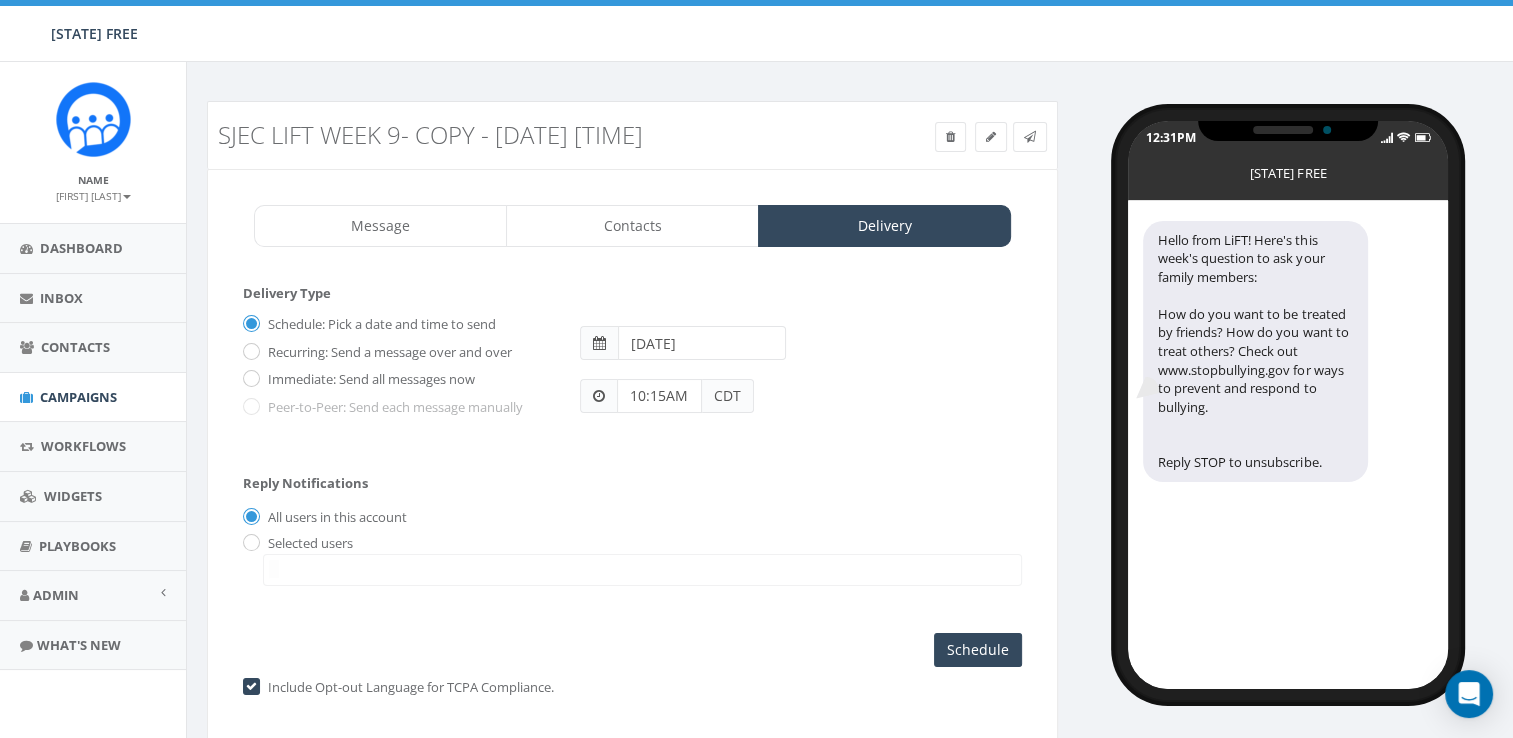 click at bounding box center [642, 596] 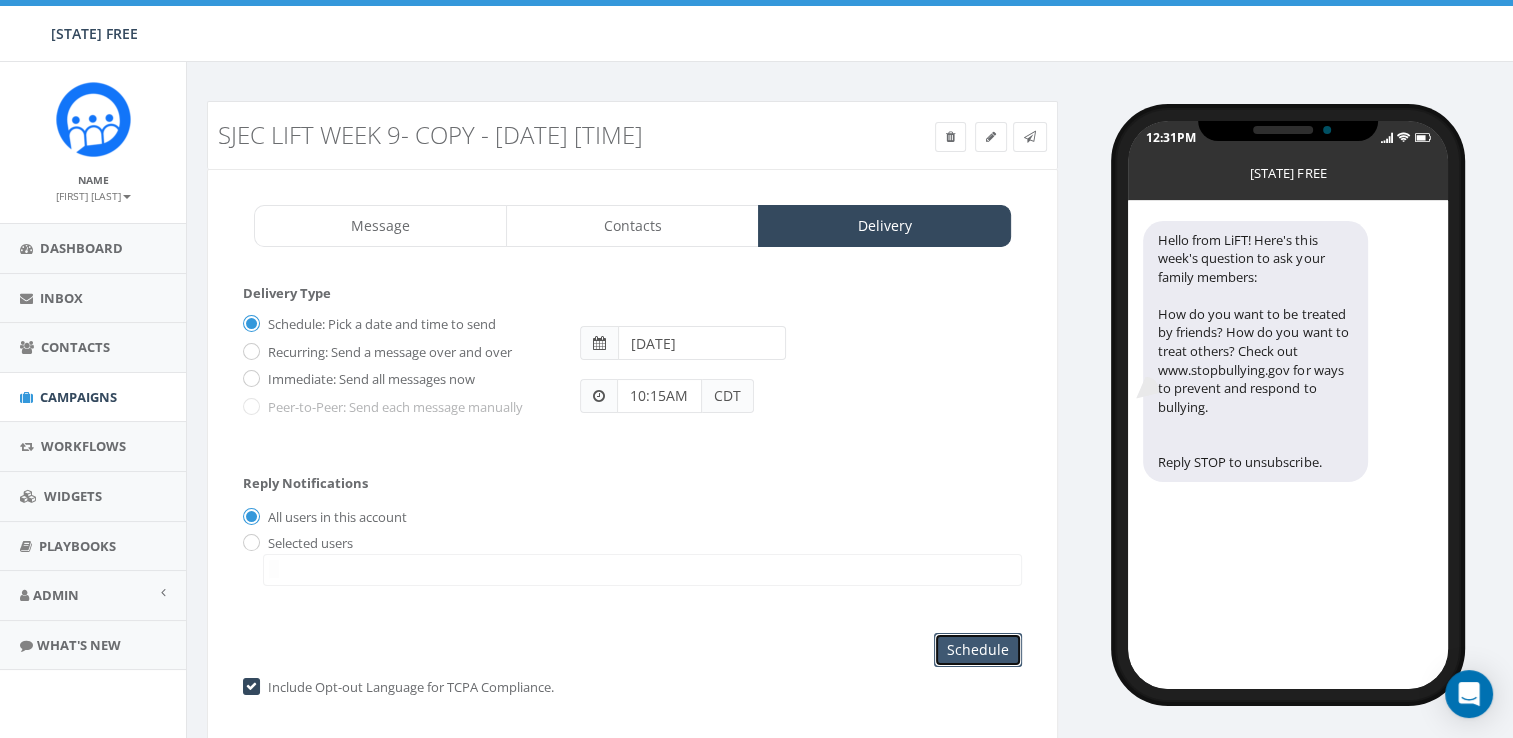 click on "Schedule" at bounding box center [978, 676] 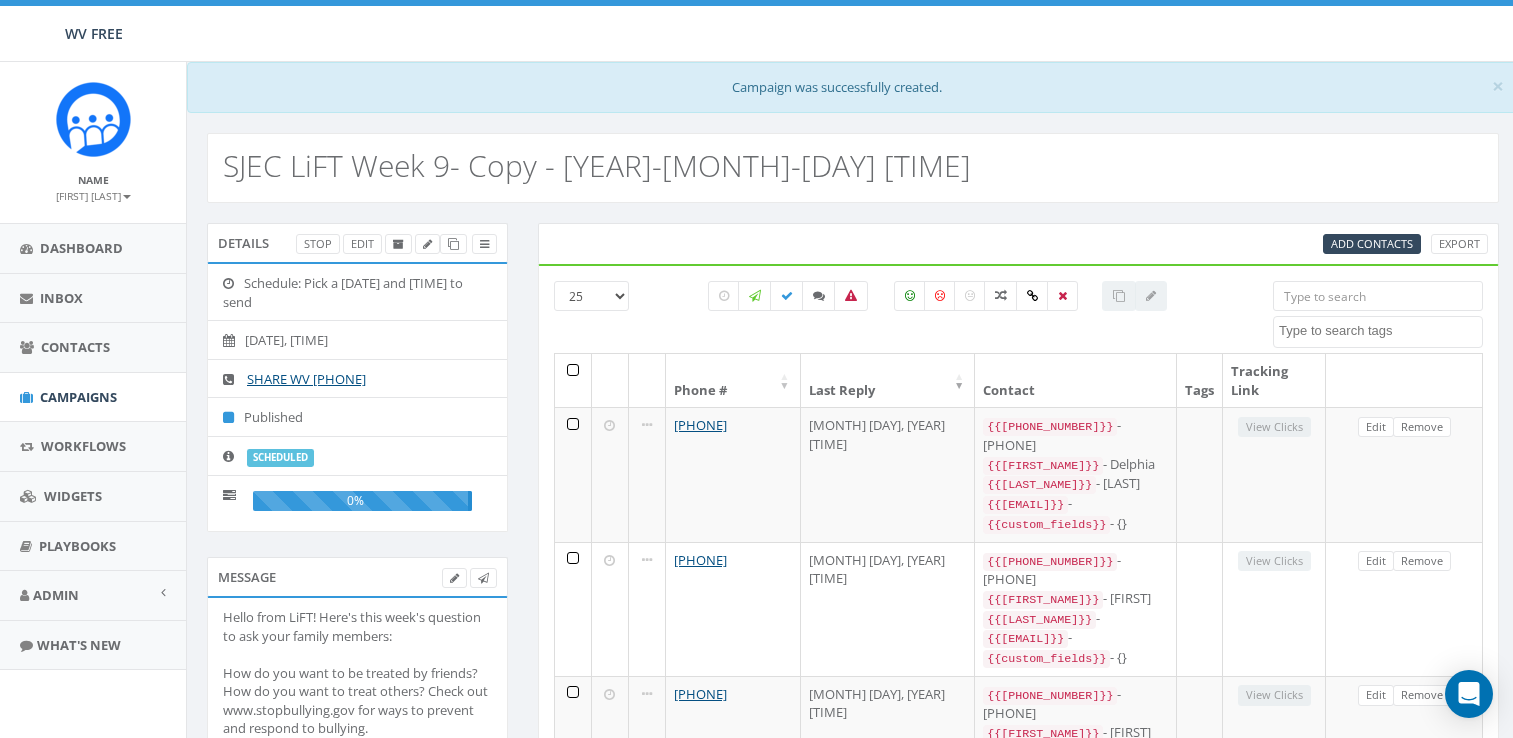 scroll, scrollTop: 0, scrollLeft: 0, axis: both 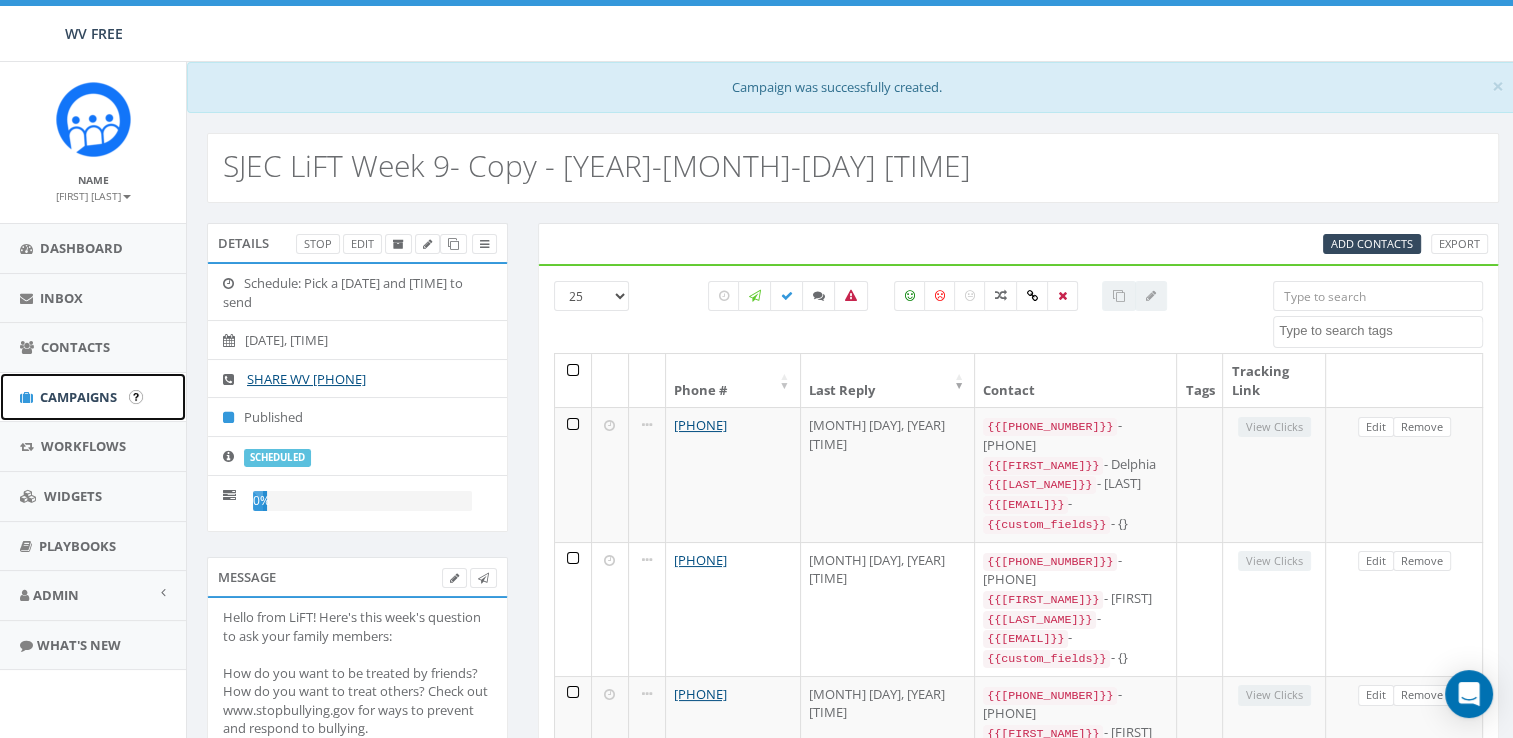 click on "Campaigns" at bounding box center [78, 397] 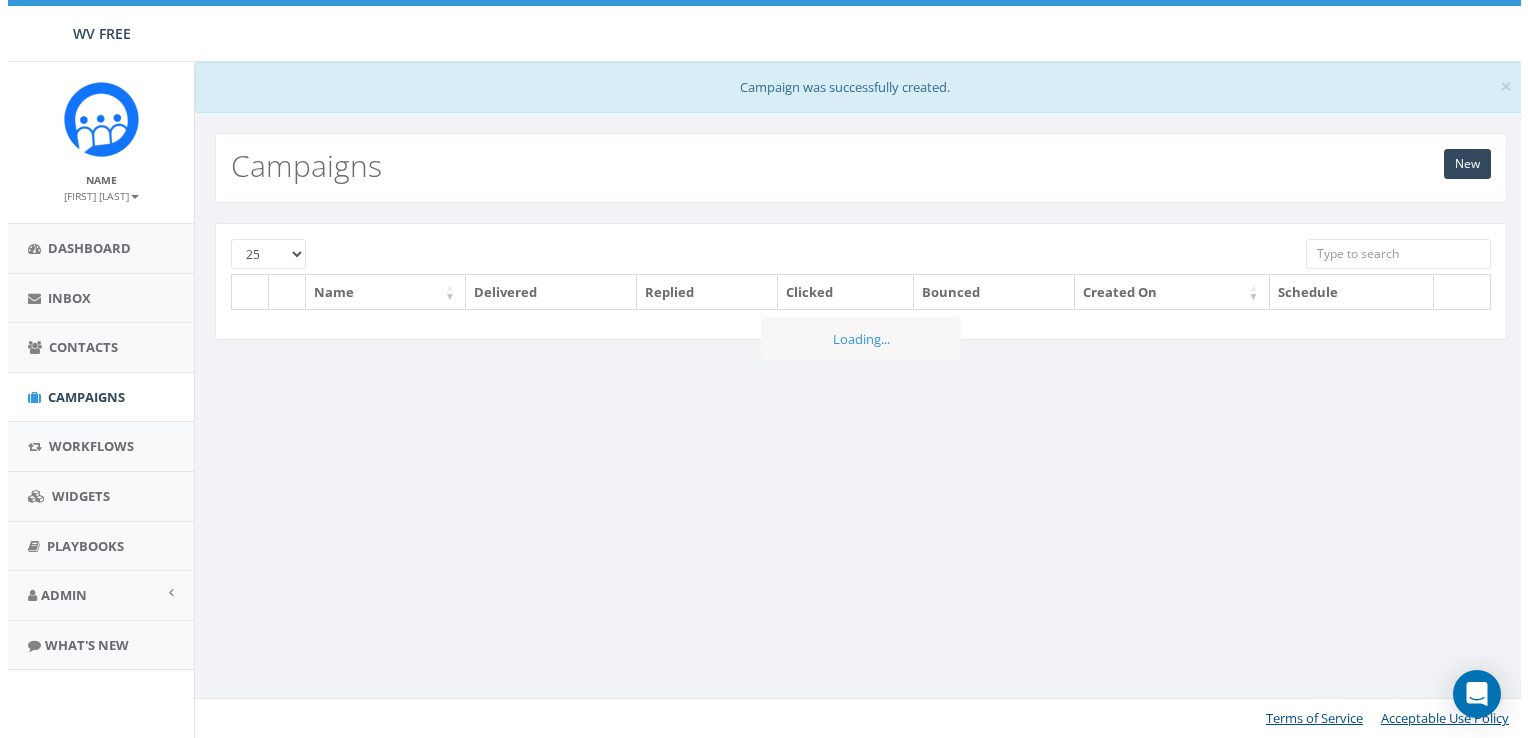 scroll, scrollTop: 0, scrollLeft: 0, axis: both 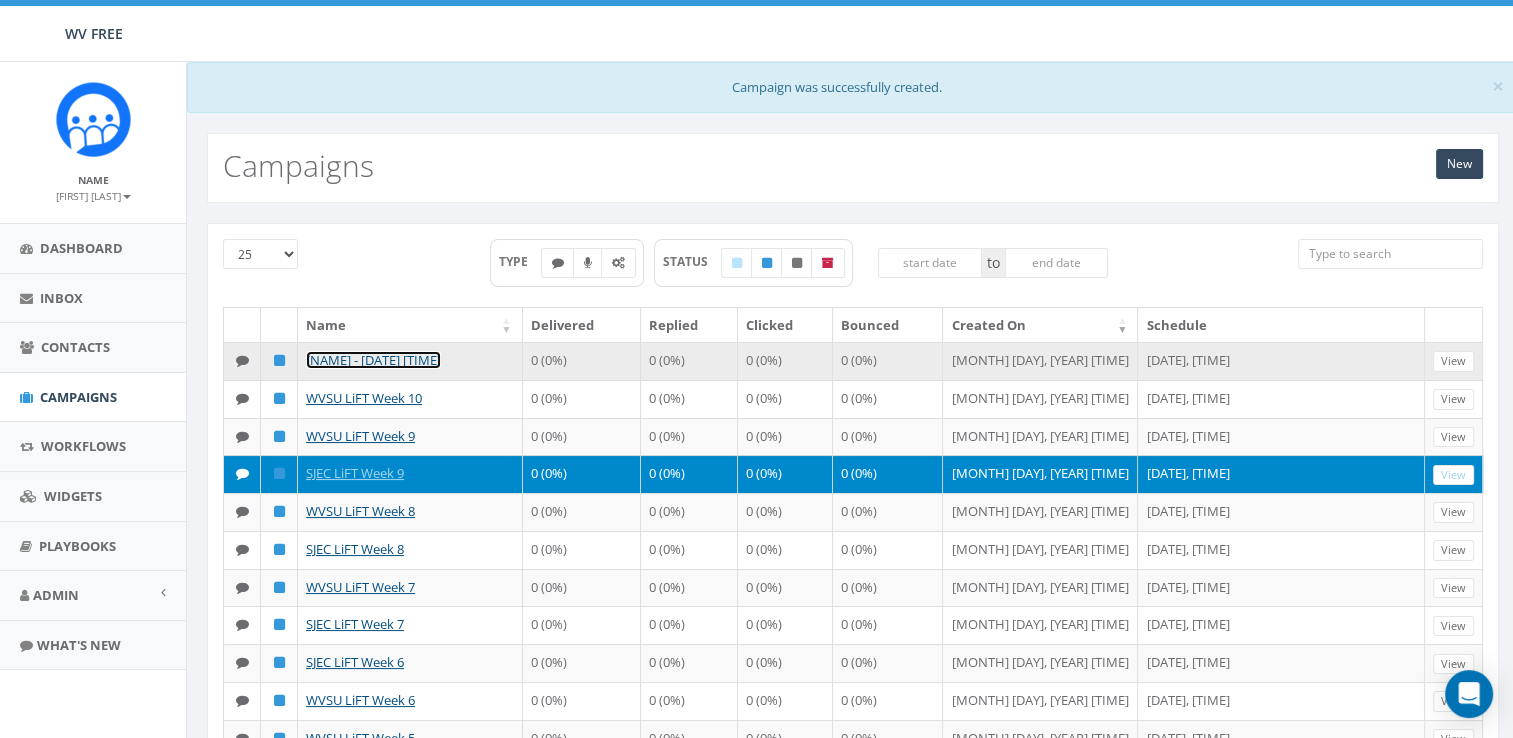 click on "[ORG] [WEEK] [WEEK] - [YEAR]-[MONTH]-[DAY] [HOUR]:[MINUTE]:[SECOND]" at bounding box center (466, 369) 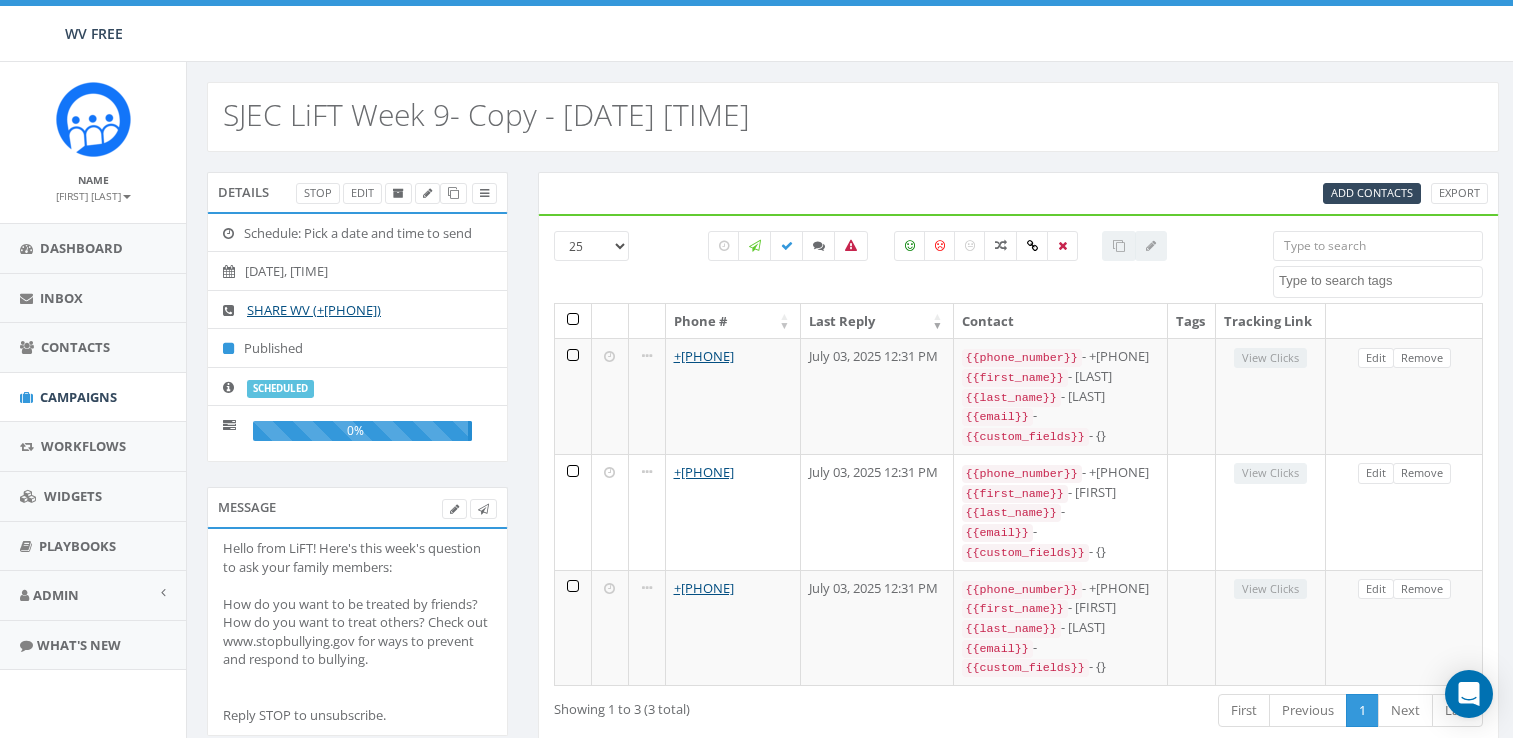 scroll, scrollTop: 0, scrollLeft: 0, axis: both 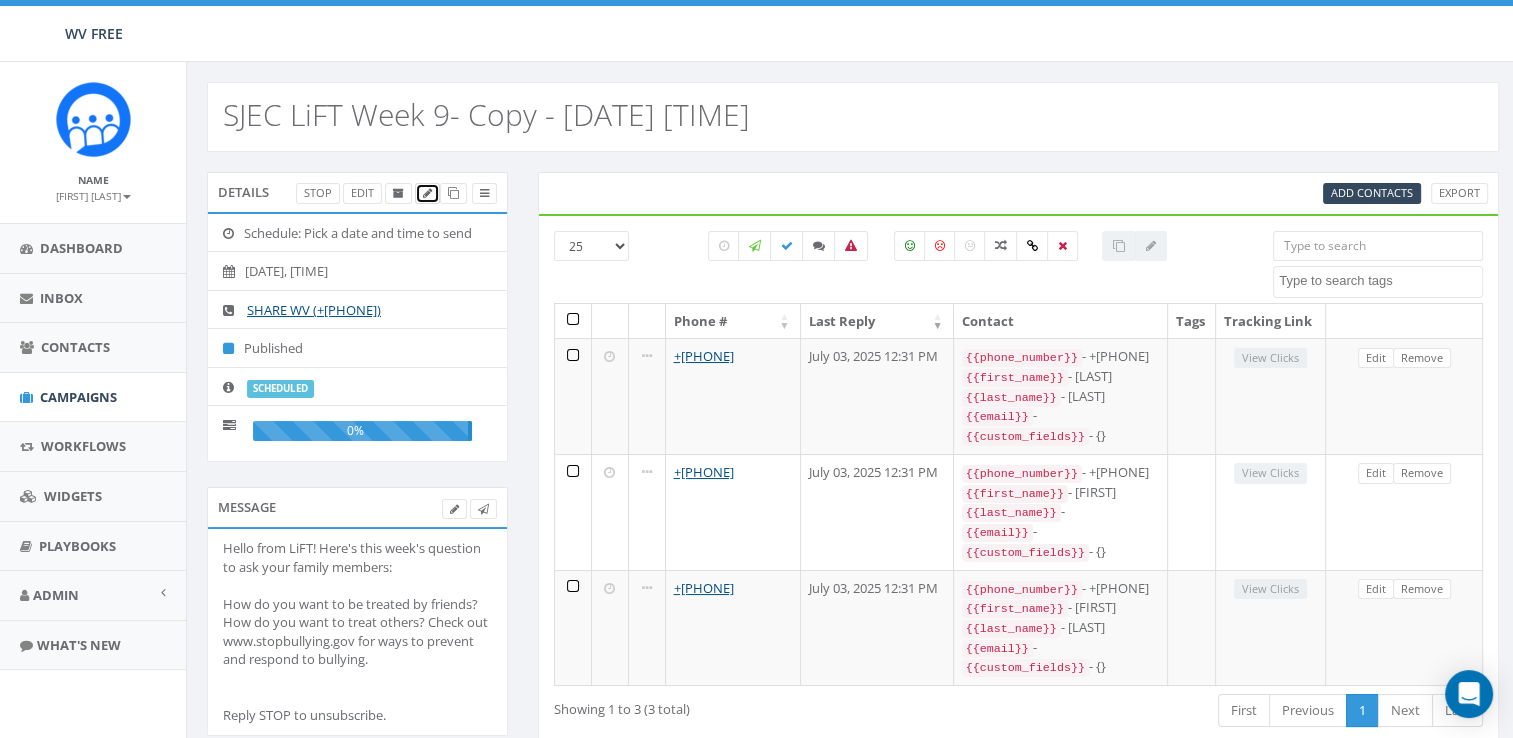 click at bounding box center [427, 193] 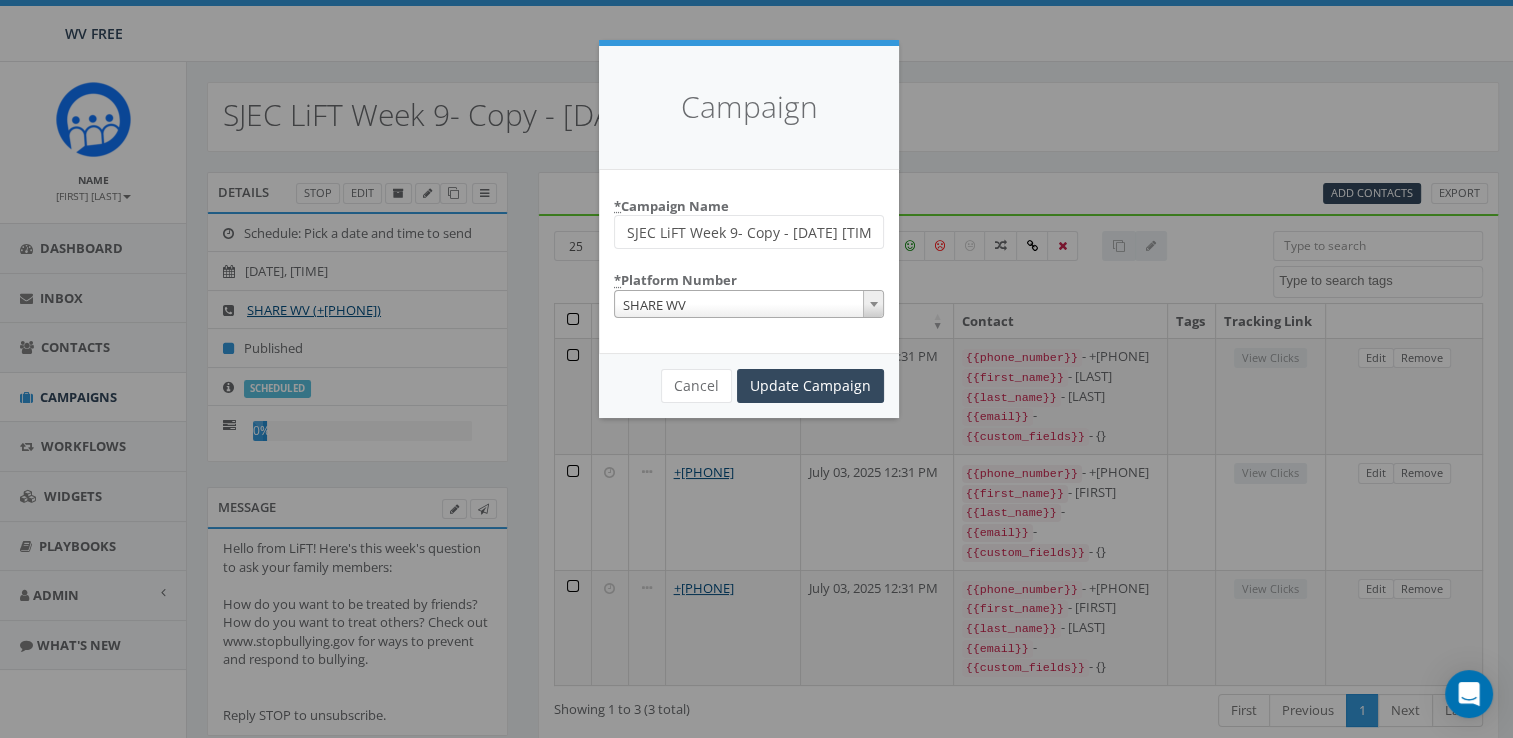 scroll, scrollTop: 0, scrollLeft: 48, axis: horizontal 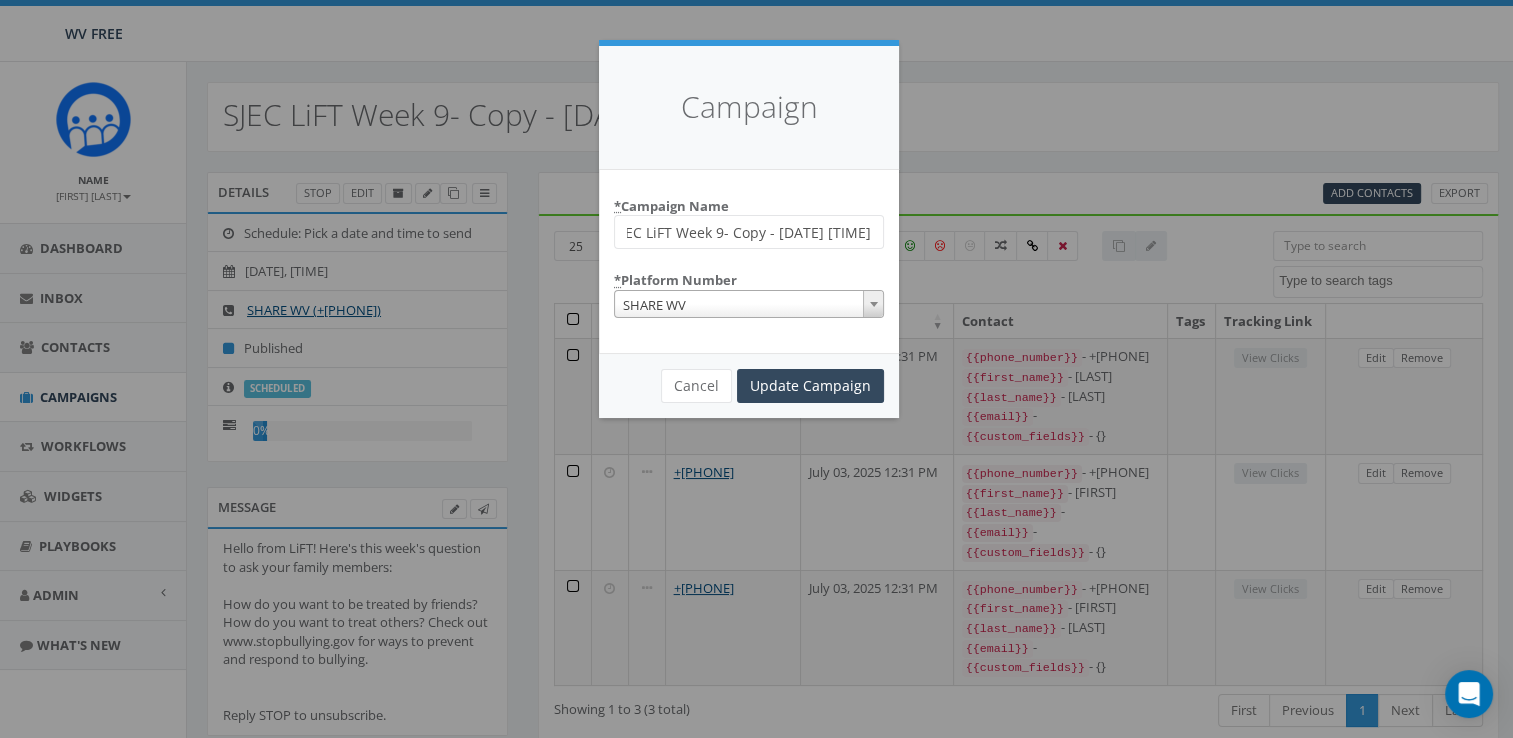 drag, startPoint x: 729, startPoint y: 231, endPoint x: 963, endPoint y: 222, distance: 234.17302 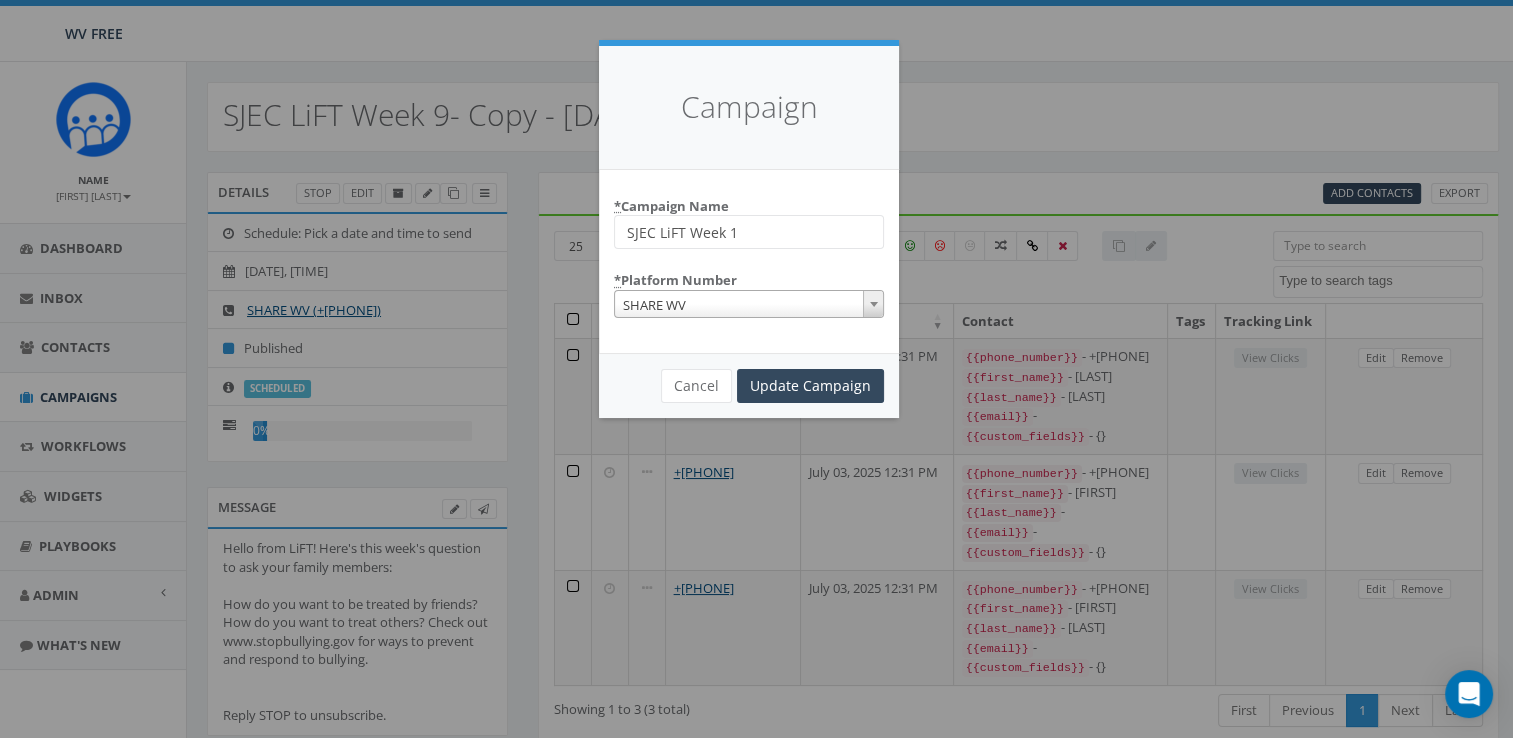 scroll, scrollTop: 0, scrollLeft: 0, axis: both 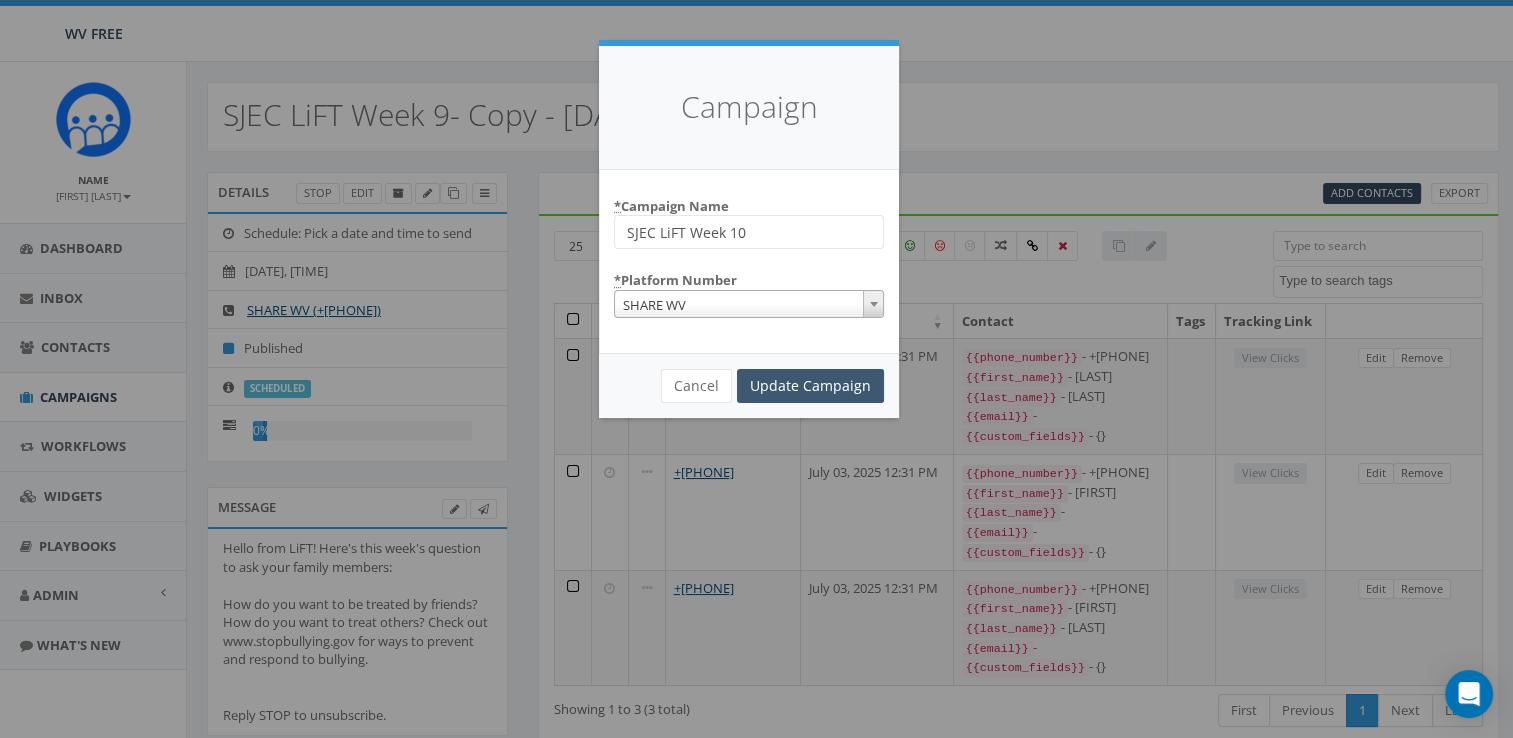 type on "[CAMPAIGN_NAME]" 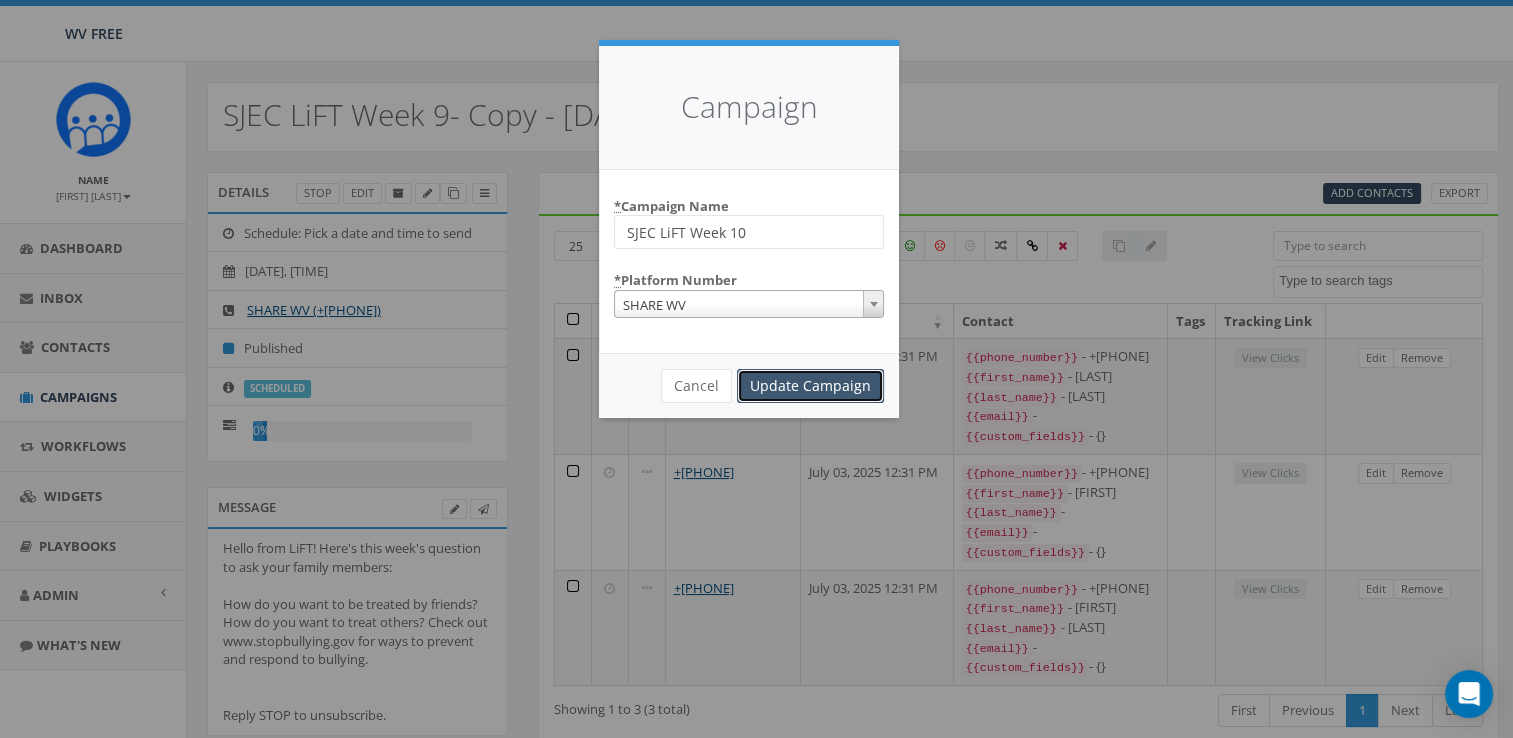 click on "Update Campaign" at bounding box center [810, 386] 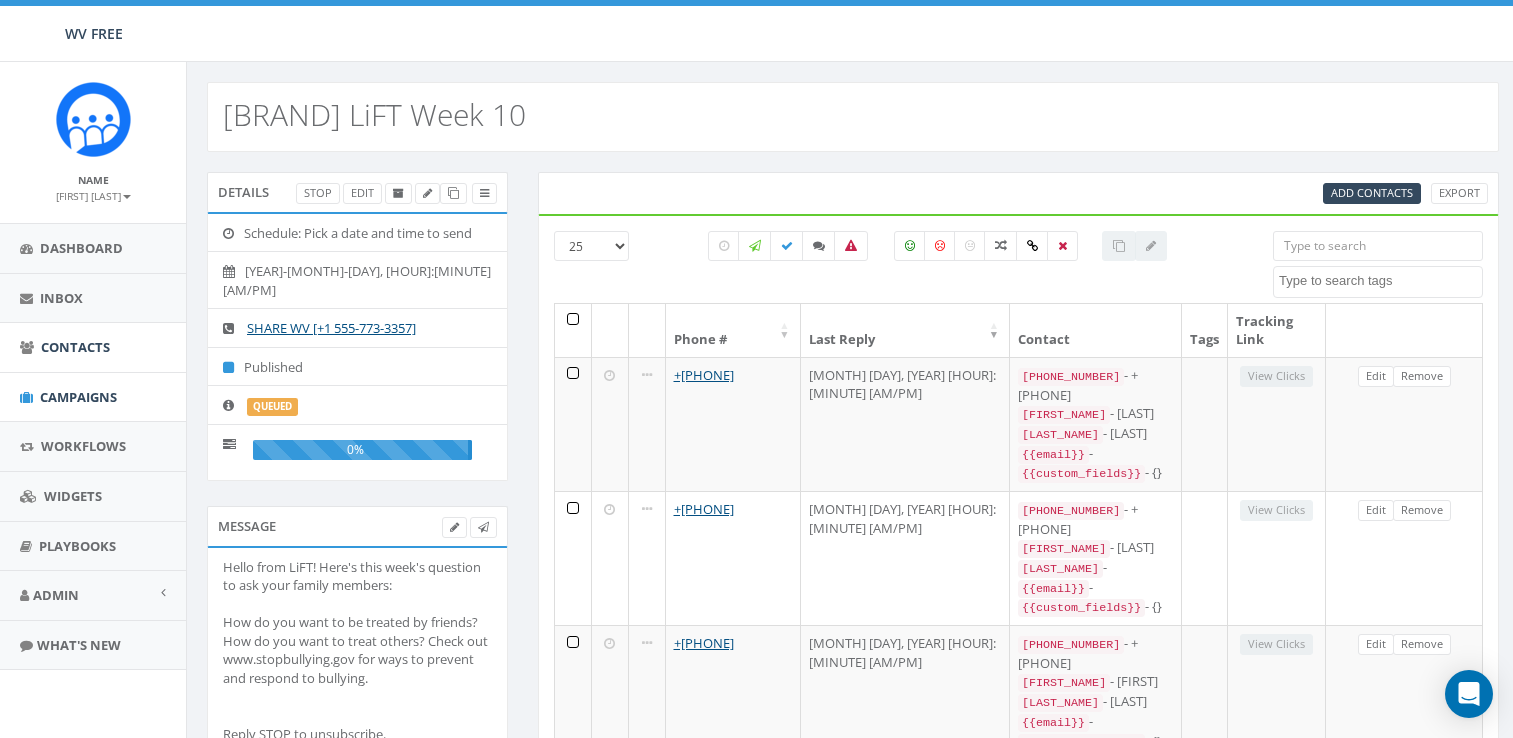 scroll, scrollTop: 0, scrollLeft: 0, axis: both 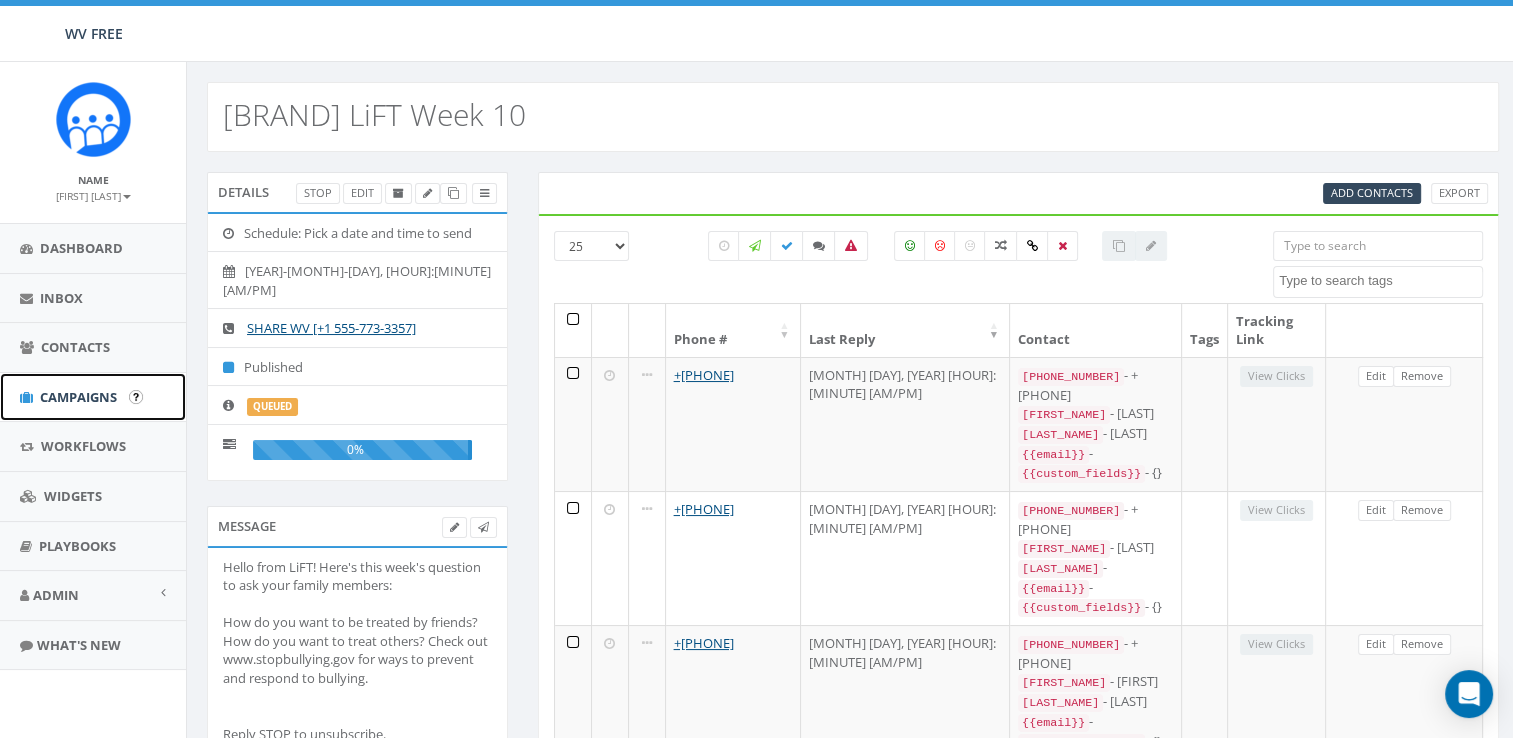 click on "Campaigns" at bounding box center [93, 397] 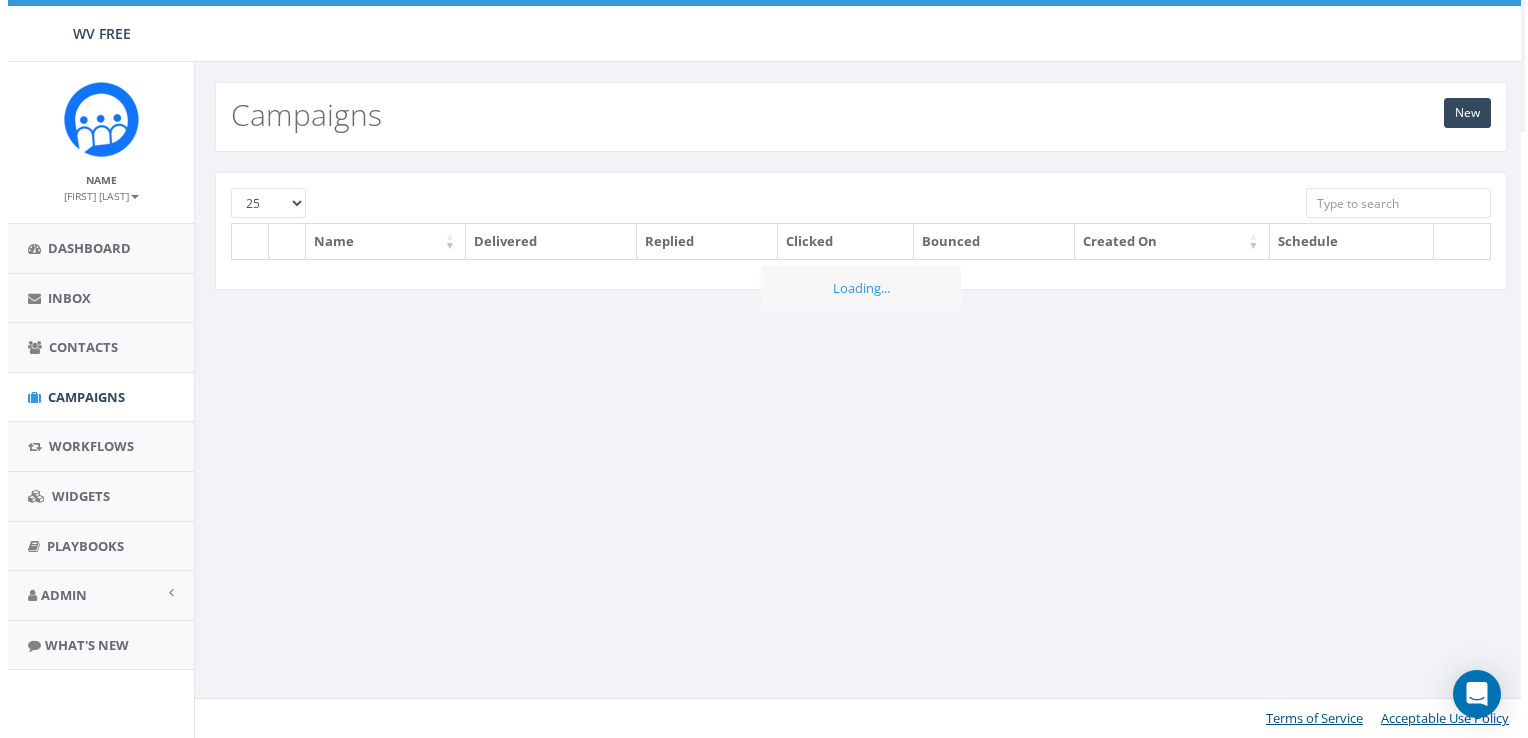 scroll, scrollTop: 0, scrollLeft: 0, axis: both 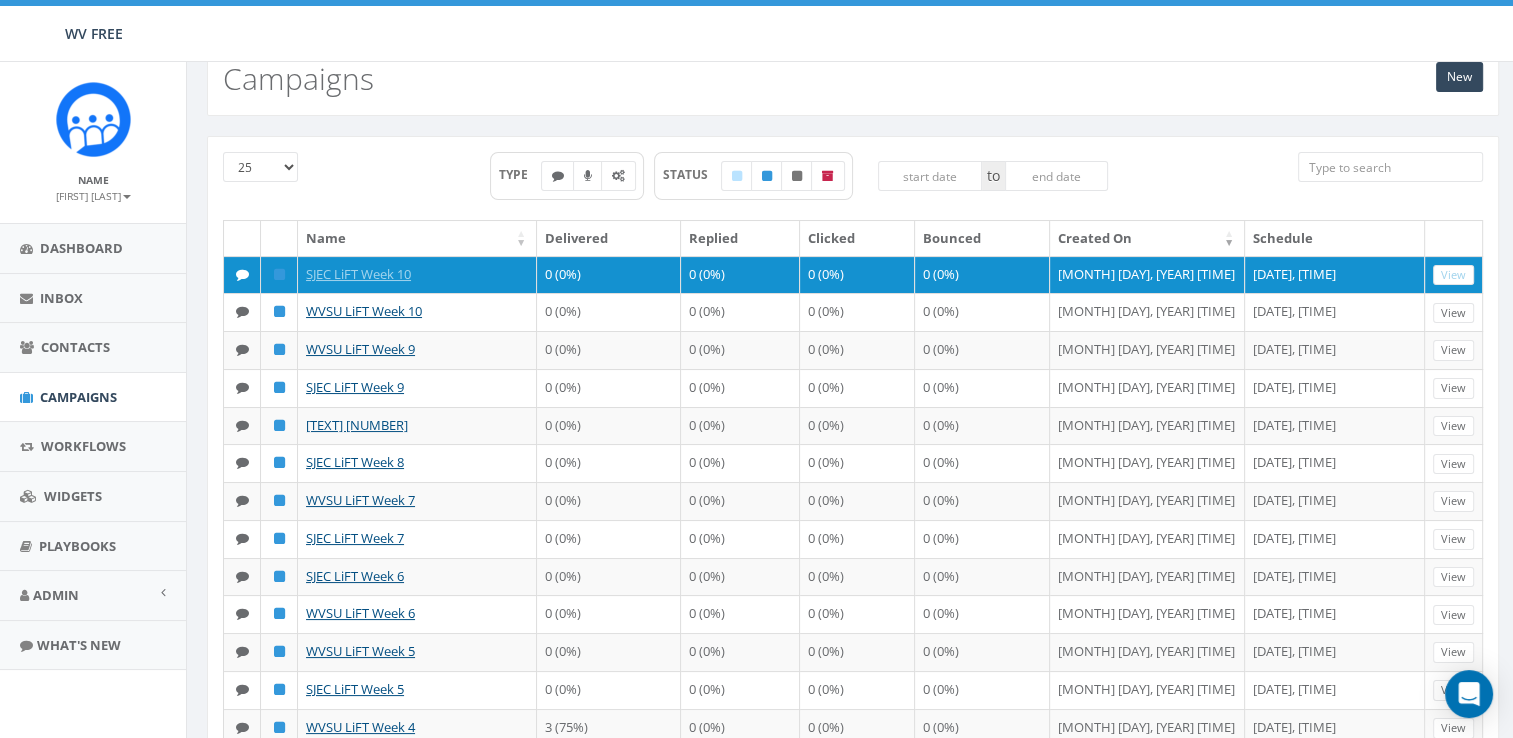 click on "TYPE STATUS     to" at bounding box center (800, 186) 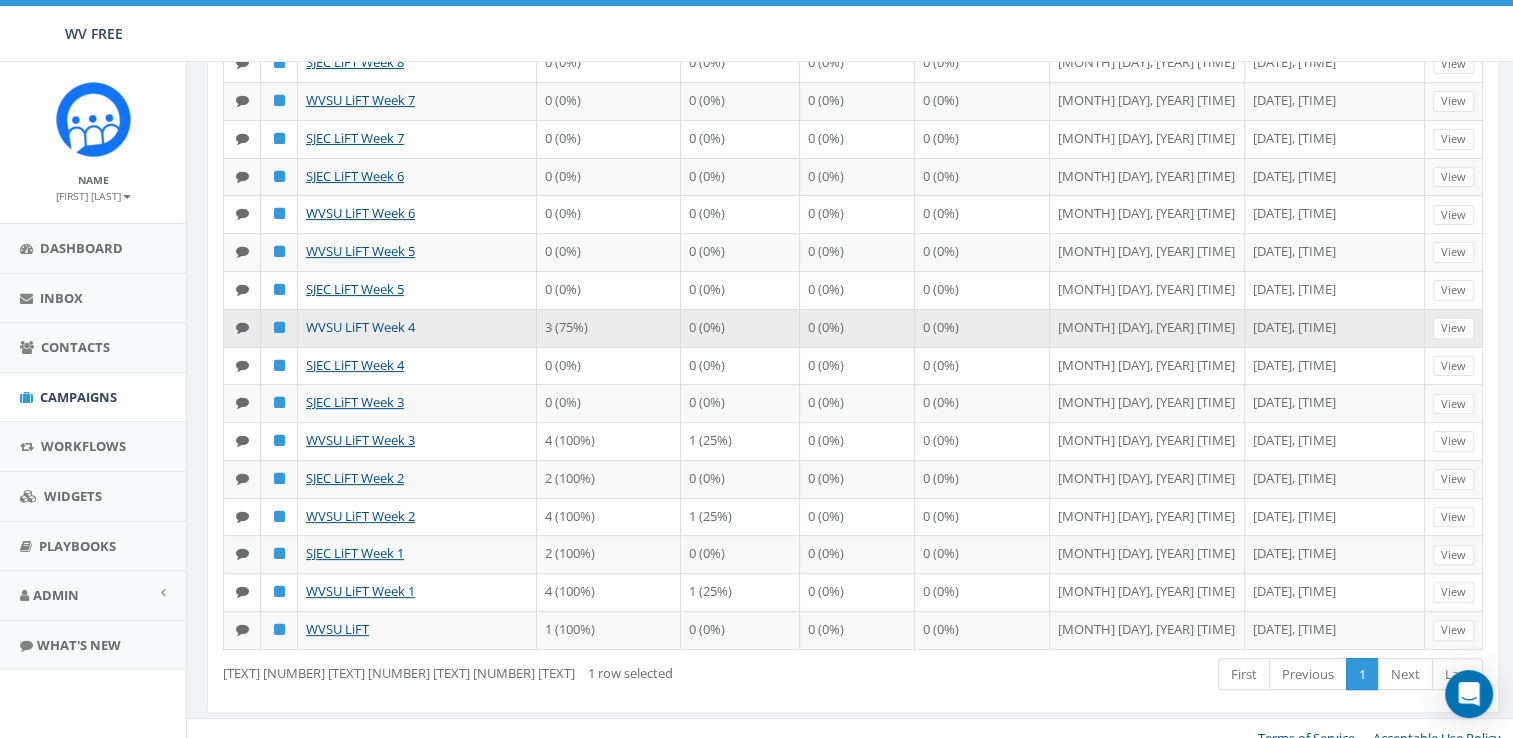 scroll, scrollTop: 236, scrollLeft: 0, axis: vertical 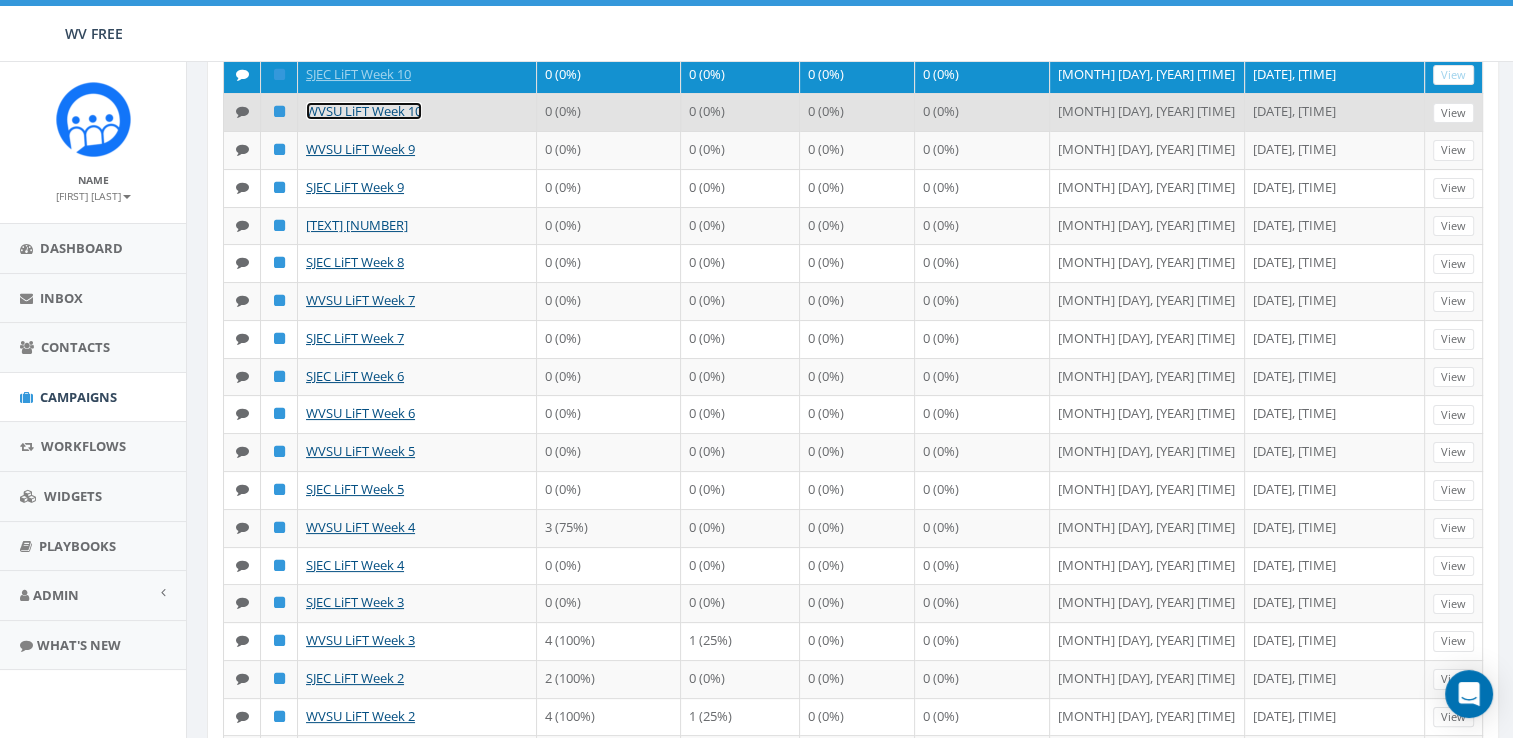 click on "WVSU LiFT Week 10" at bounding box center [365, 128] 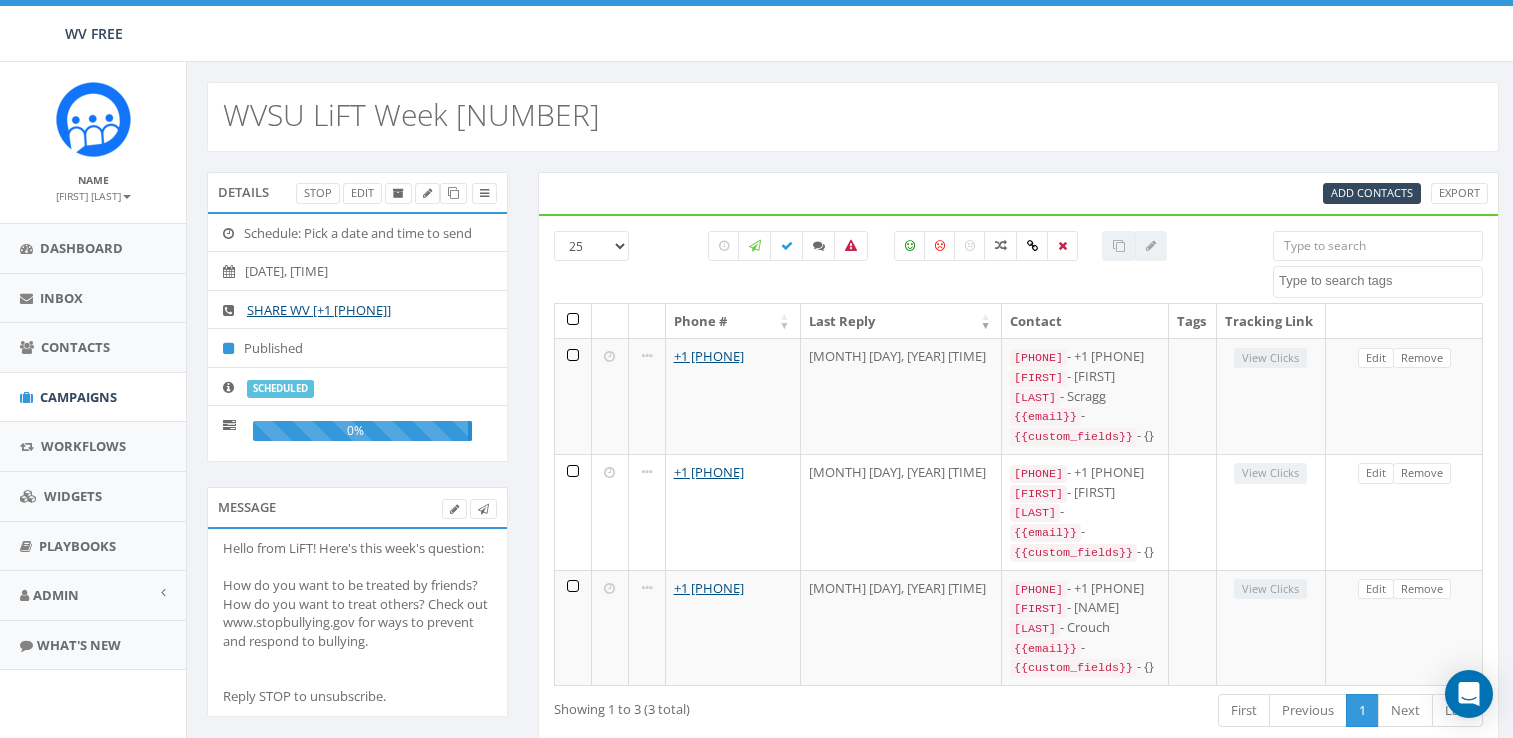 scroll, scrollTop: 0, scrollLeft: 0, axis: both 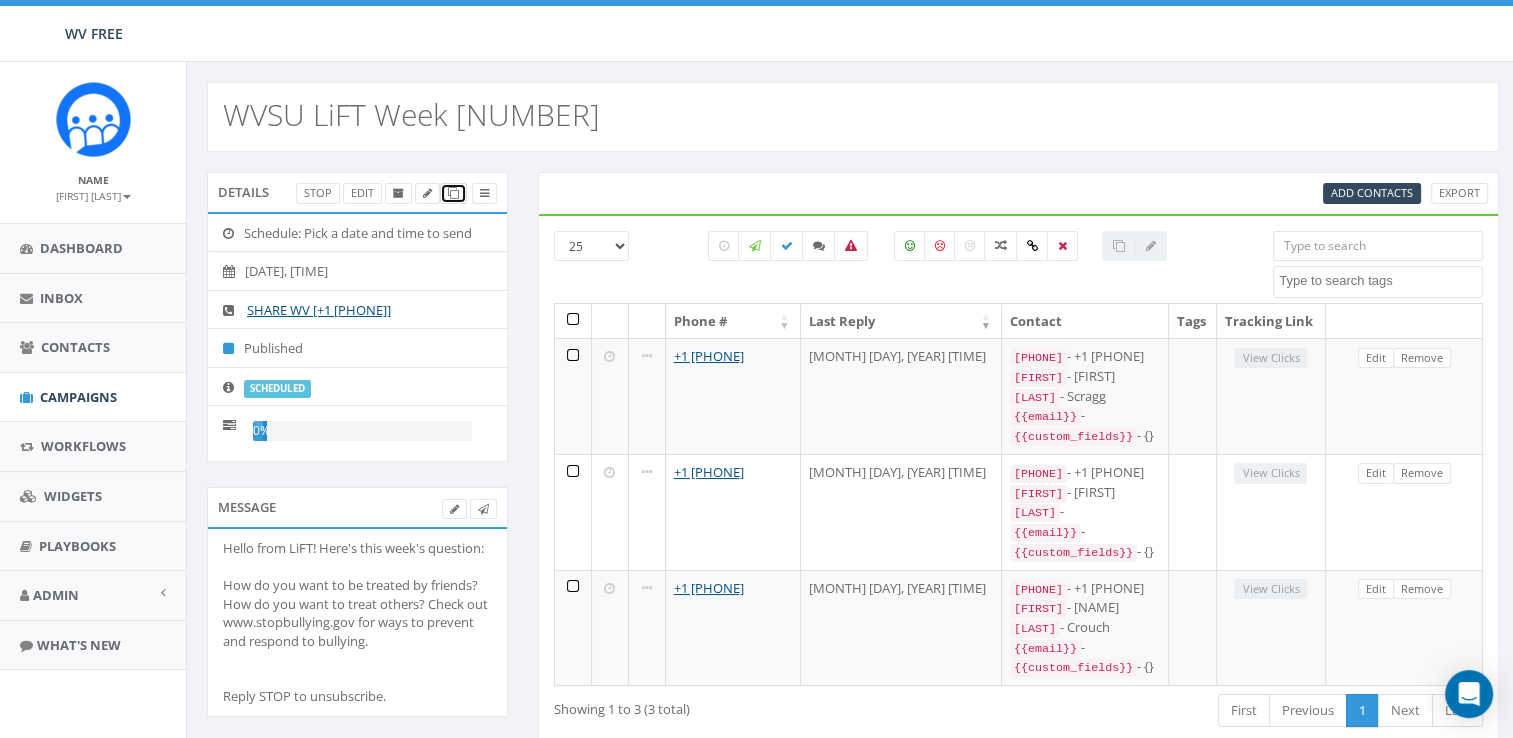 click at bounding box center [453, 192] 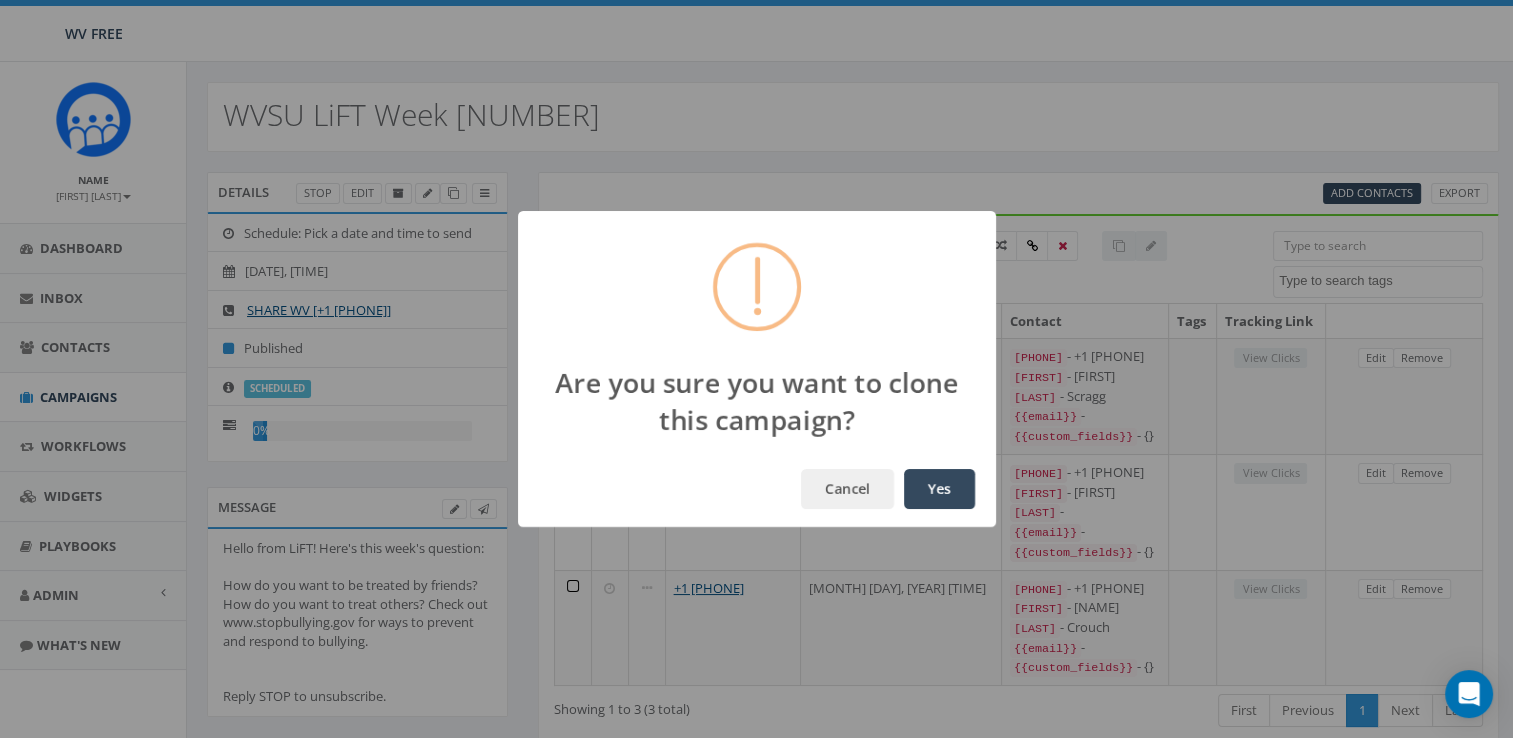click on "Yes" at bounding box center (939, 489) 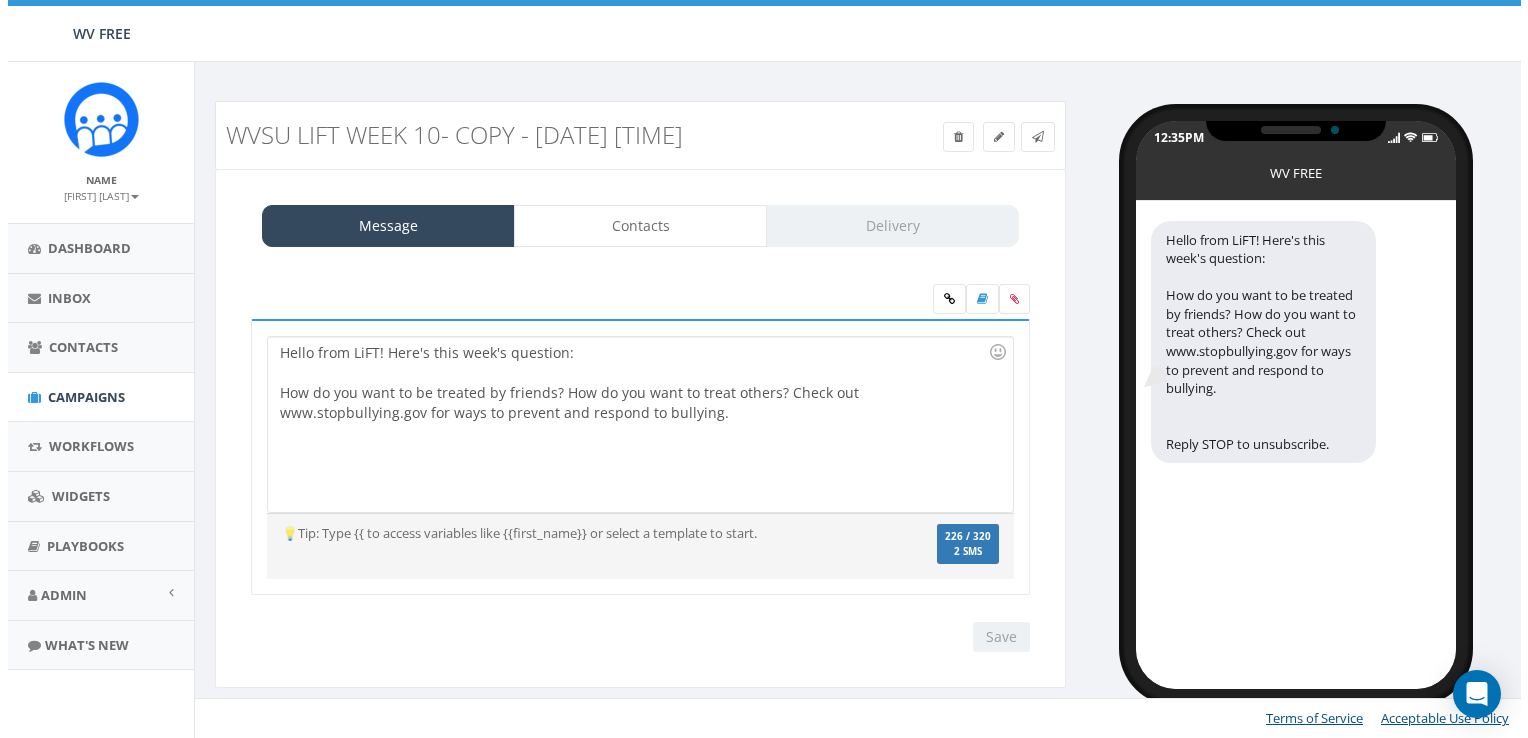 scroll, scrollTop: 0, scrollLeft: 0, axis: both 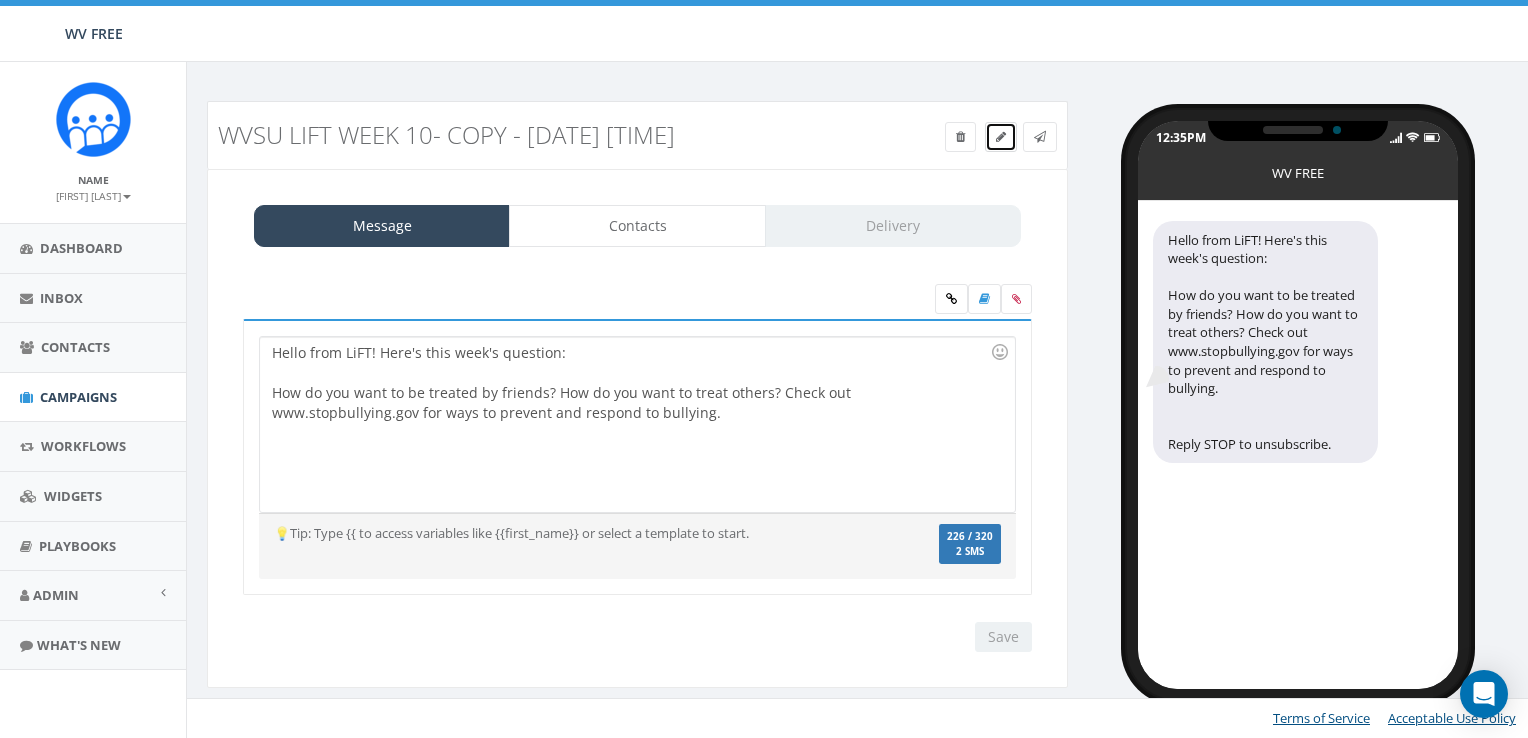 click at bounding box center [1001, 137] 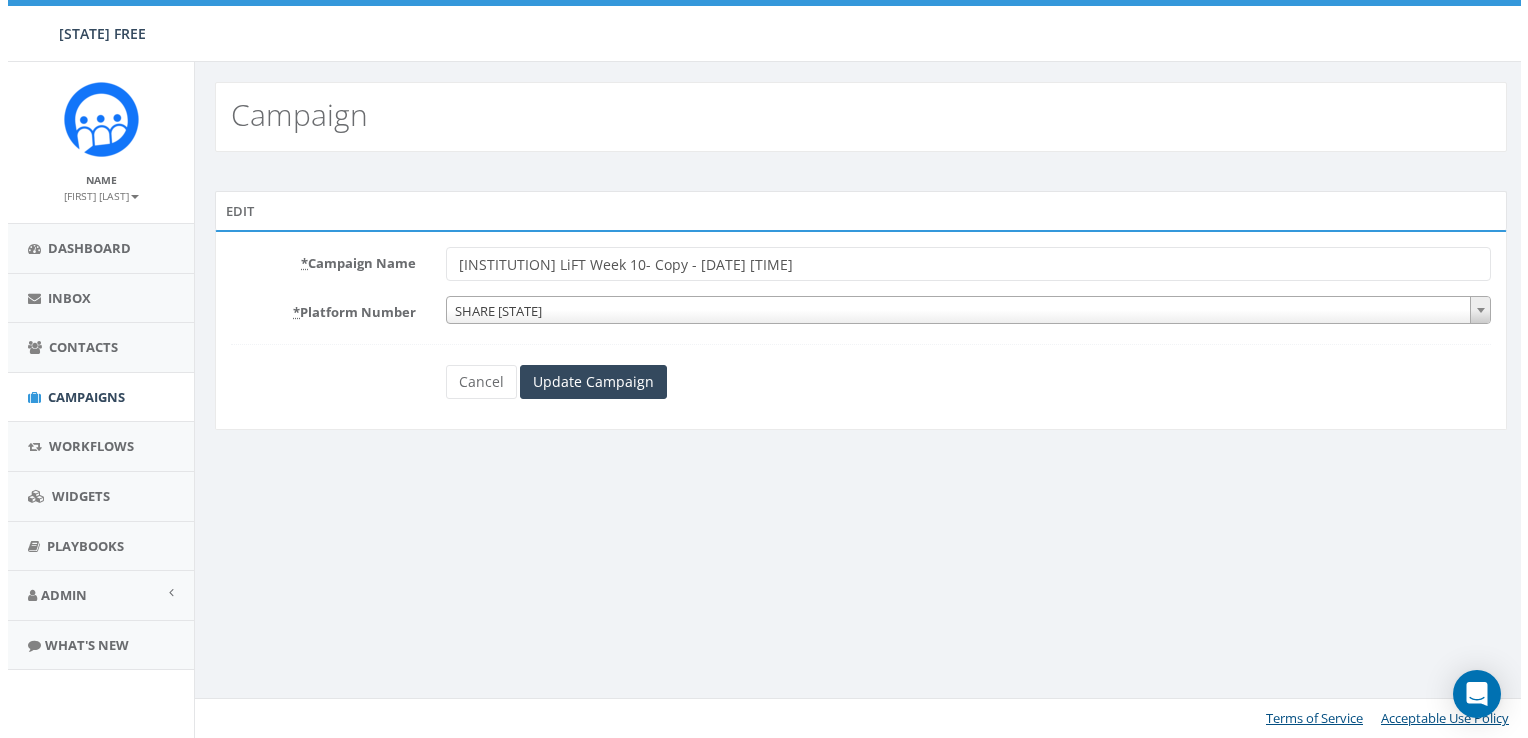 scroll, scrollTop: 0, scrollLeft: 0, axis: both 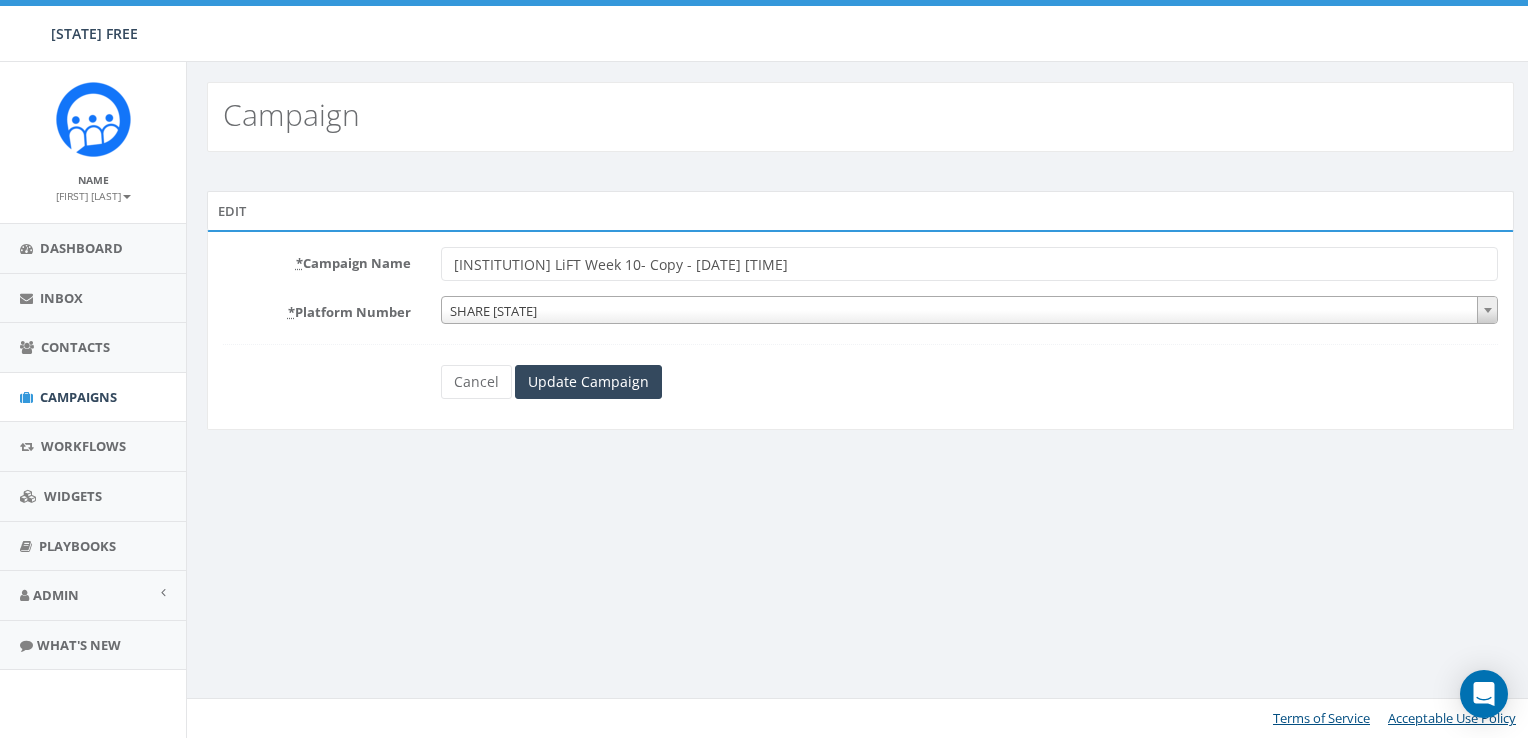 drag, startPoint x: 776, startPoint y: 262, endPoint x: 524, endPoint y: 274, distance: 252.28555 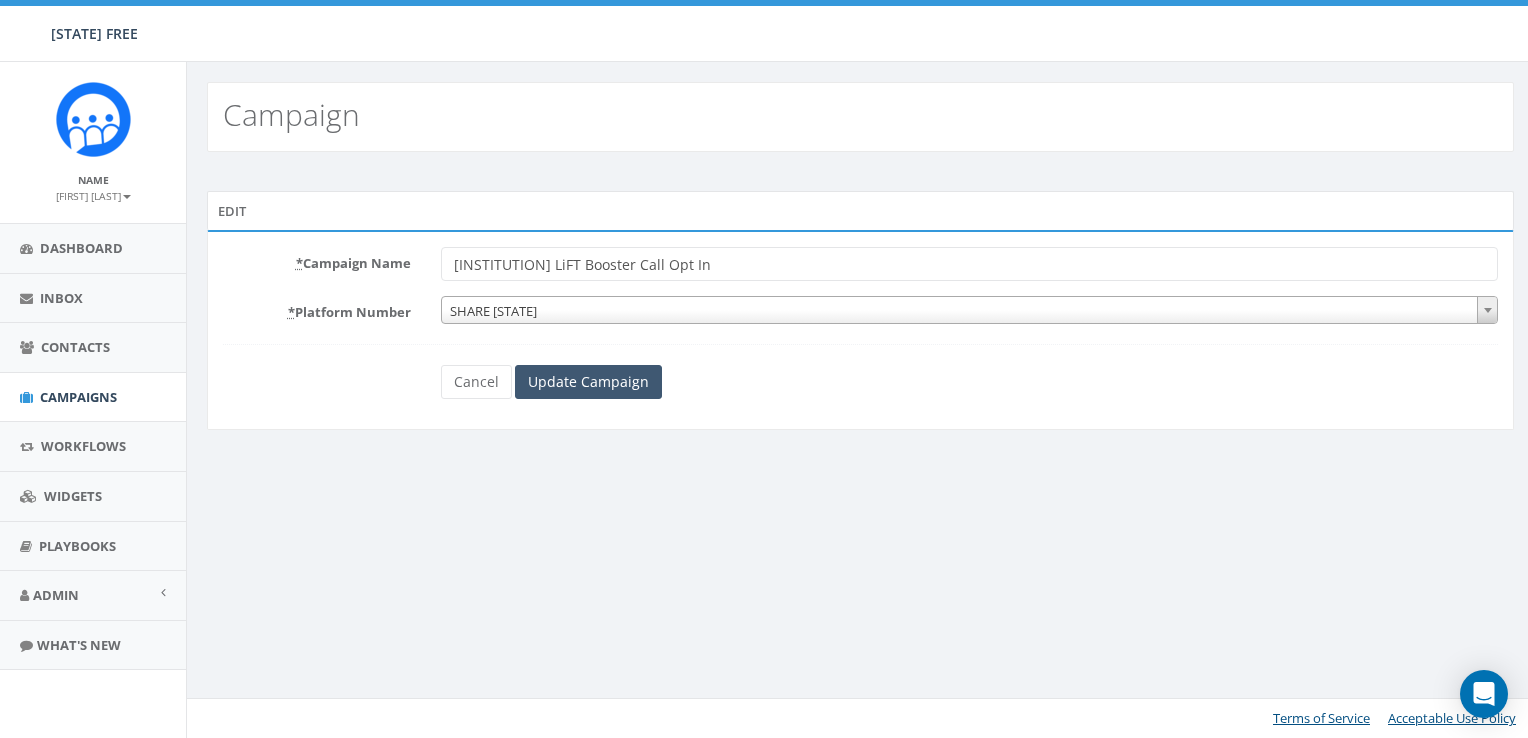 type on "WVSU LiFT Booster Call Opt In" 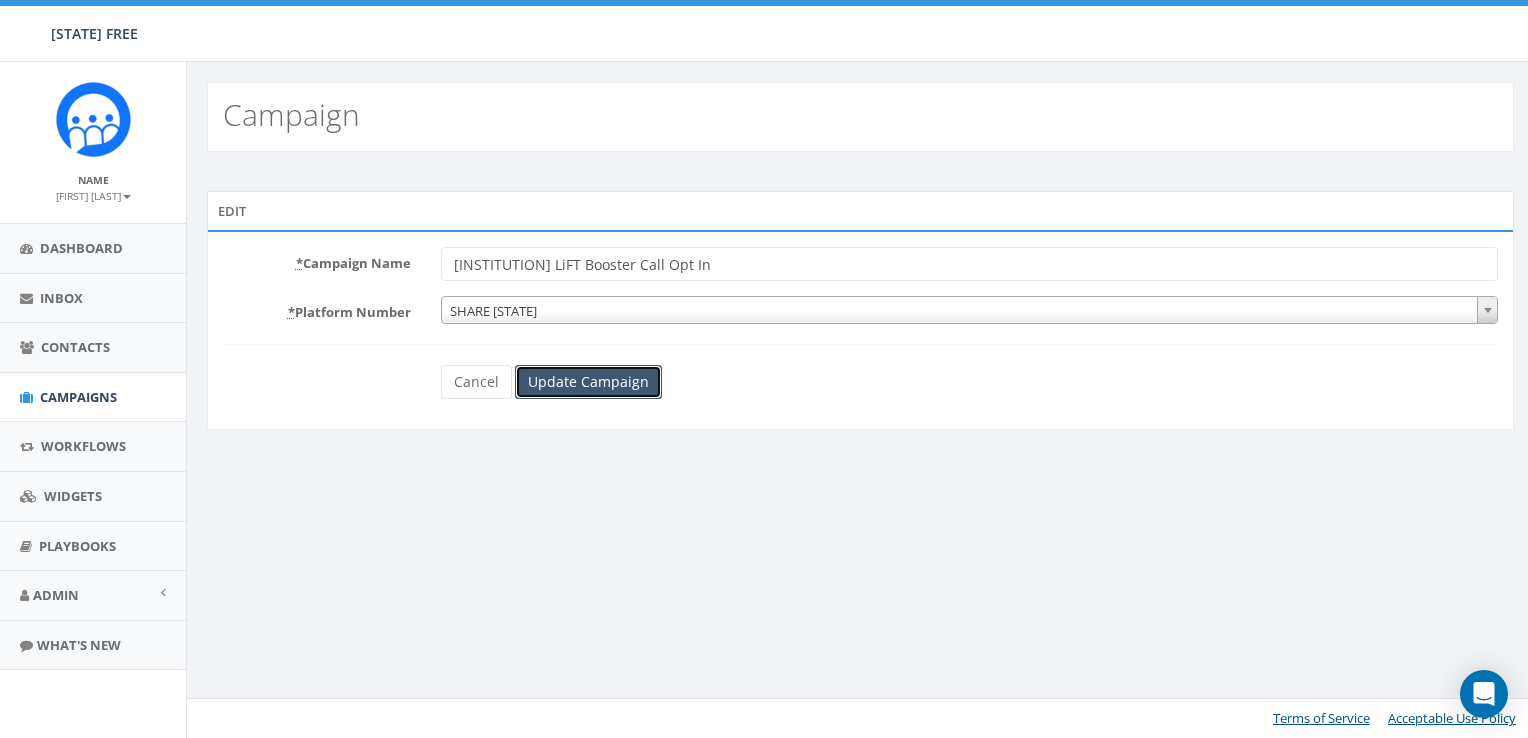 click on "Update Campaign" at bounding box center [588, 382] 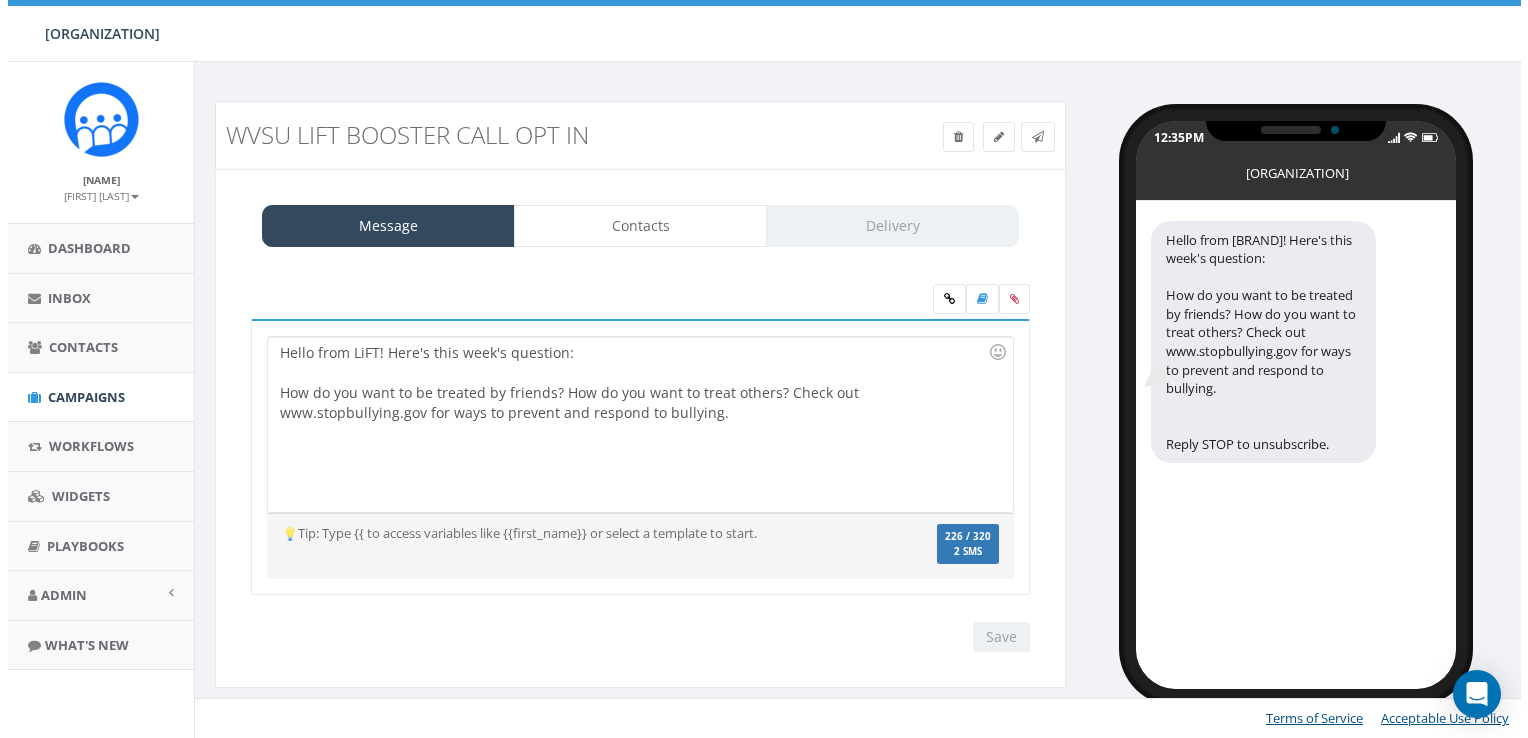 scroll, scrollTop: 0, scrollLeft: 0, axis: both 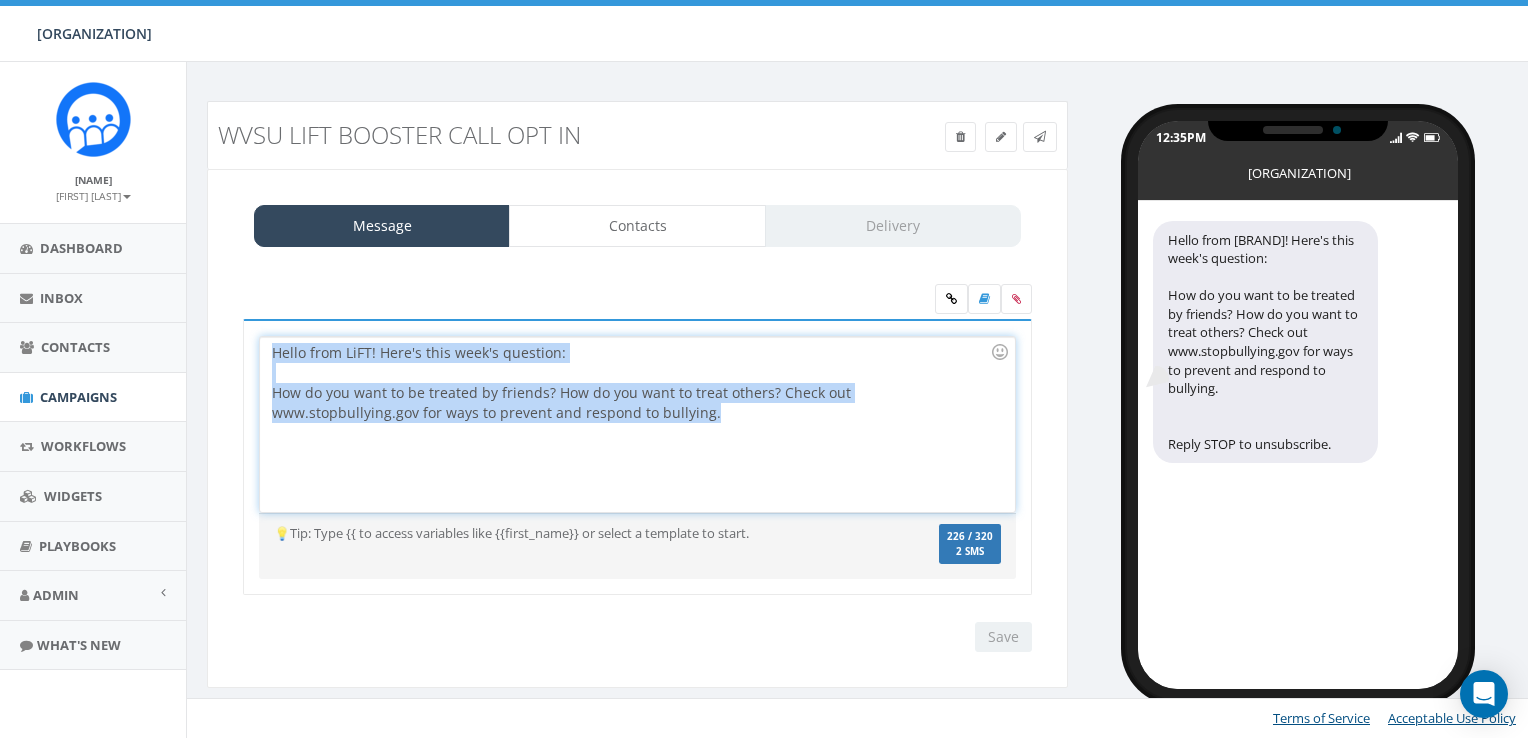 drag, startPoint x: 768, startPoint y: 435, endPoint x: 248, endPoint y: 346, distance: 527.56134 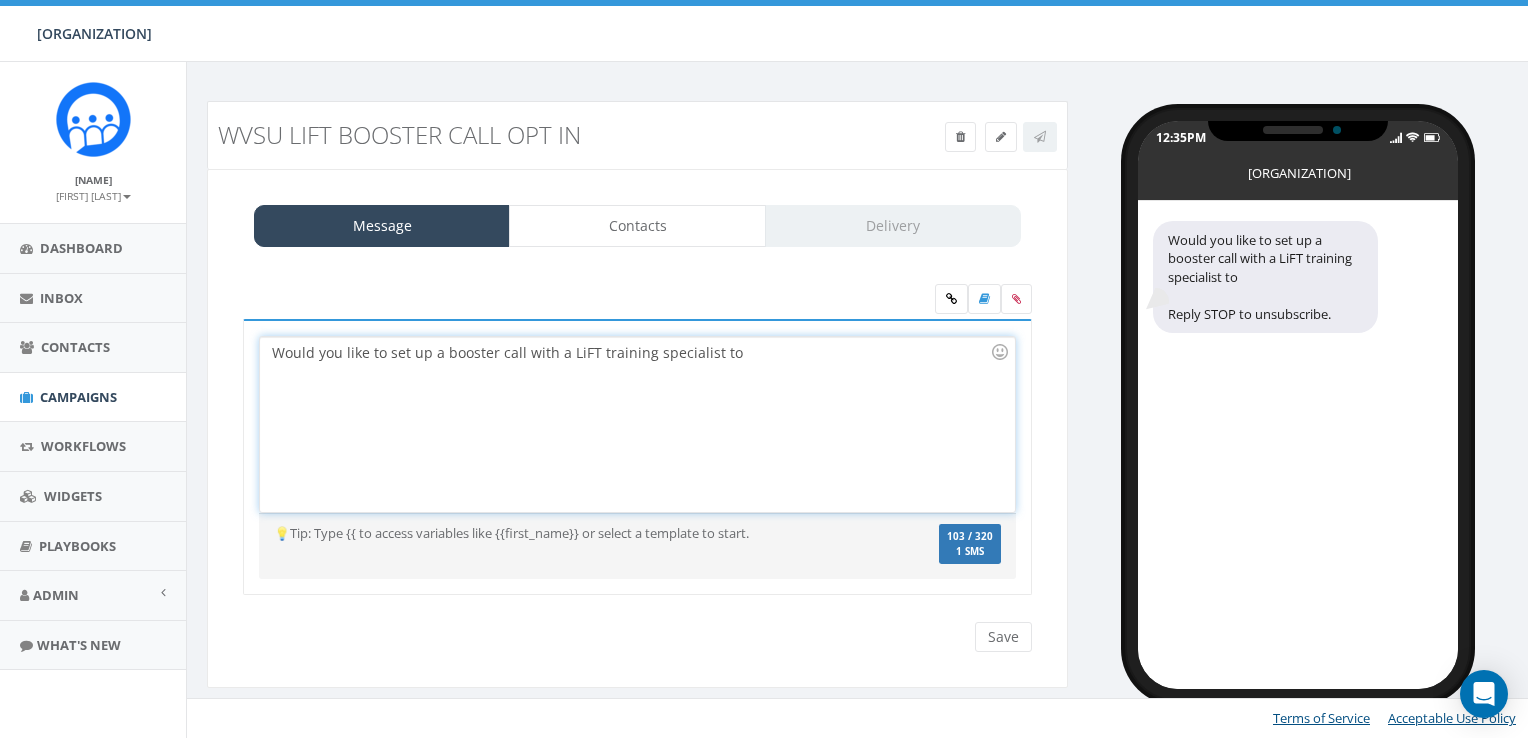 click on "Would you like to set up a booster call with a LiFT training specialist to" at bounding box center [637, 424] 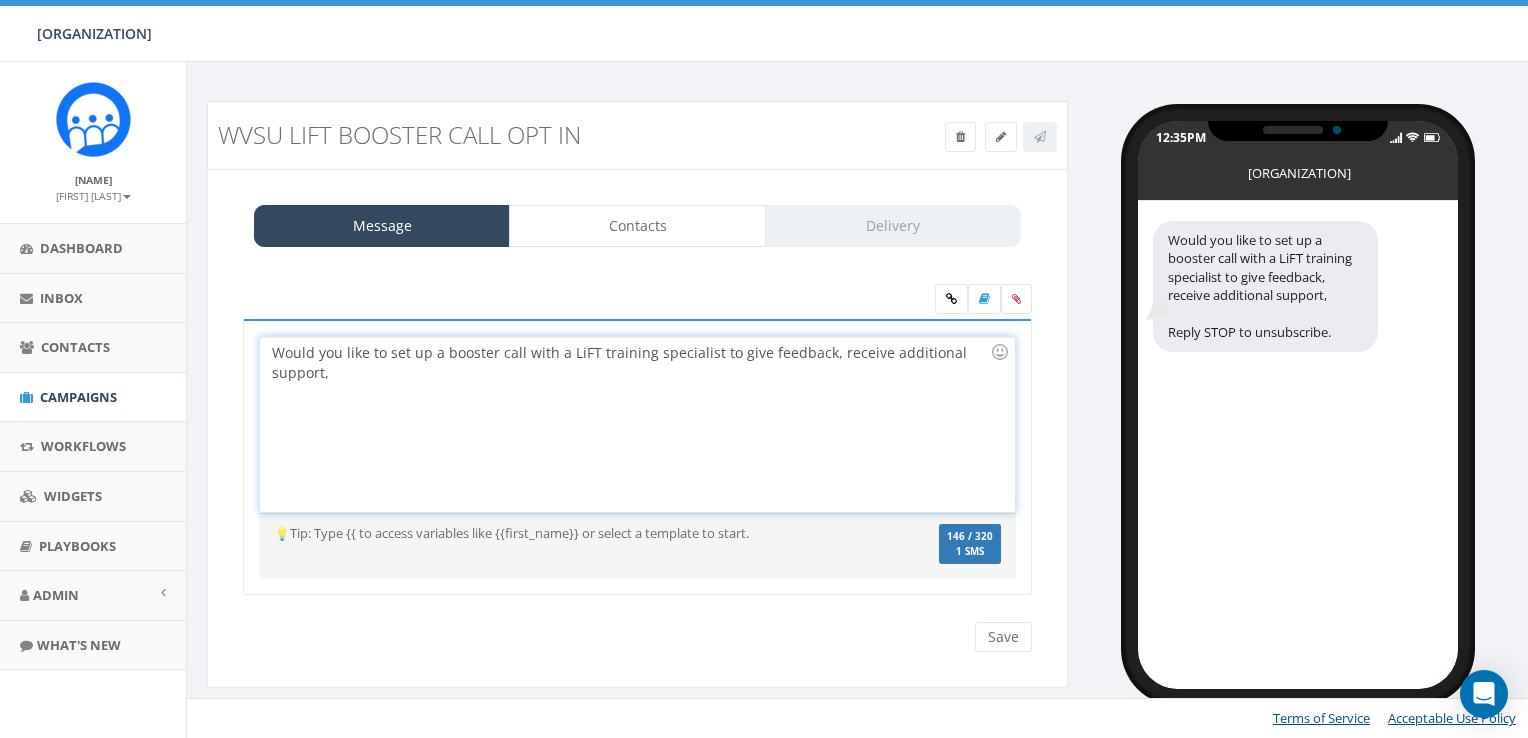 click on "Would you like to set up a booster call with a LiFT training specialist to give feedback, receive additional support," at bounding box center [637, 424] 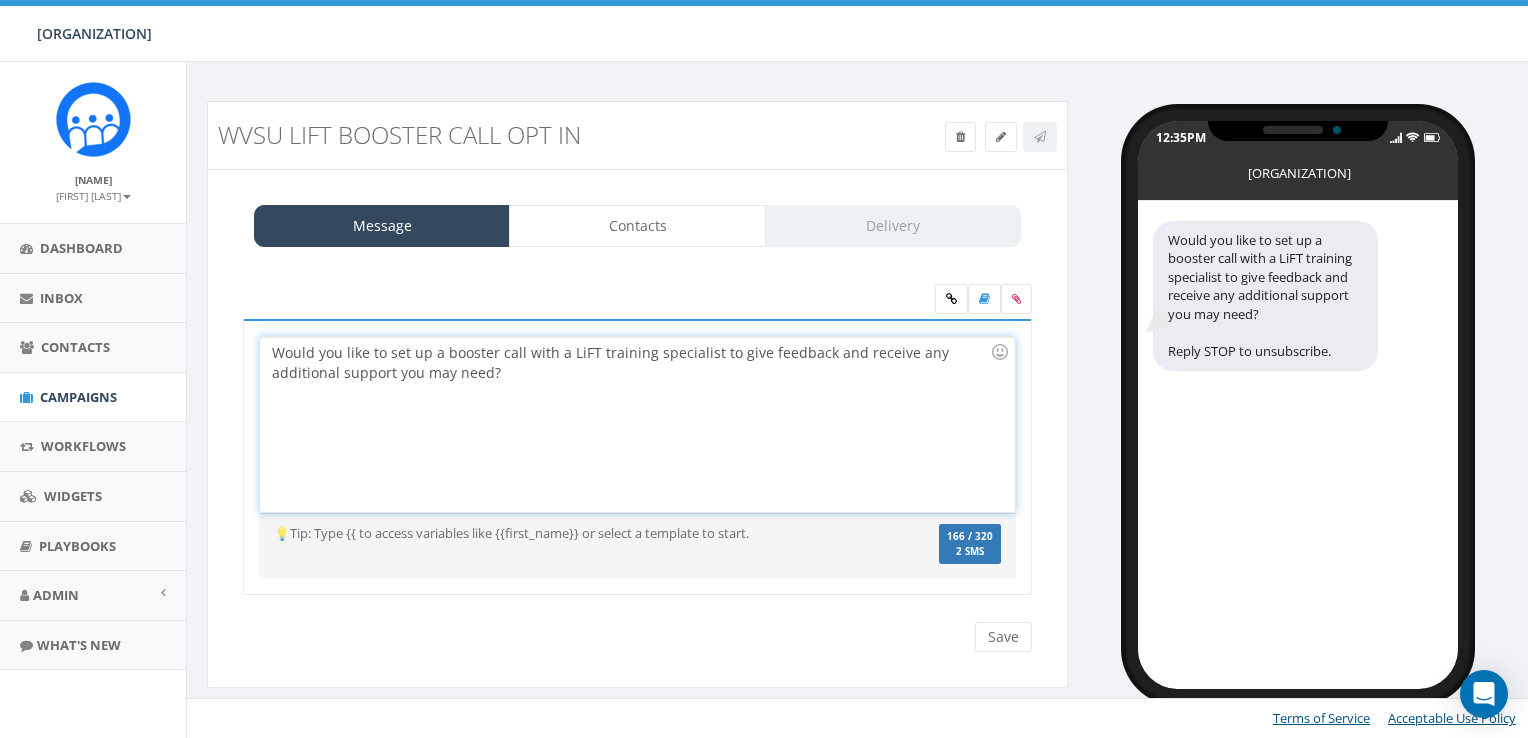click on "Would you like to set up a booster call with a LiFT training specialist to give feedback and receive any additional support you may need?" at bounding box center (637, 424) 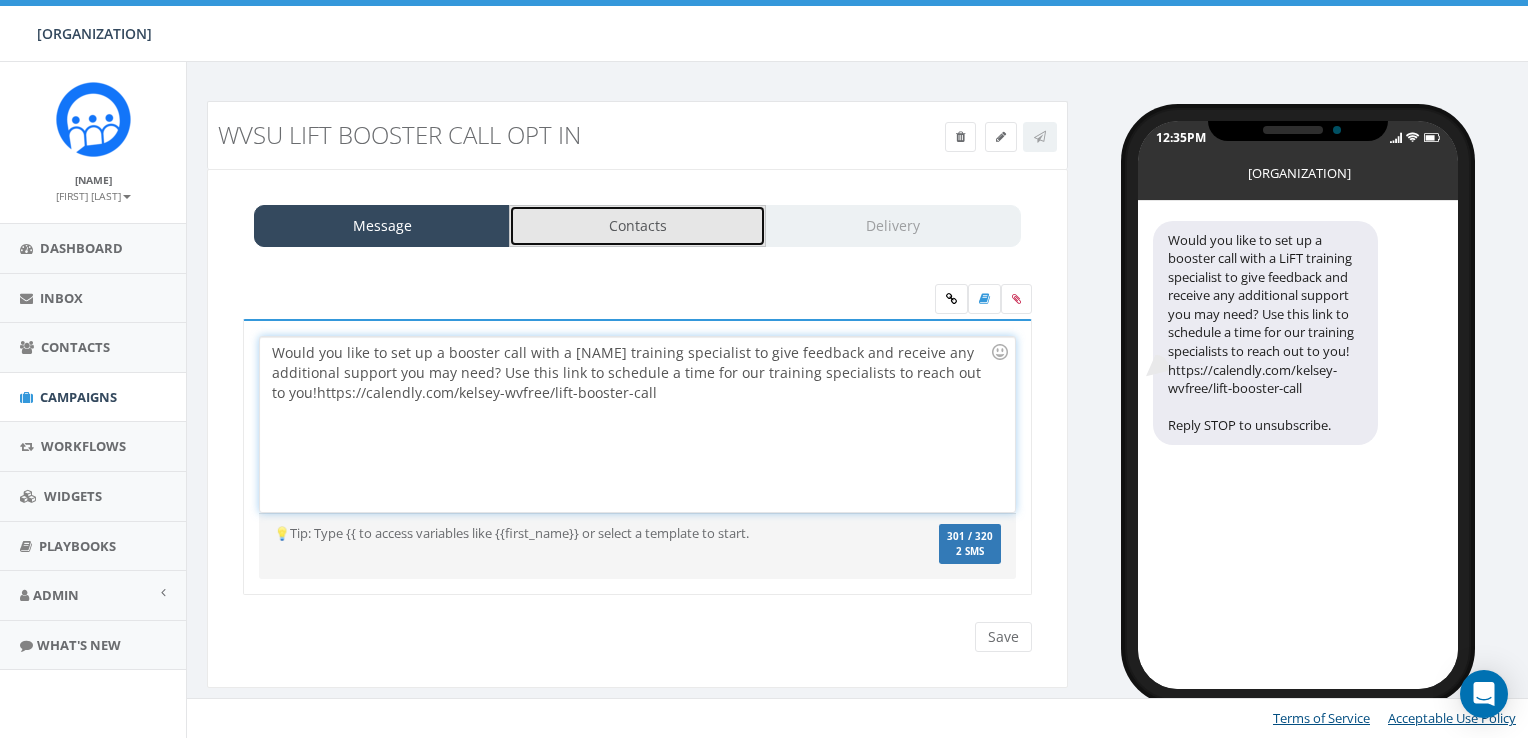 click on "Contacts" at bounding box center [637, 226] 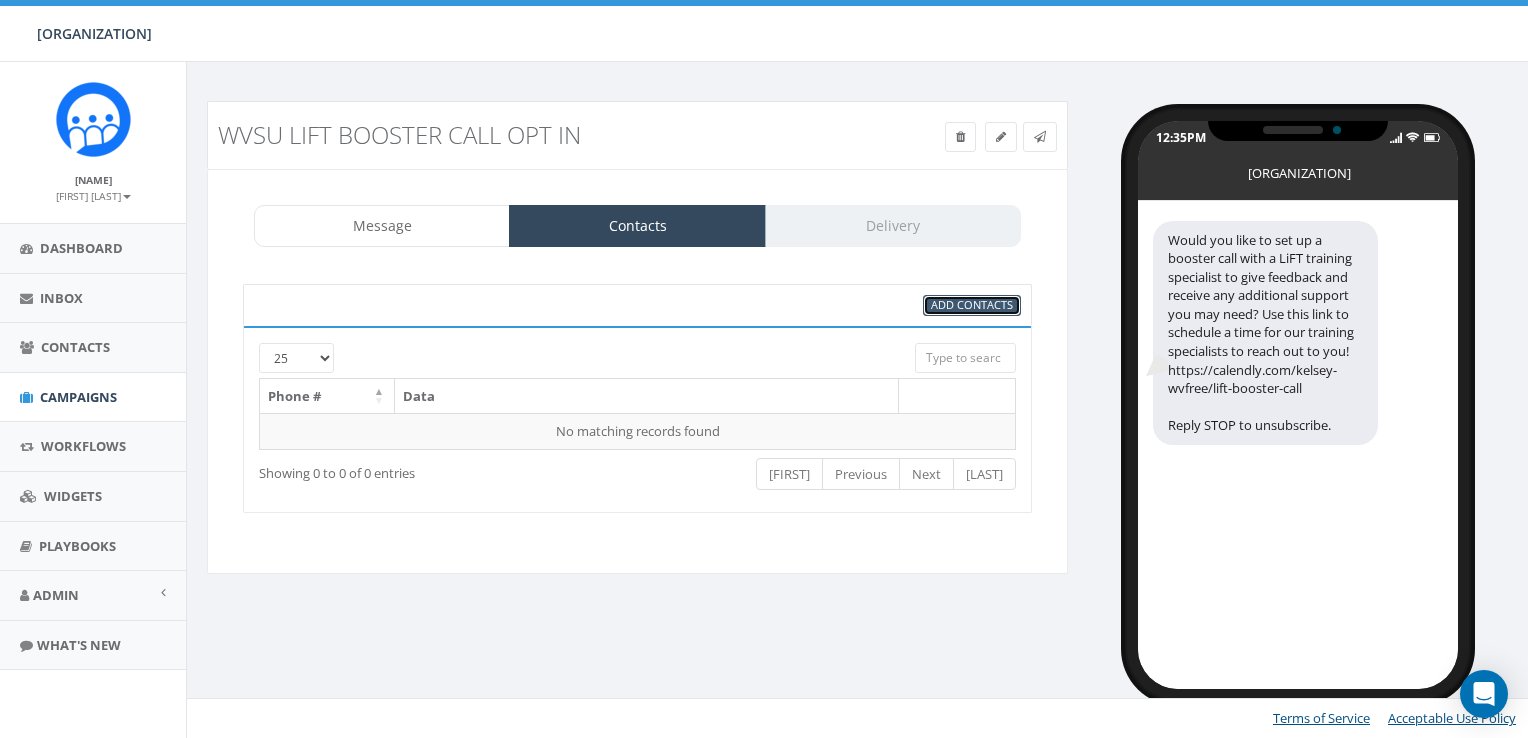 click on "Add Contacts" at bounding box center [972, 304] 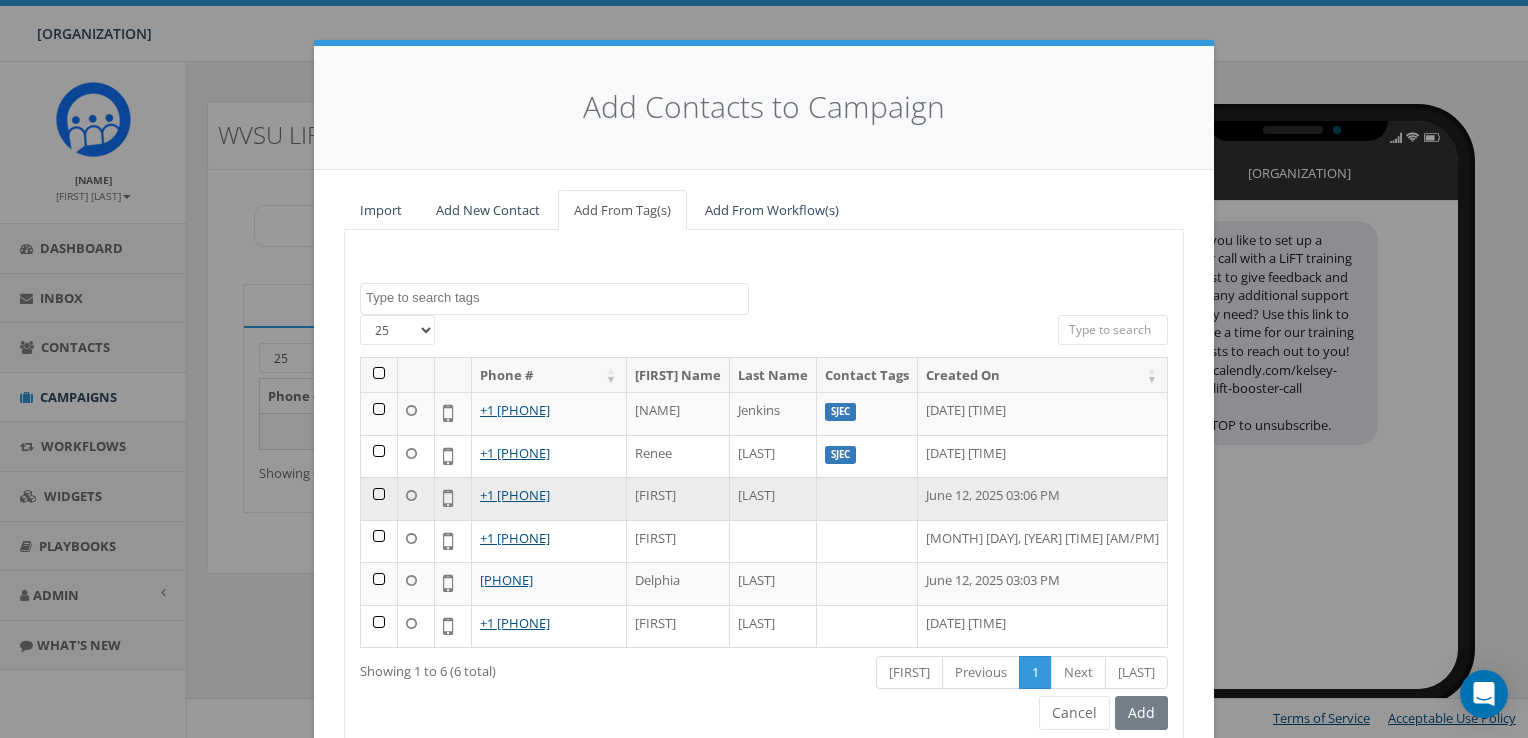 click at bounding box center [379, 546] 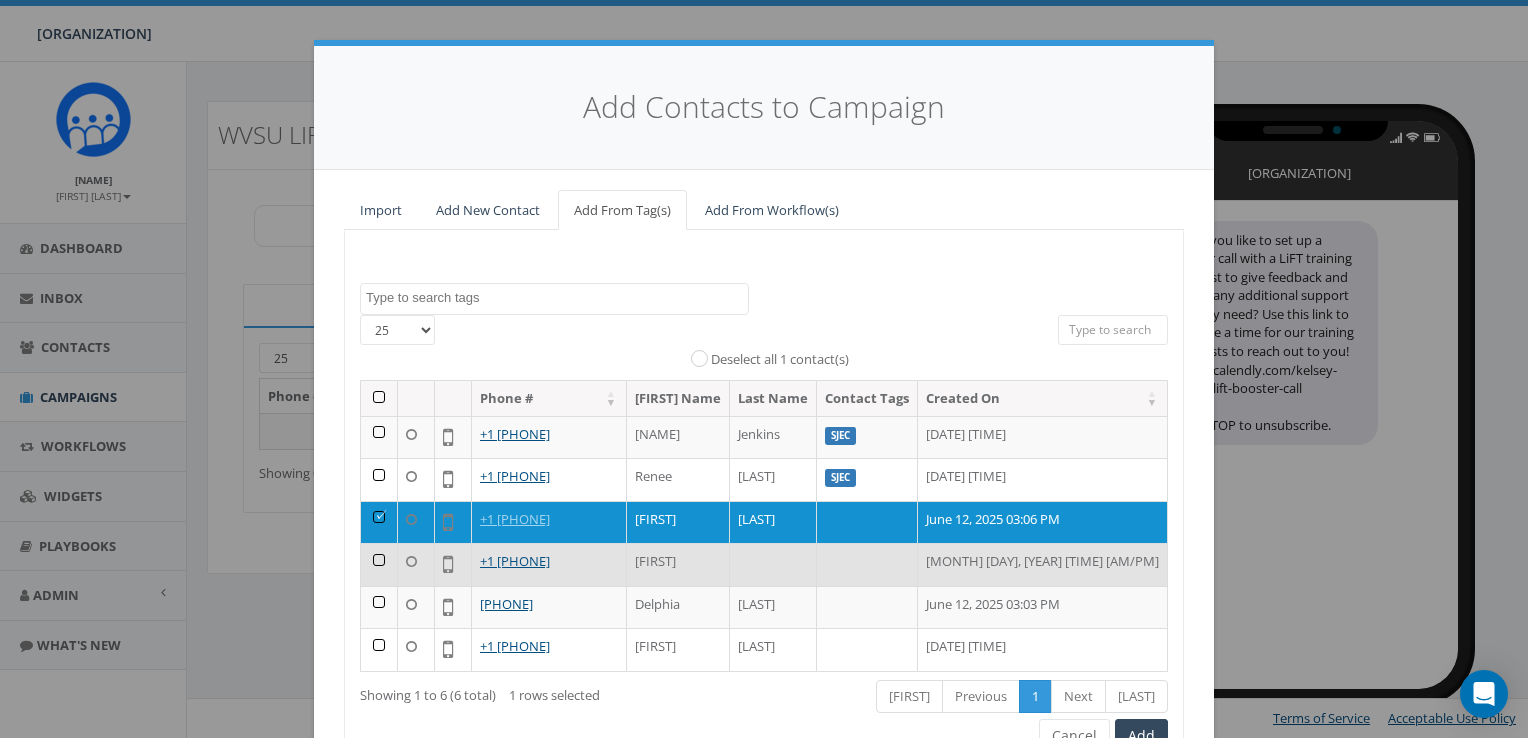 click at bounding box center (379, 618) 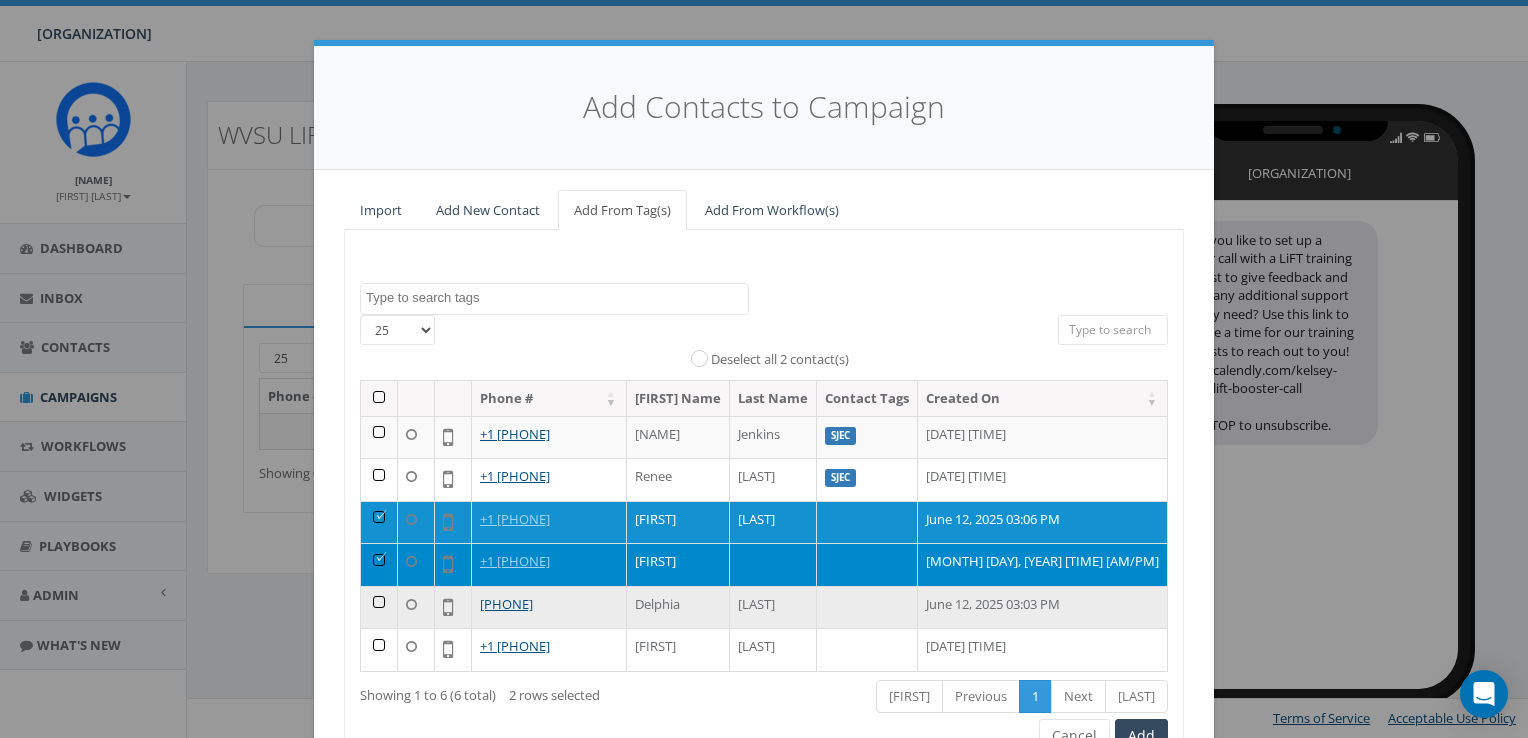 click at bounding box center [379, 666] 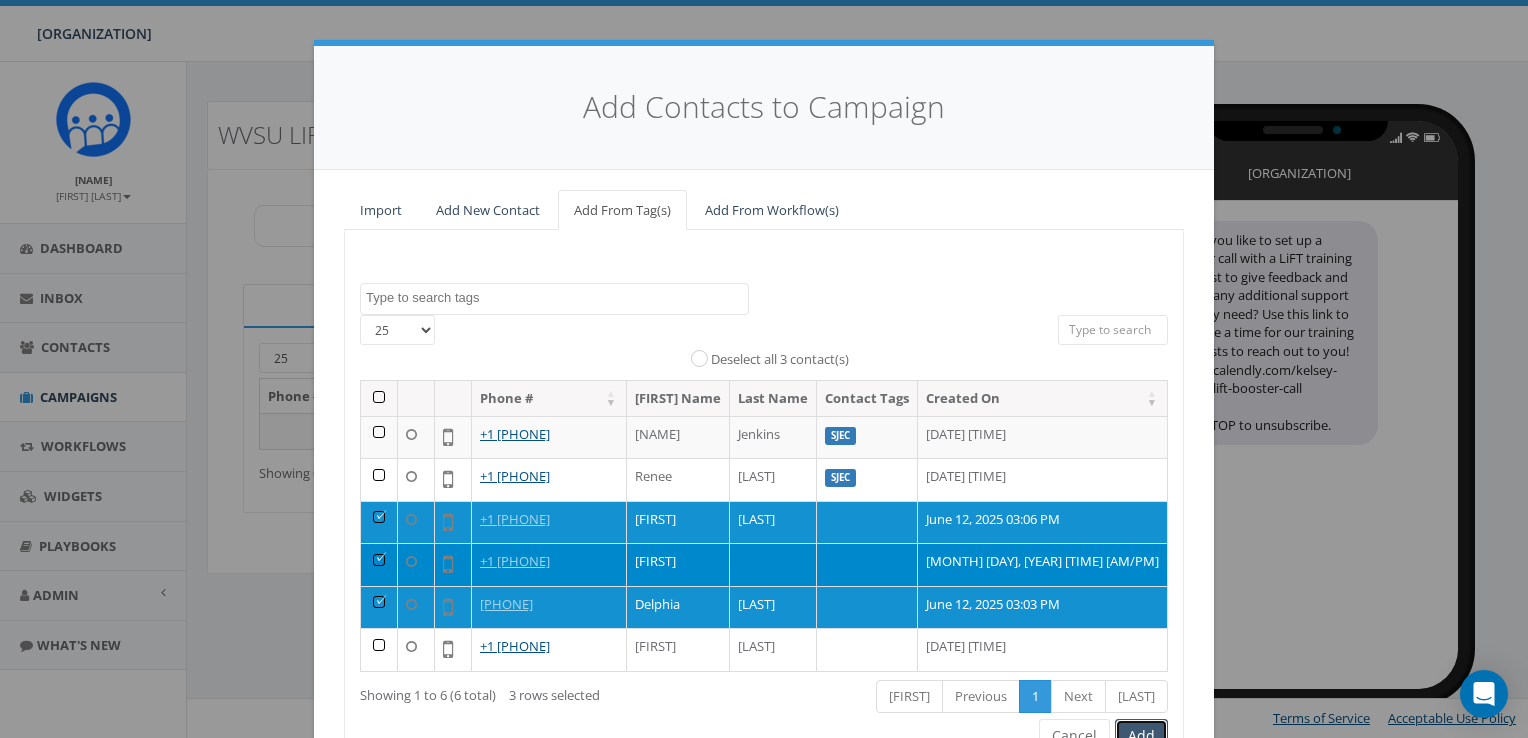 click on "Add" at bounding box center [1141, 812] 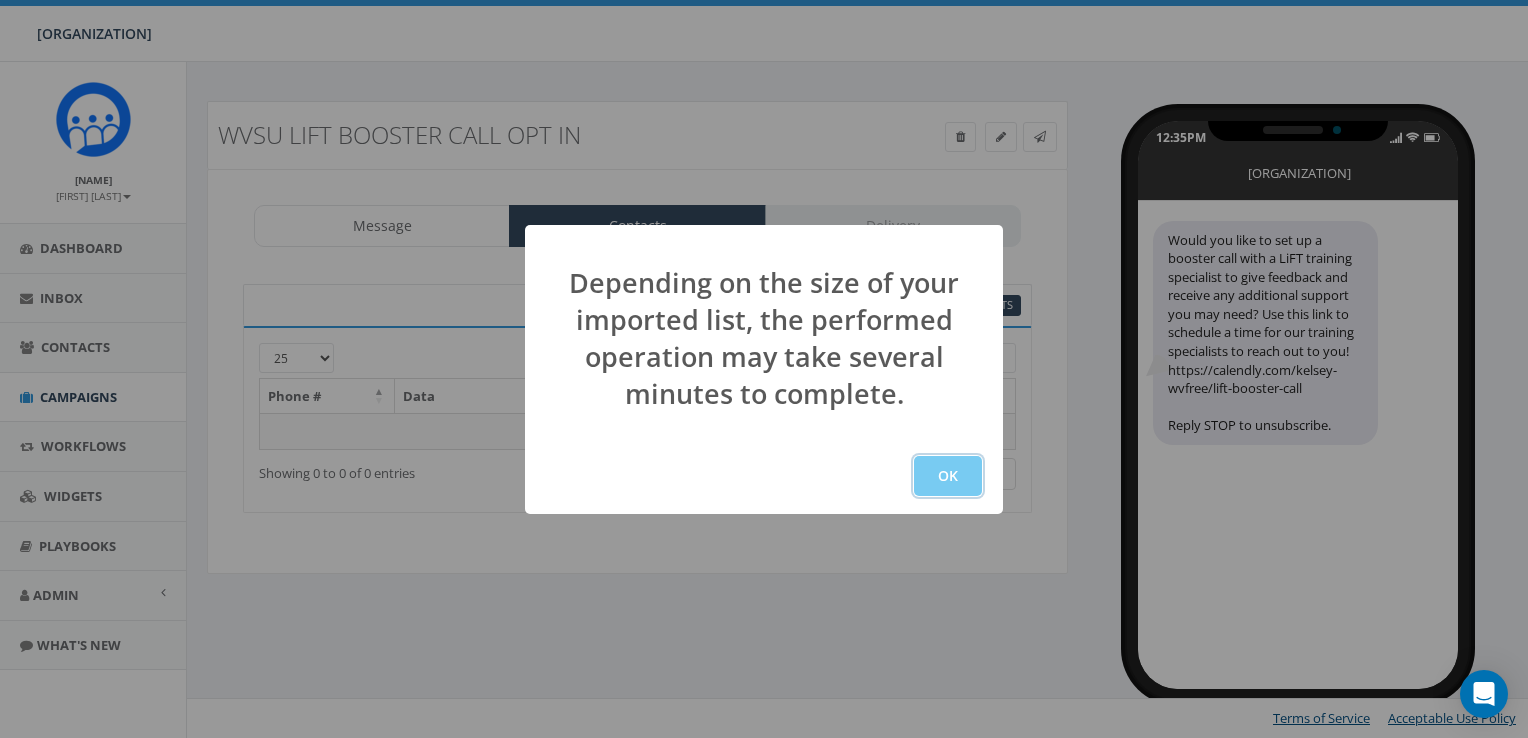 click on "OK" at bounding box center (948, 476) 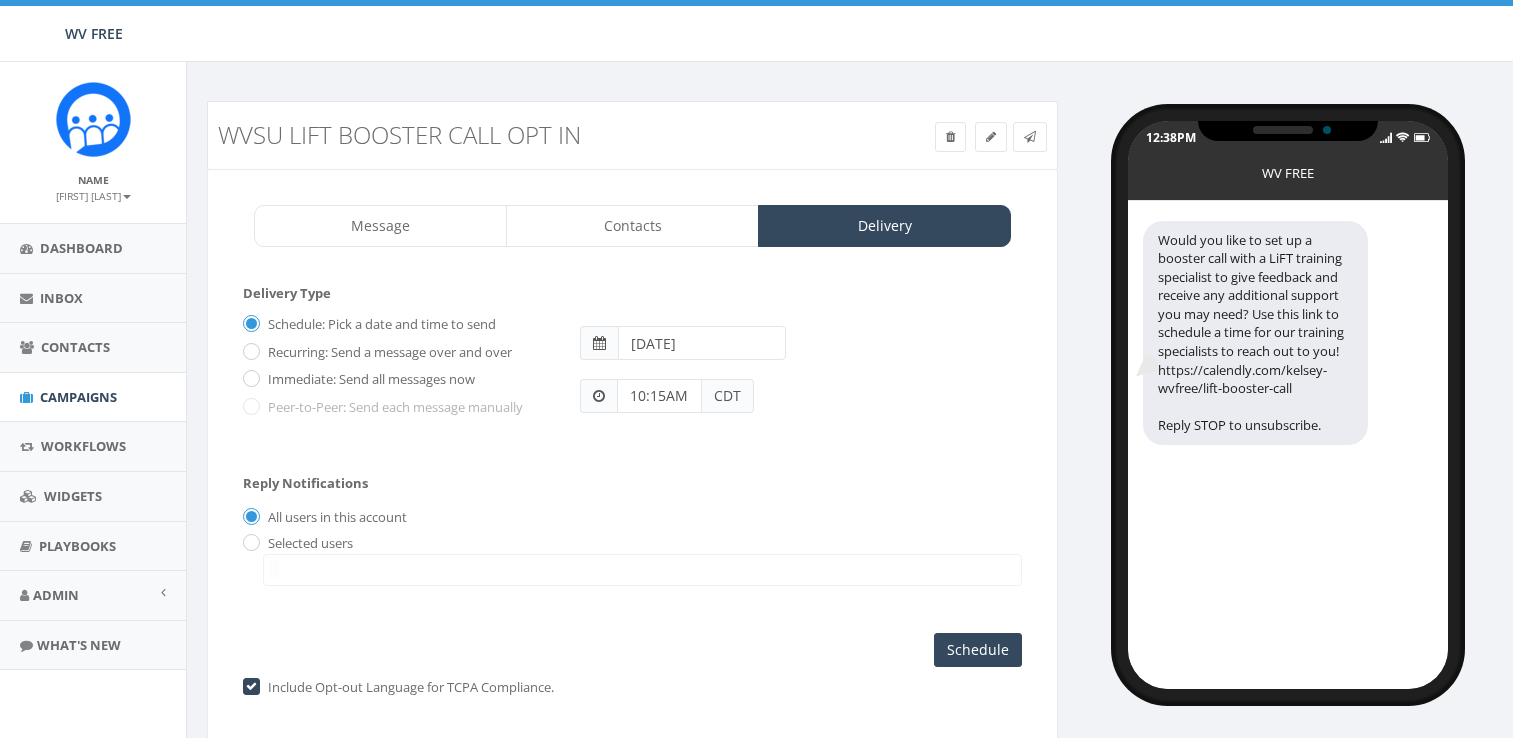 scroll, scrollTop: 0, scrollLeft: 0, axis: both 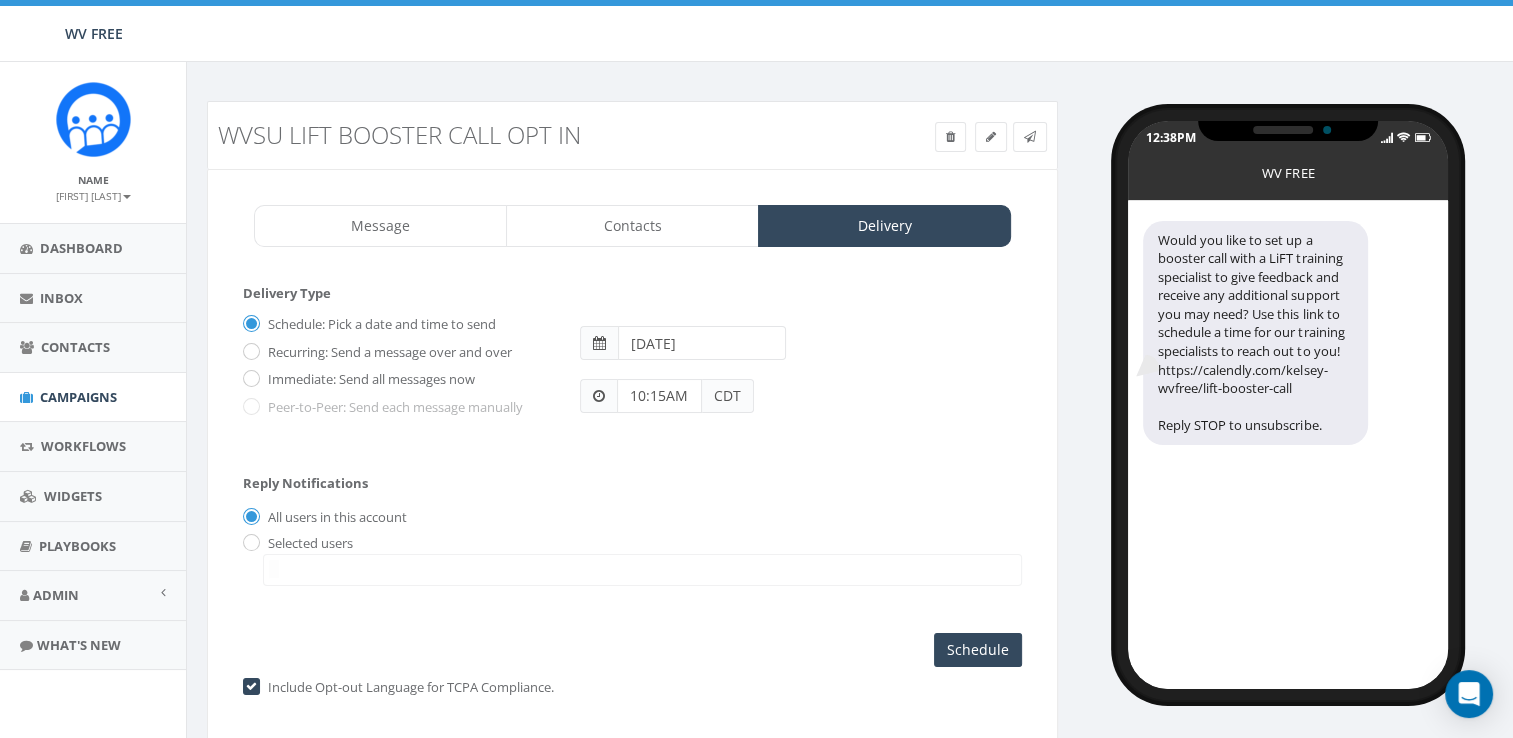 click on "[DATE]" at bounding box center [702, 343] 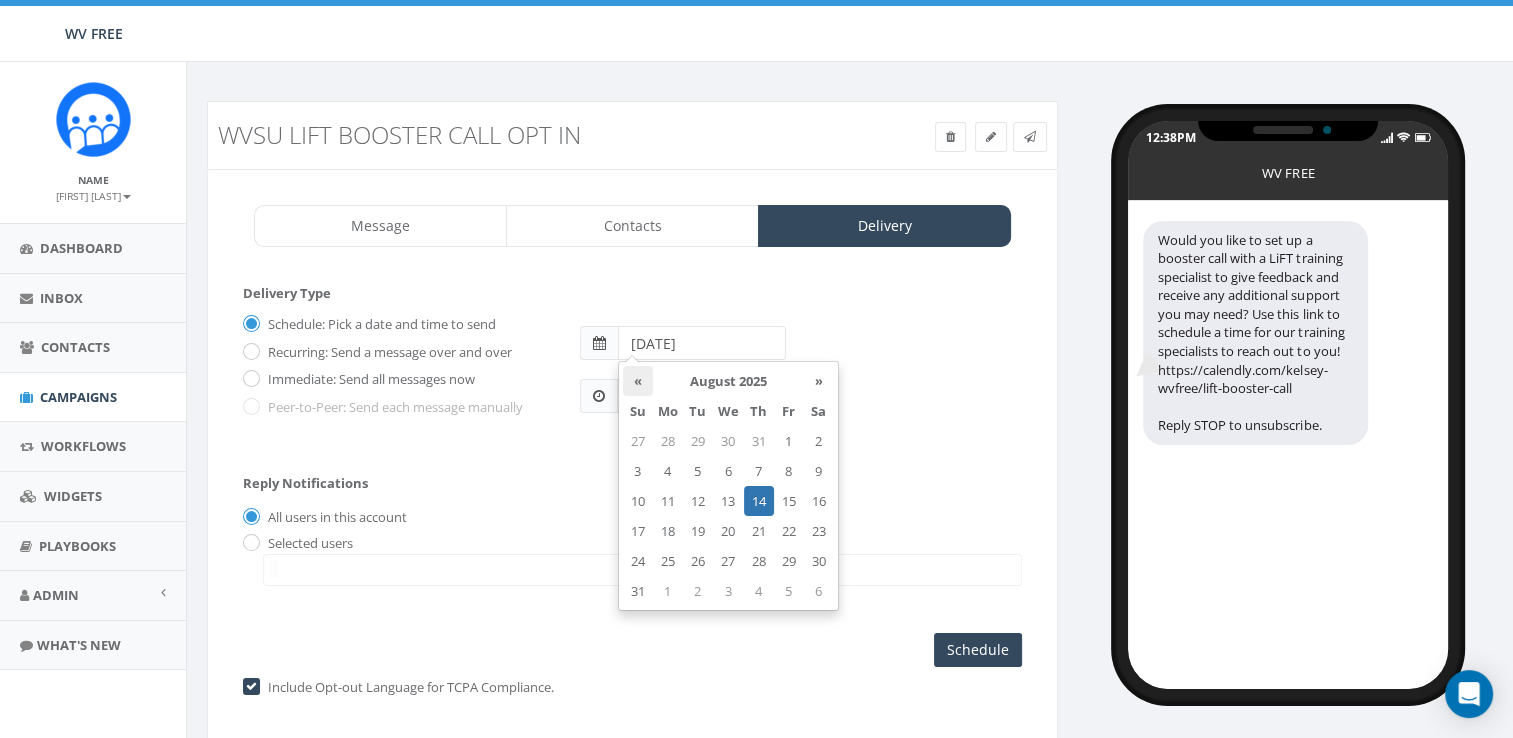 click on "«" at bounding box center [638, 381] 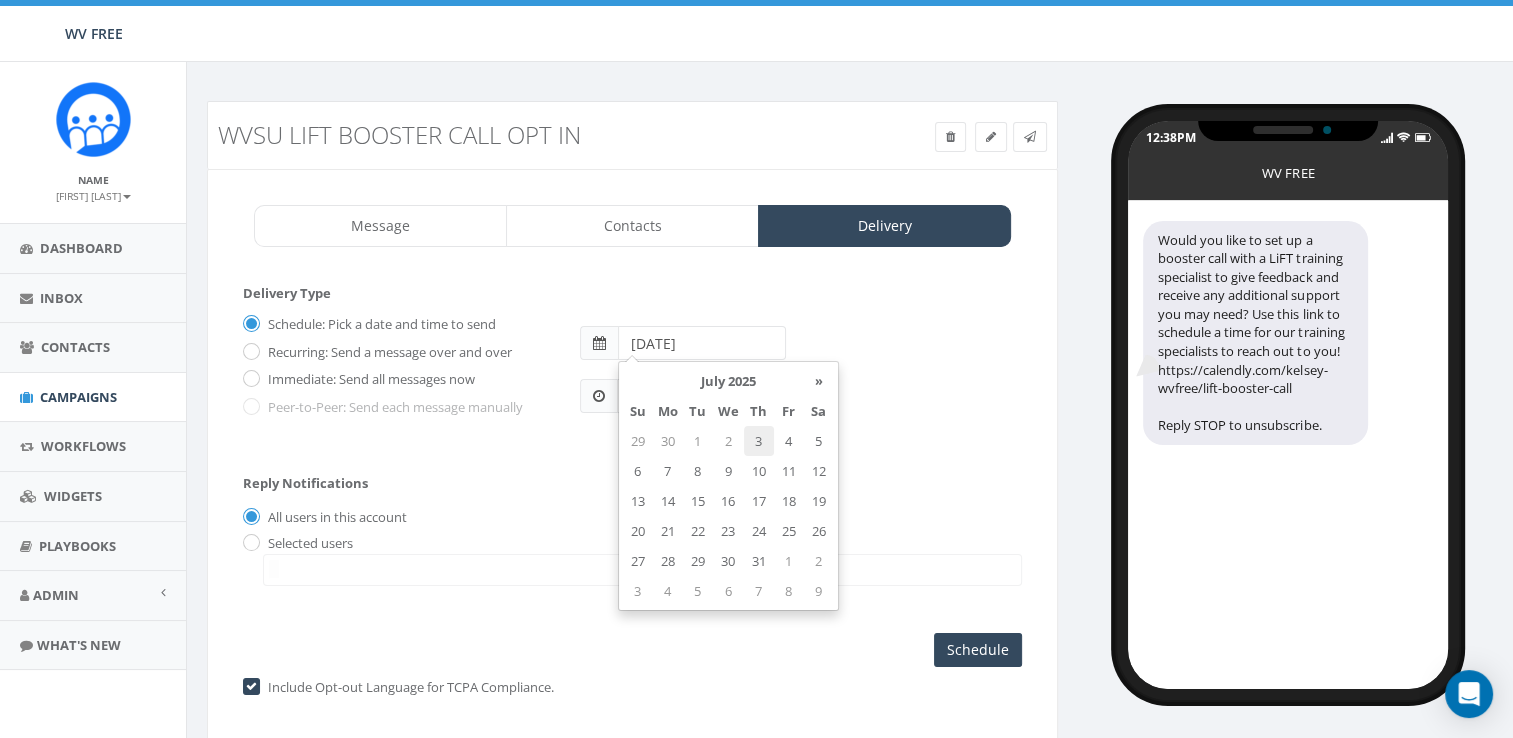 click on "3" at bounding box center [759, 441] 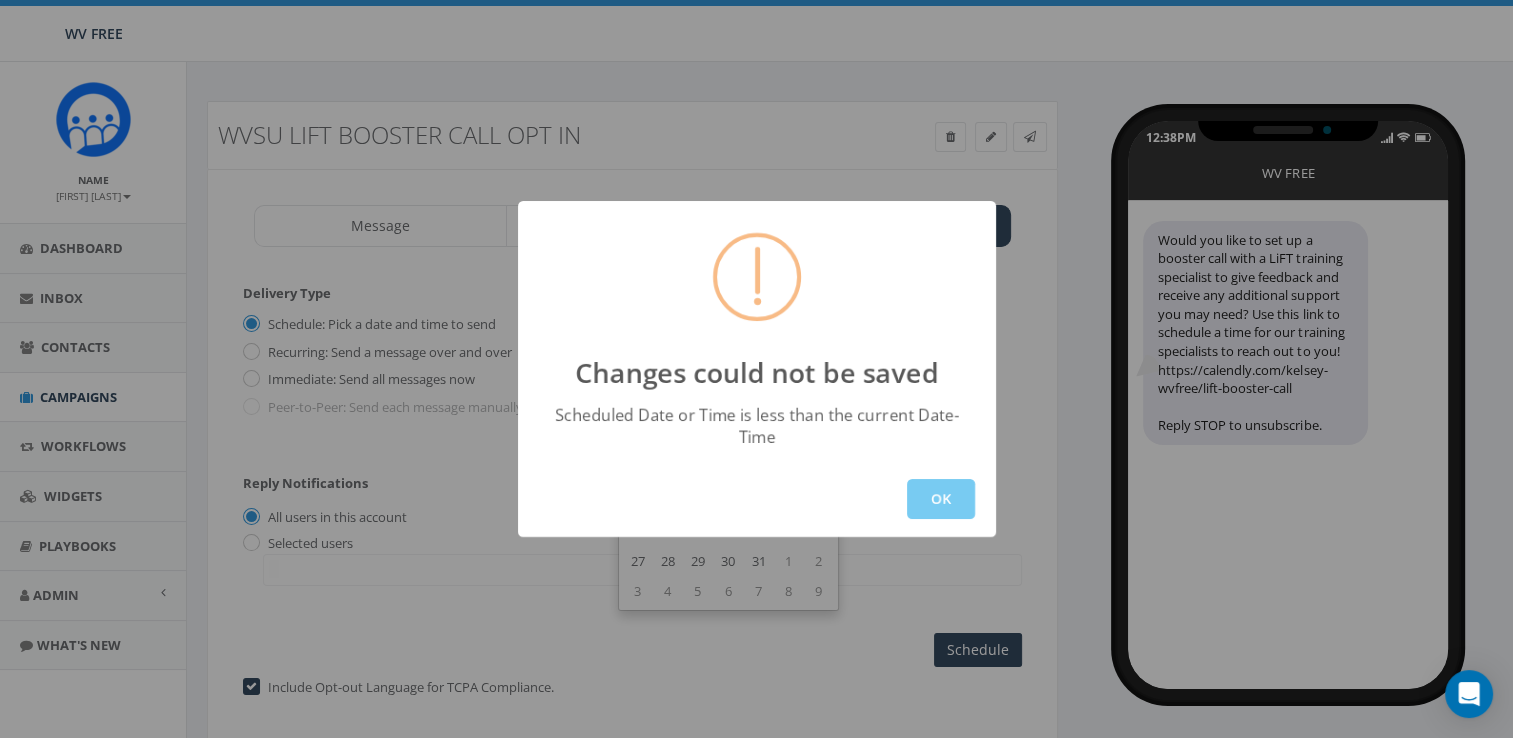 click on "OK" at bounding box center (941, 499) 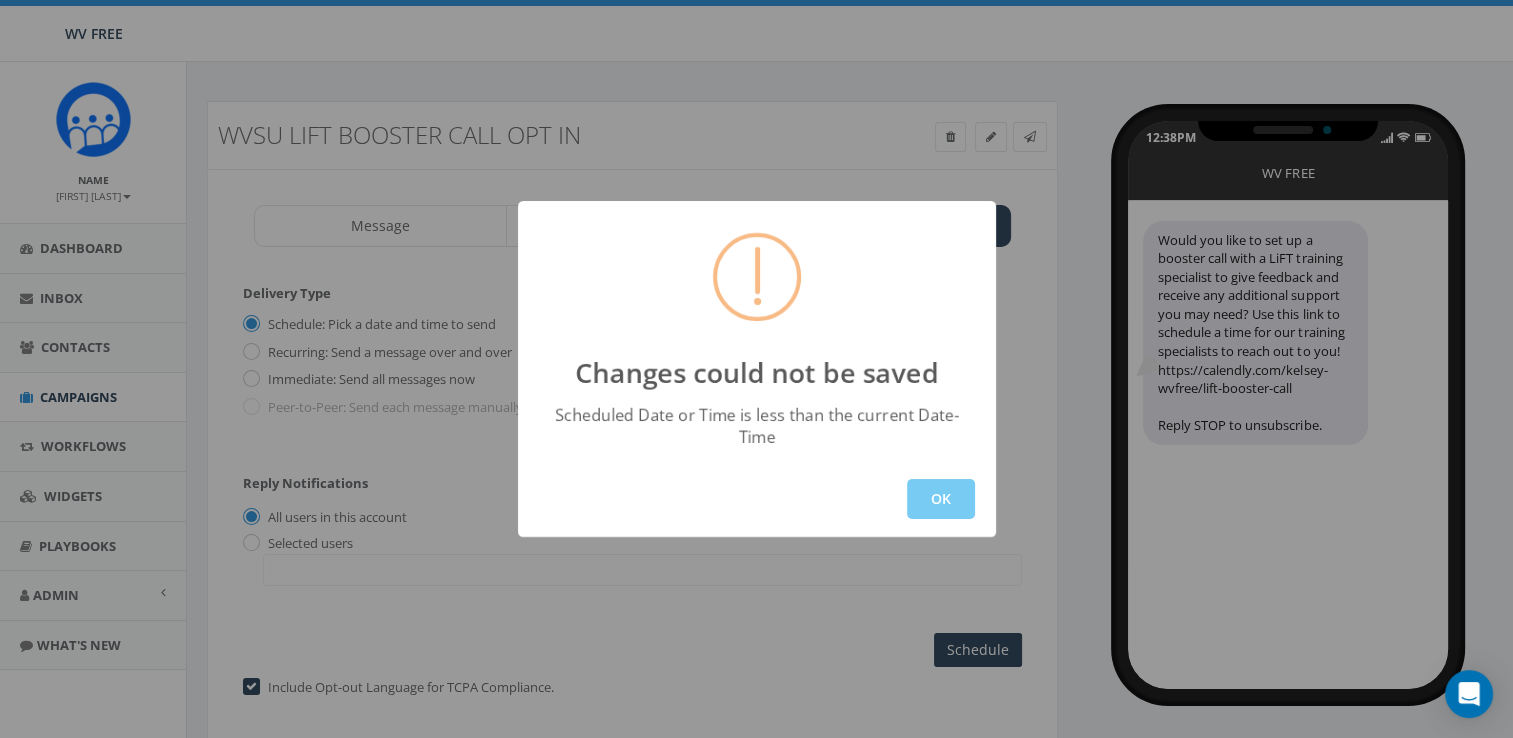 click on "OK" at bounding box center [941, 499] 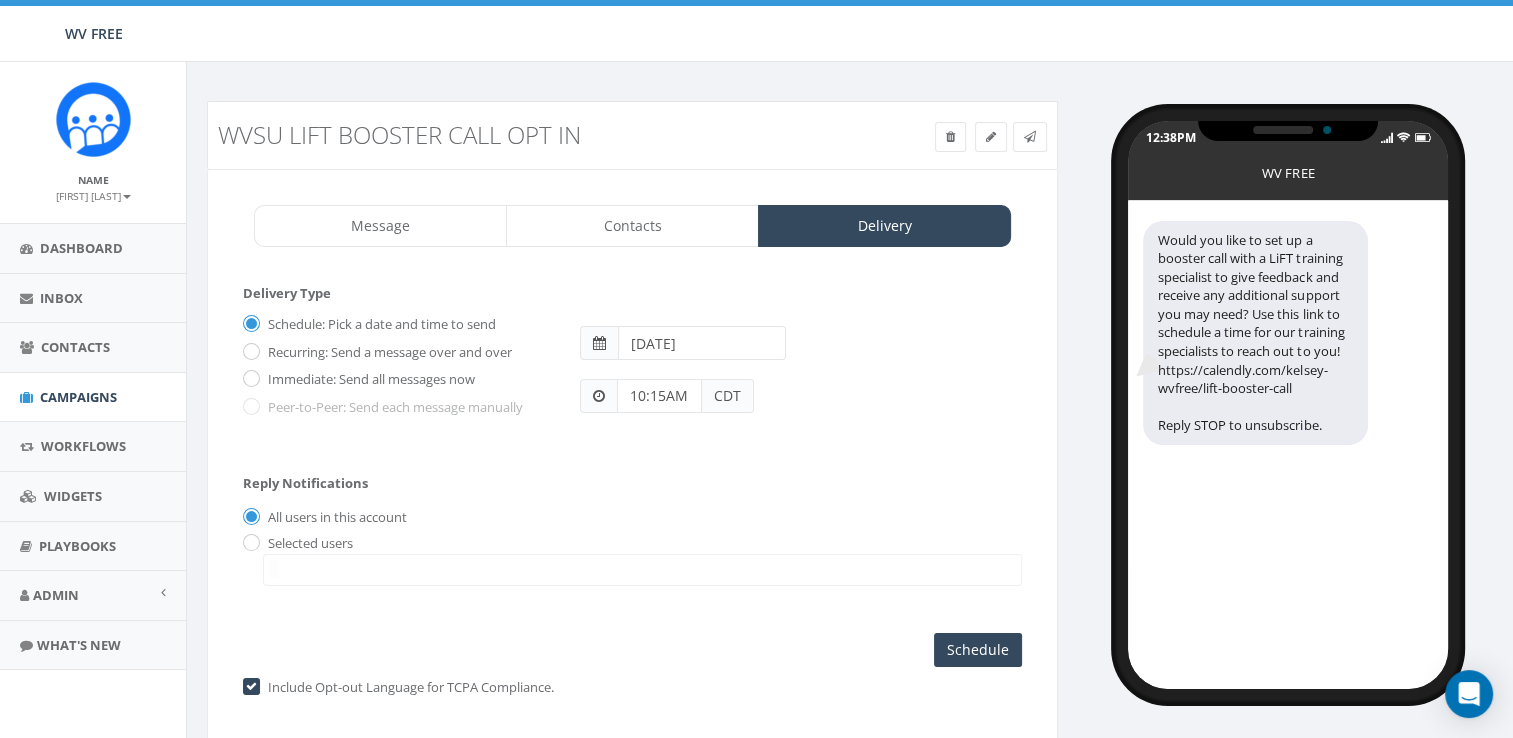 click on "10:15AM" at bounding box center (659, 396) 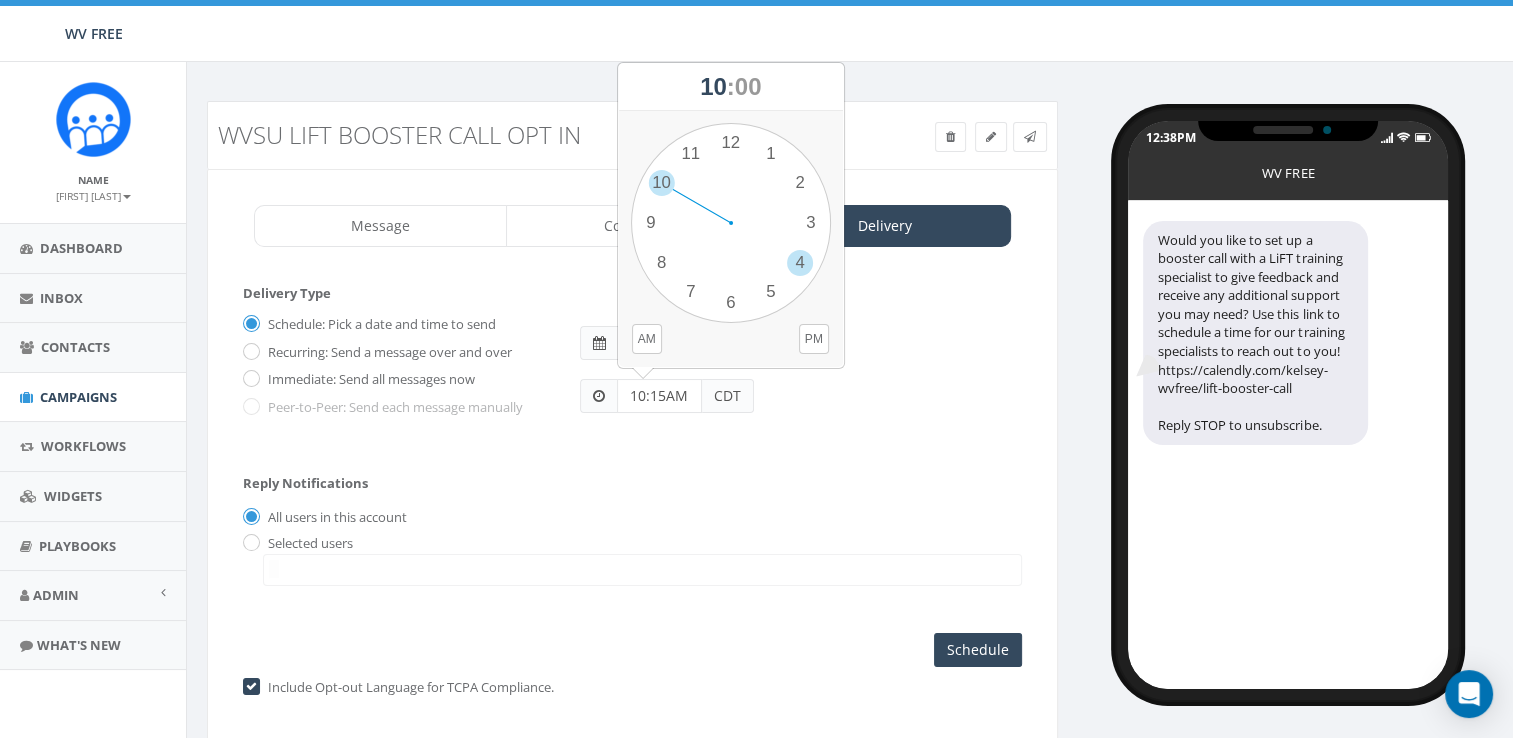 click on "1 2 3 4 5 6 7 8 9 10 11 12 00 05 10 15 20 25 30 35 40 45 50 55" at bounding box center (731, 223) 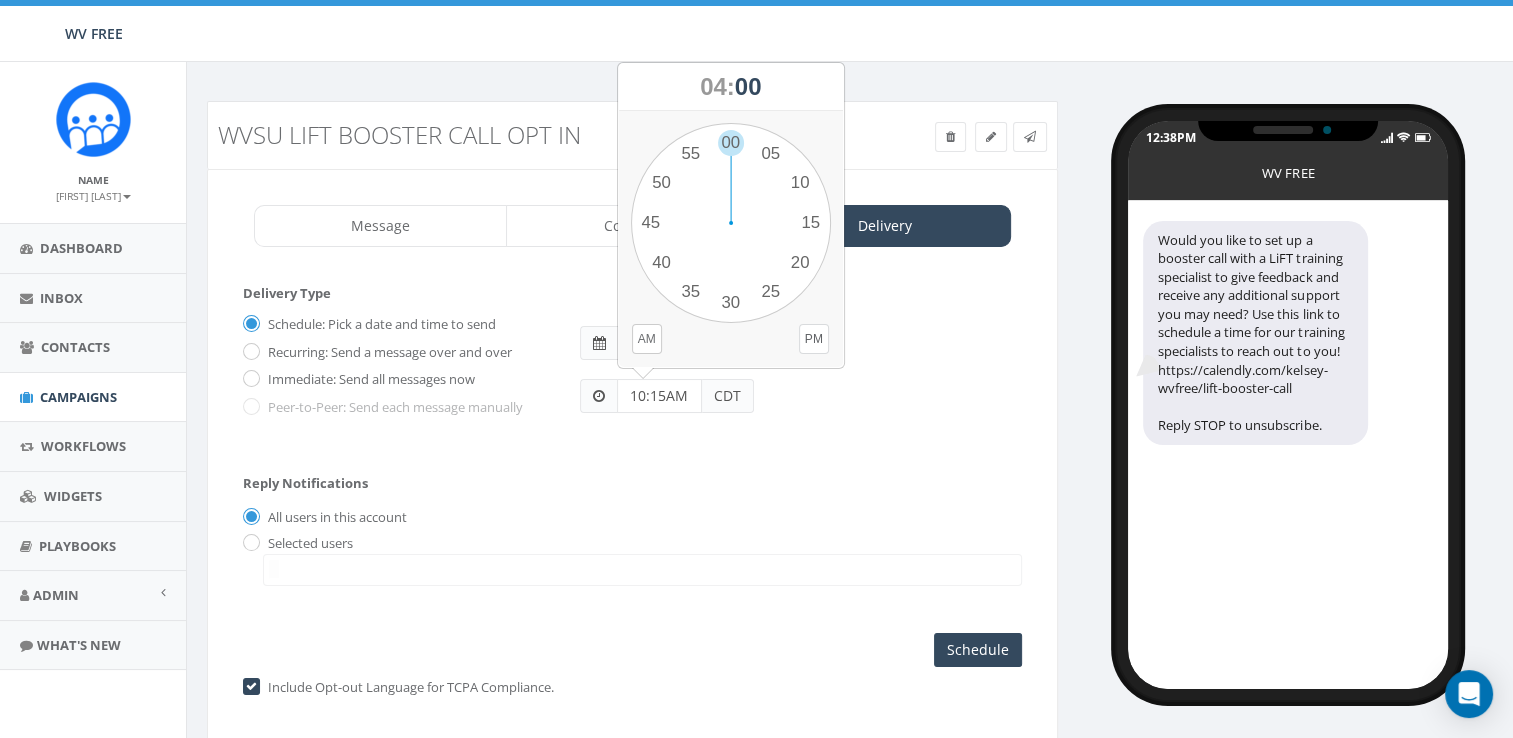click on "PM" at bounding box center (814, 339) 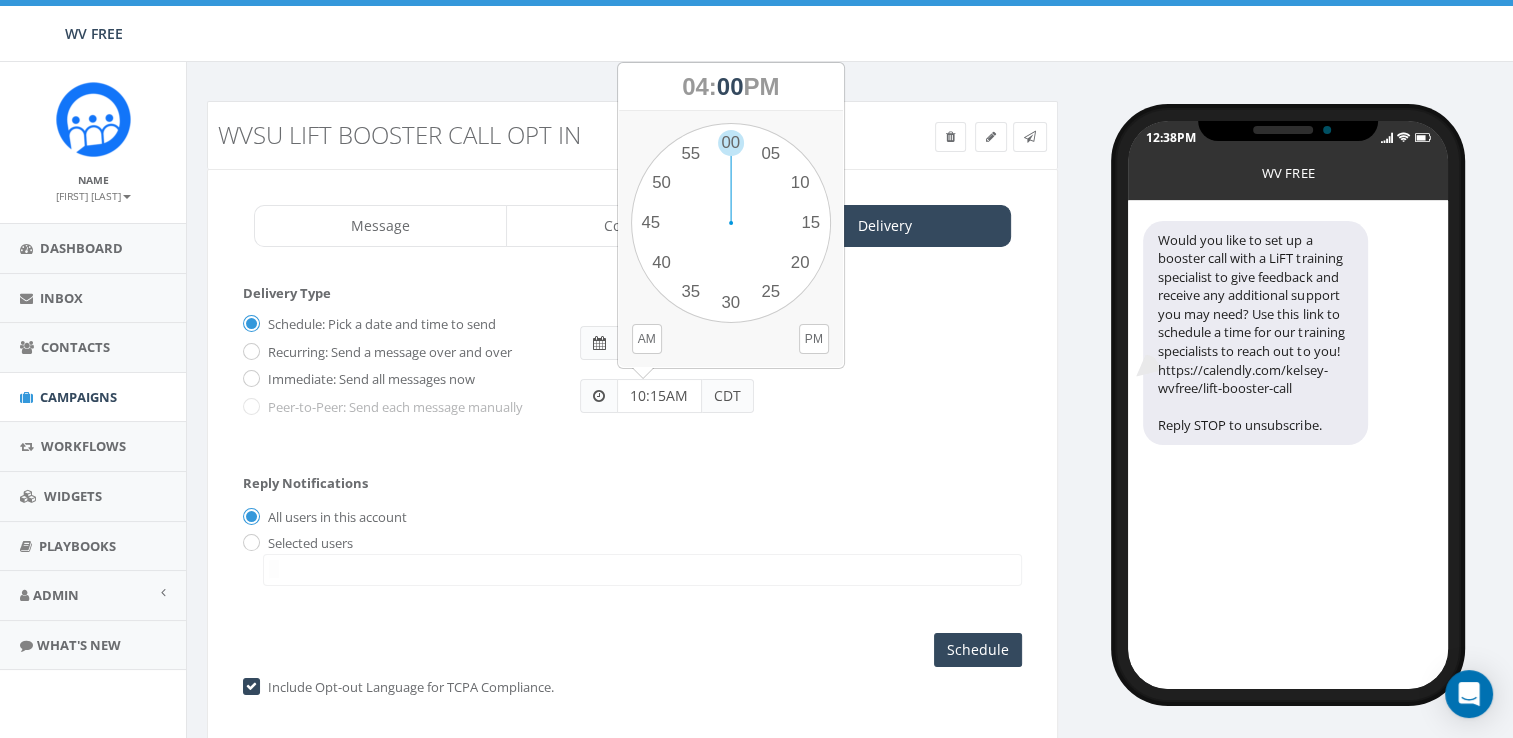click on "Schedule: Pick a date and time to send Recurring: Send a message over and over Immediate: Send all messages now Peer-to-Peer: Send each message manually S M T W T F S 2025-07-03 10:15AM CDT" at bounding box center [632, 373] 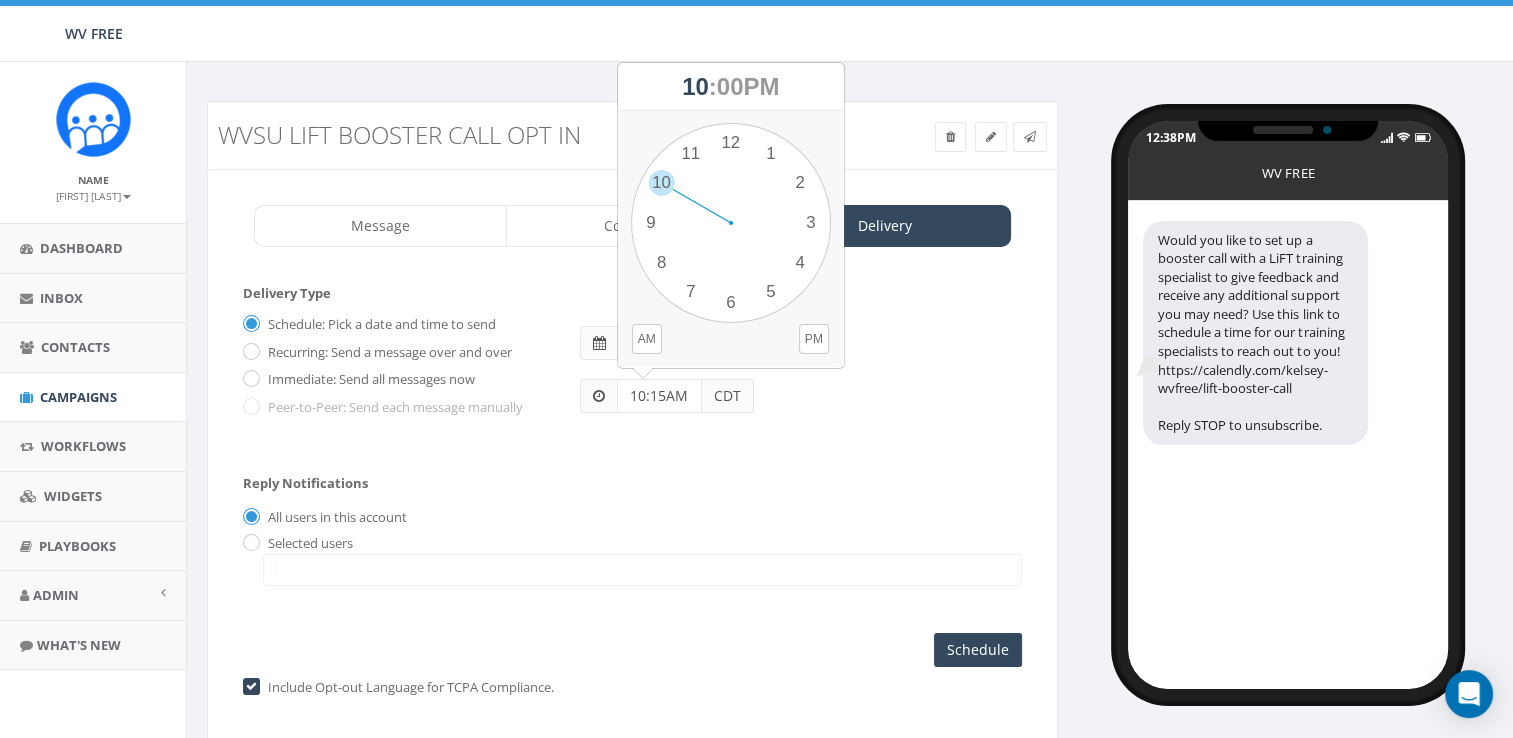 click on "10:15AM" at bounding box center [659, 396] 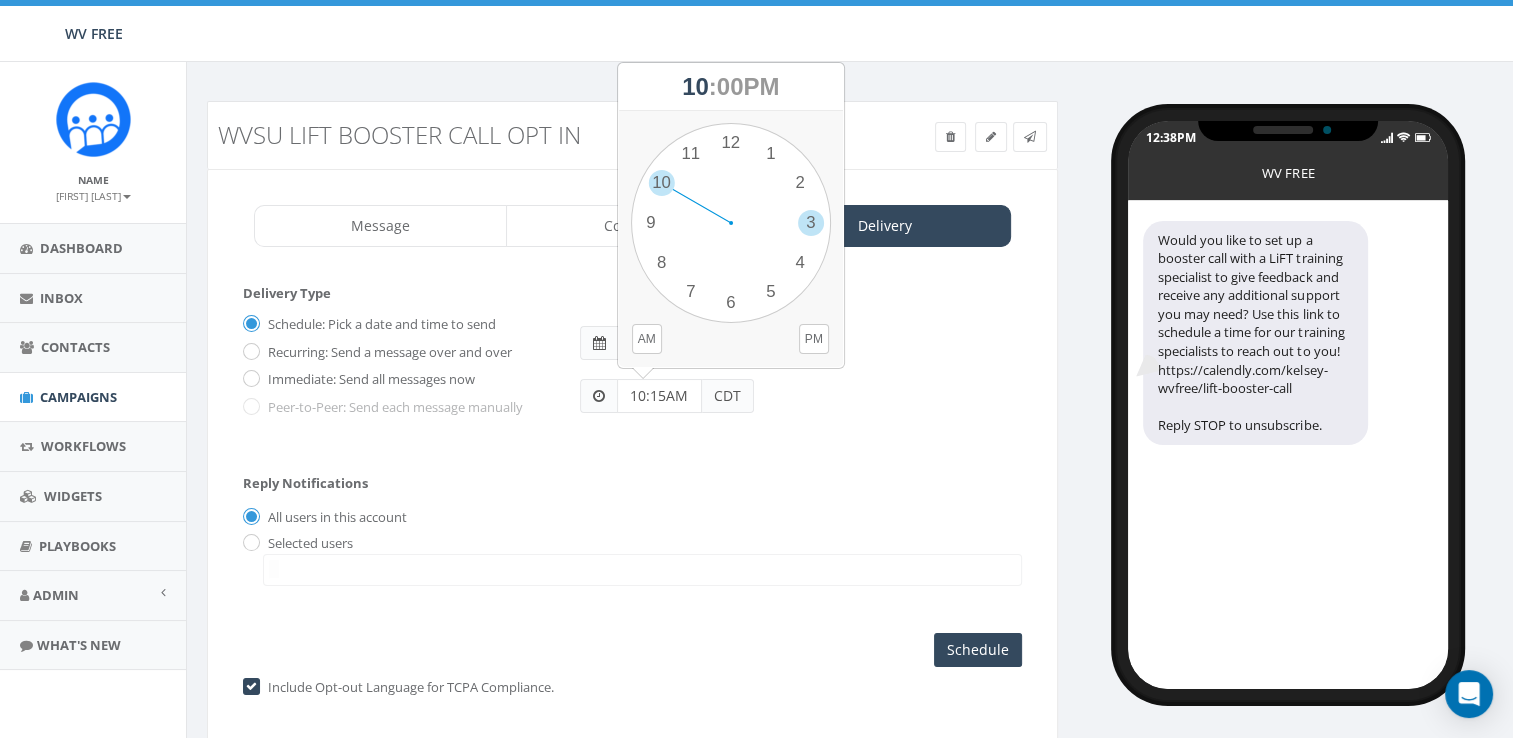 click on "1 2 3 4 5 6 7 8 9 10 11 12 00 05 10 15 20 25 30 35 40 45 50 55" at bounding box center (731, 223) 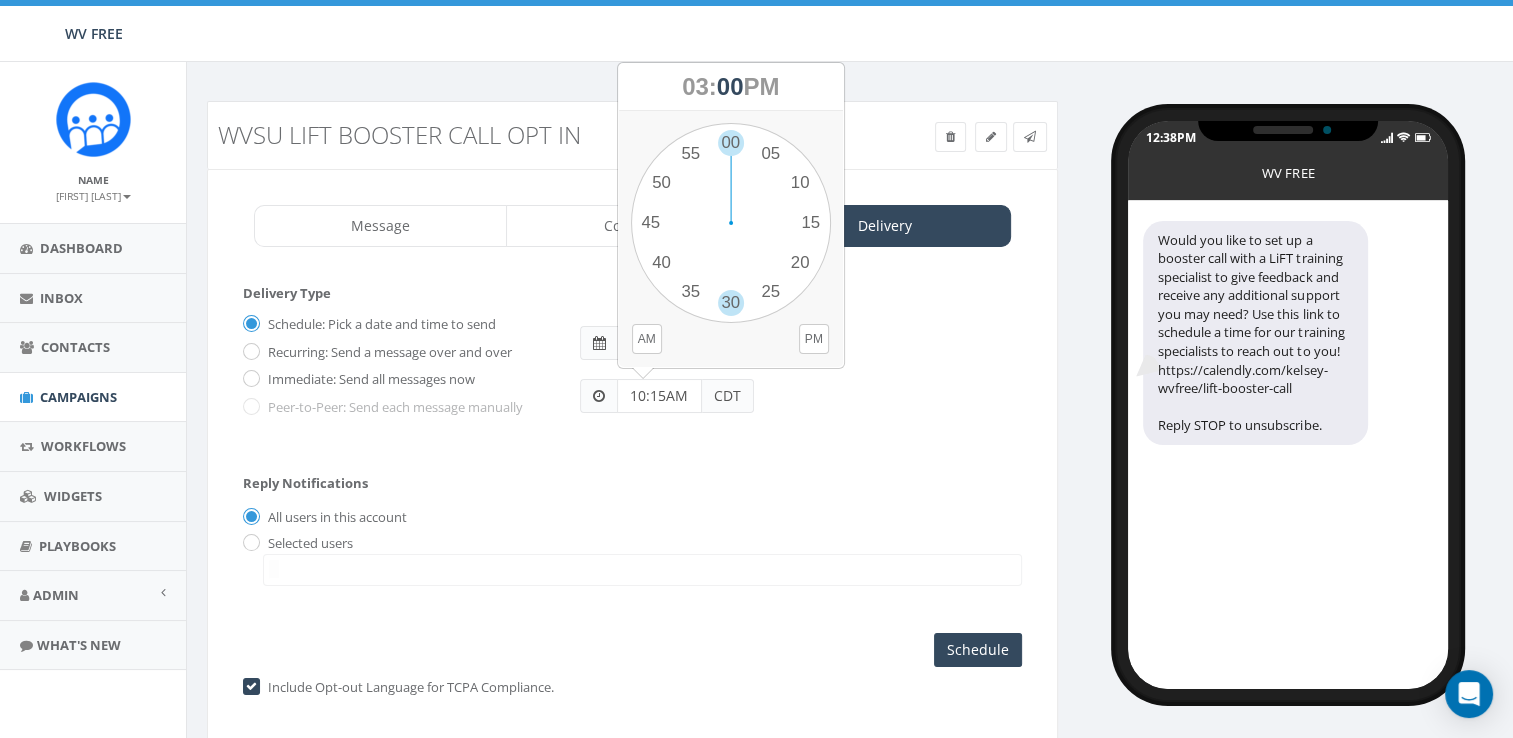 click on "1 2 3 4 5 6 7 8 9 10 11 12 00 05 10 15 20 25 30 35 40 45 50 55" at bounding box center [731, 223] 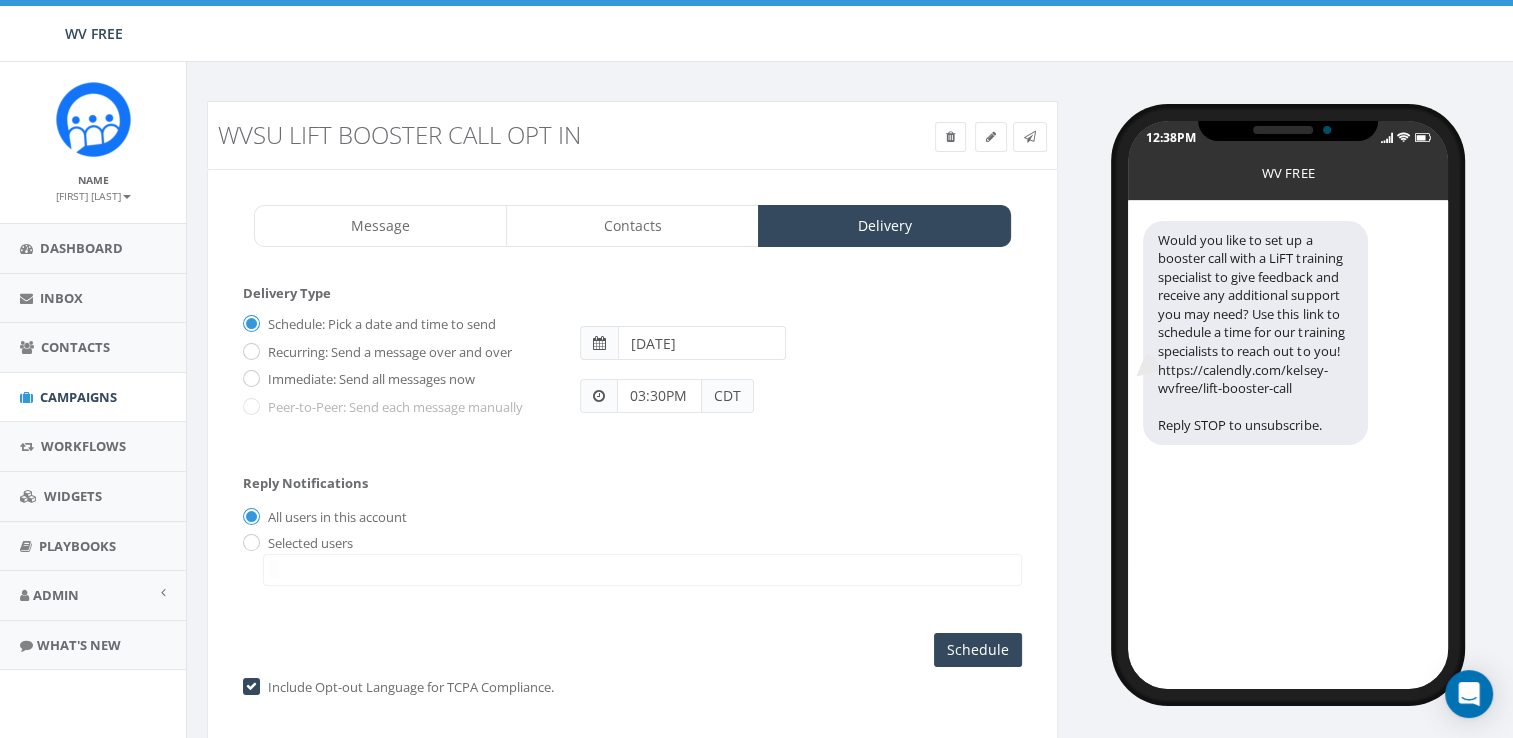 click on "CDT" at bounding box center [728, 396] 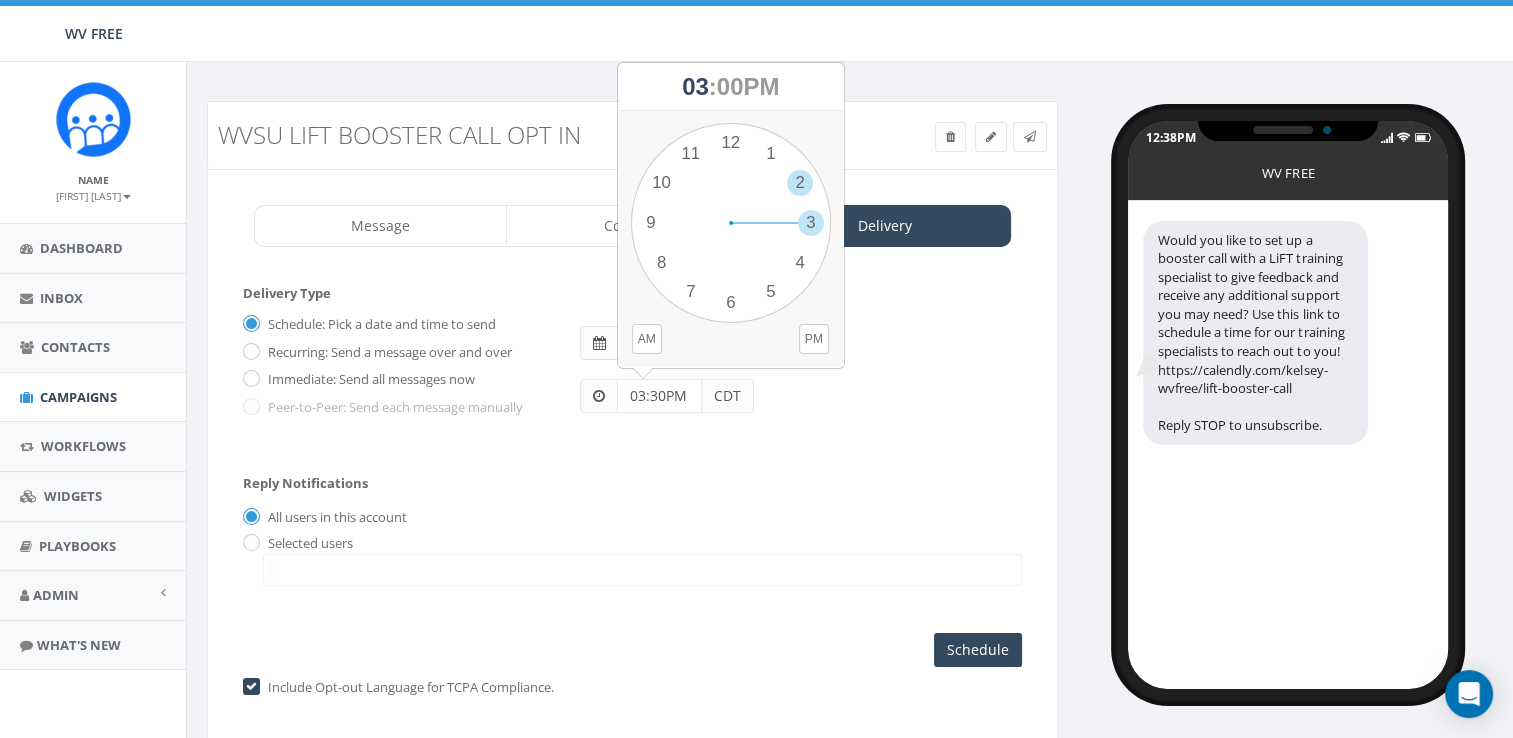 click on "1 2 3 4 5 6 7 8 9 10 11 12 00 05 10 15 20 25 30 35 40 45 50 55" at bounding box center [731, 223] 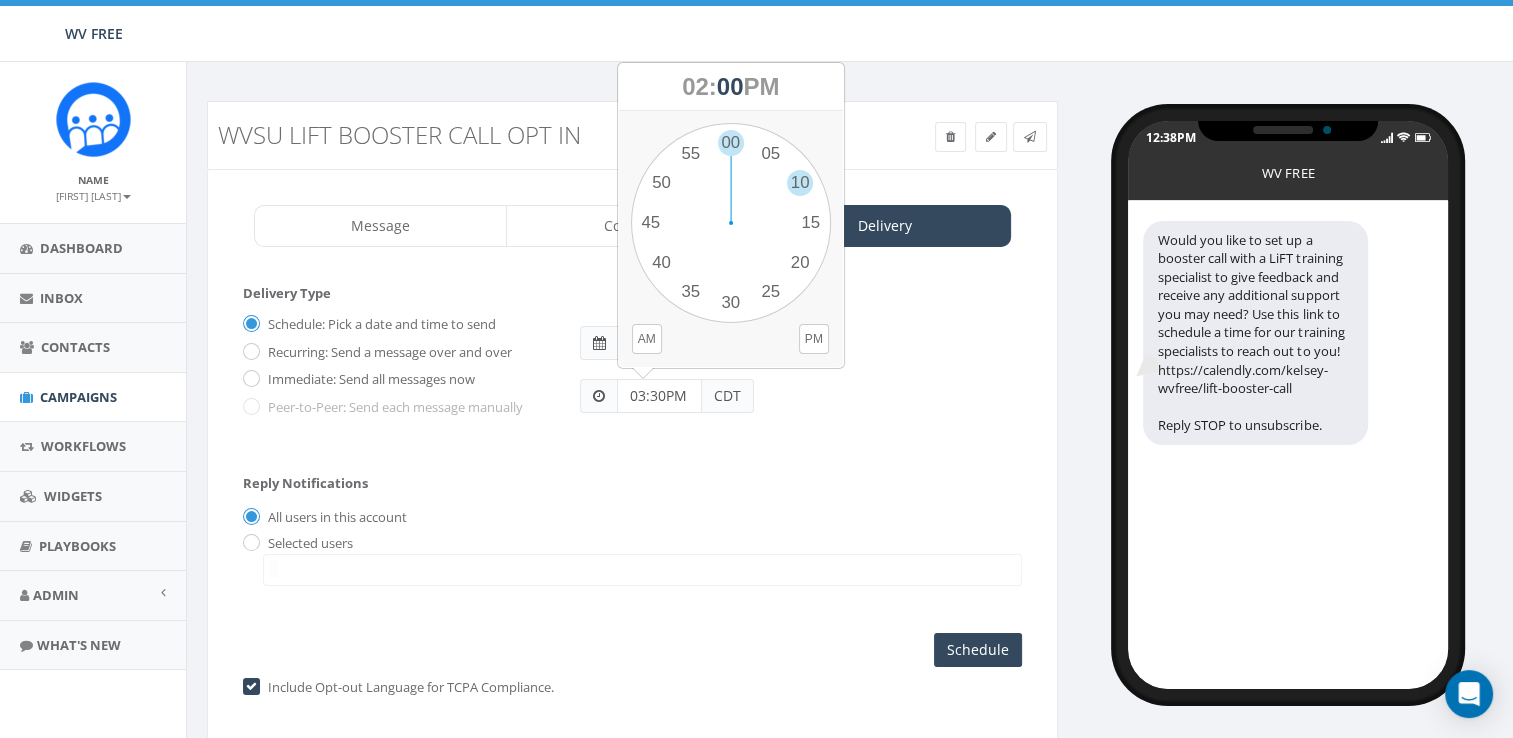 click on "1 2 3 4 5 6 7 8 9 10 11 12 00 05 10 15 20 25 30 35 40 45 50 55" at bounding box center (731, 223) 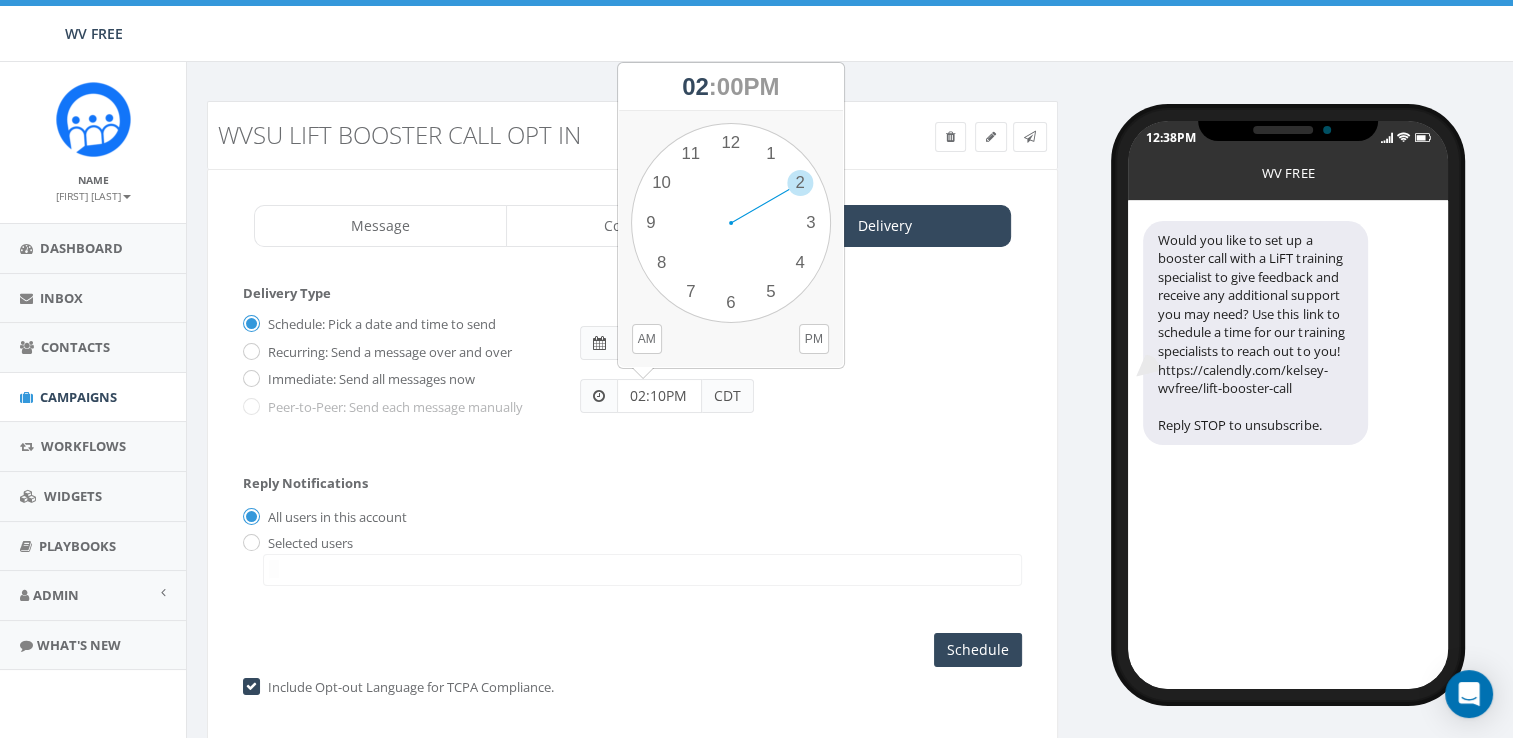 click on "02:10PM" at bounding box center [659, 396] 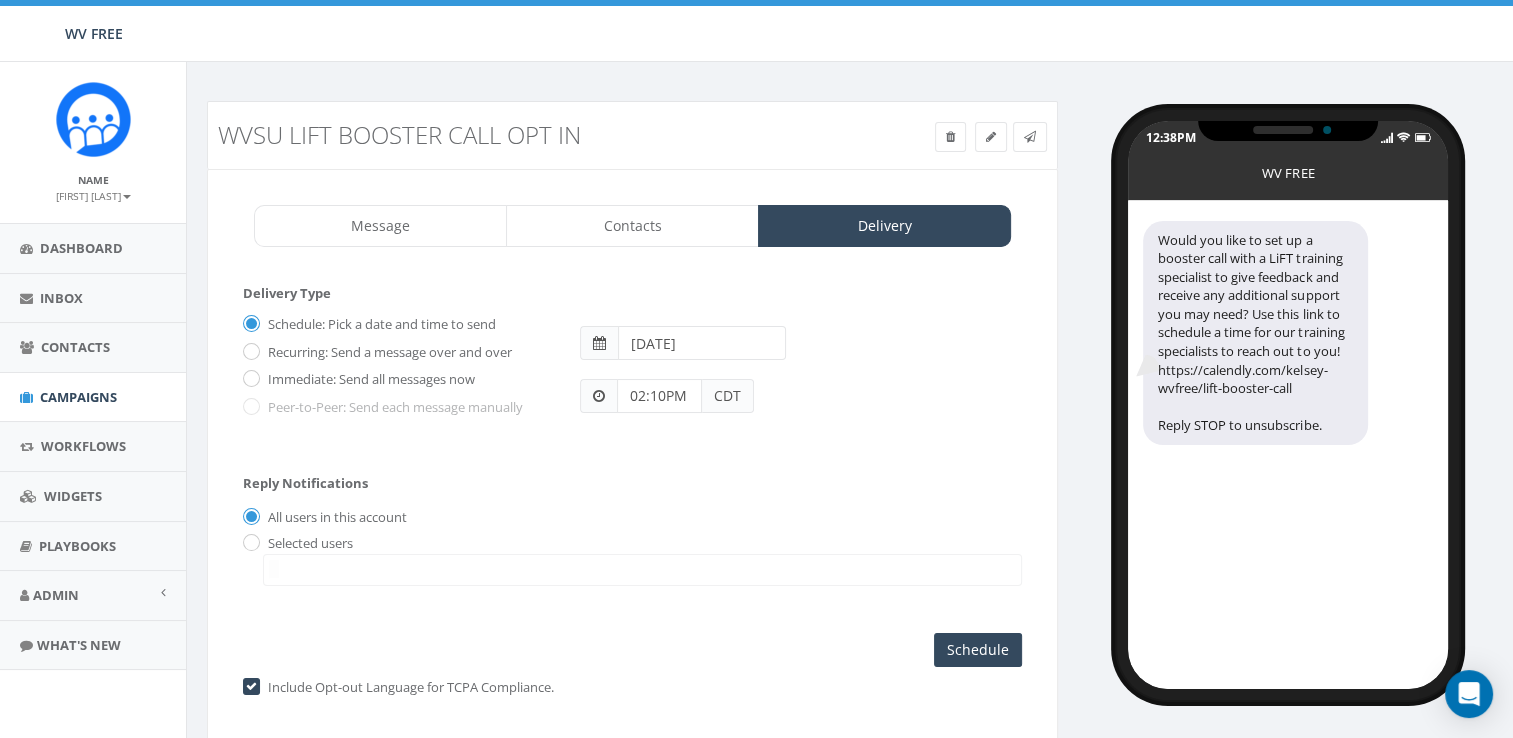 scroll, scrollTop: 71, scrollLeft: 0, axis: vertical 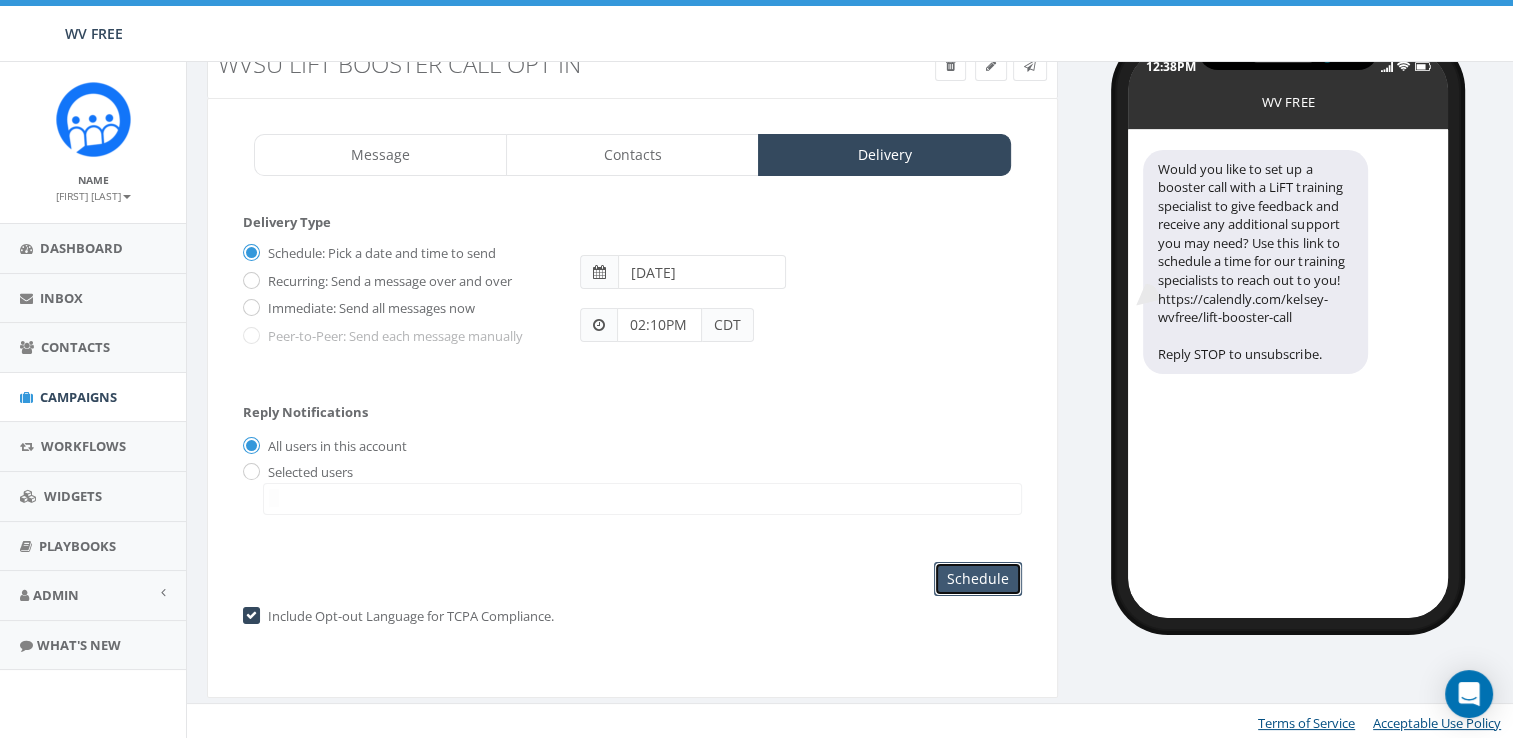 click on "Schedule" at bounding box center [978, 579] 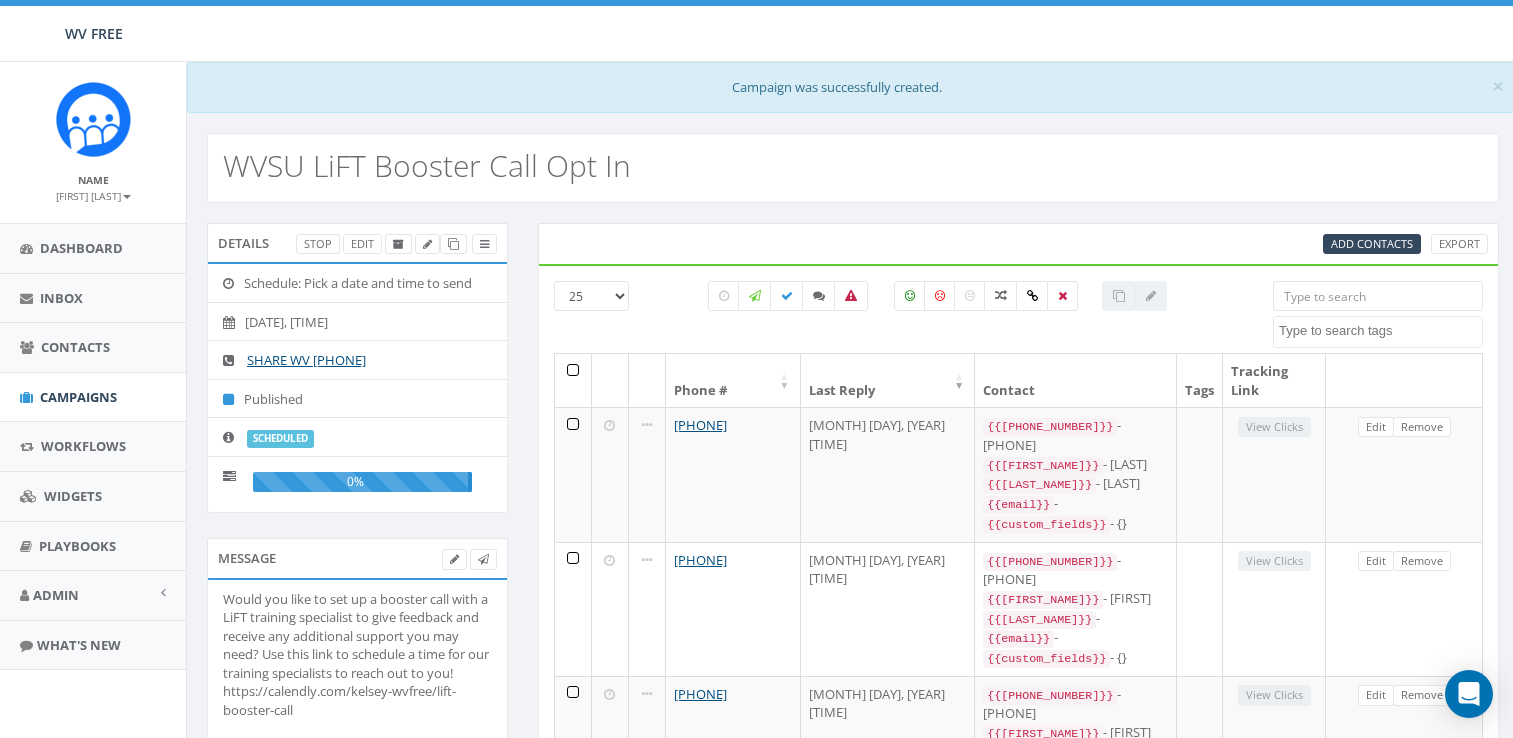 scroll, scrollTop: 0, scrollLeft: 0, axis: both 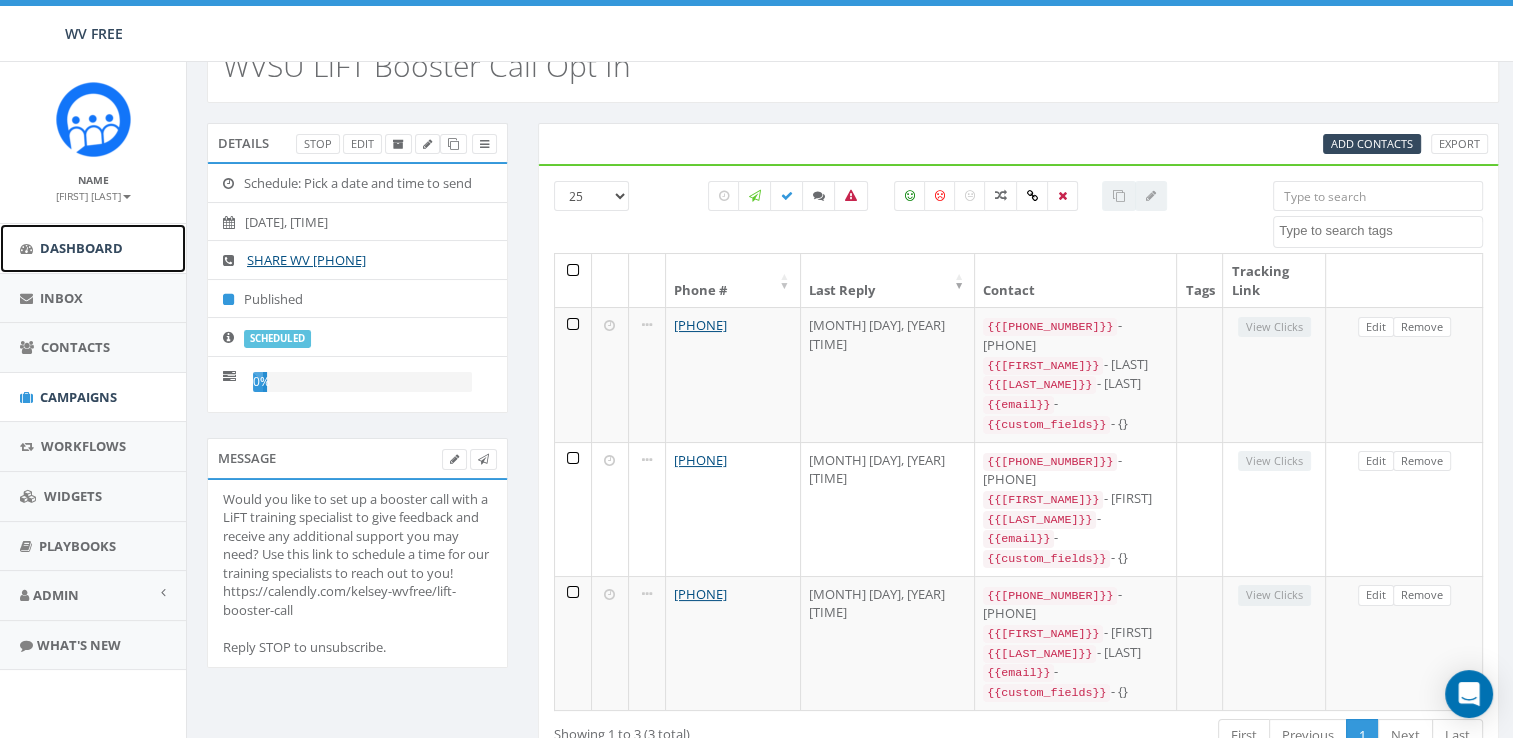 click on "Dashboard" at bounding box center (81, 248) 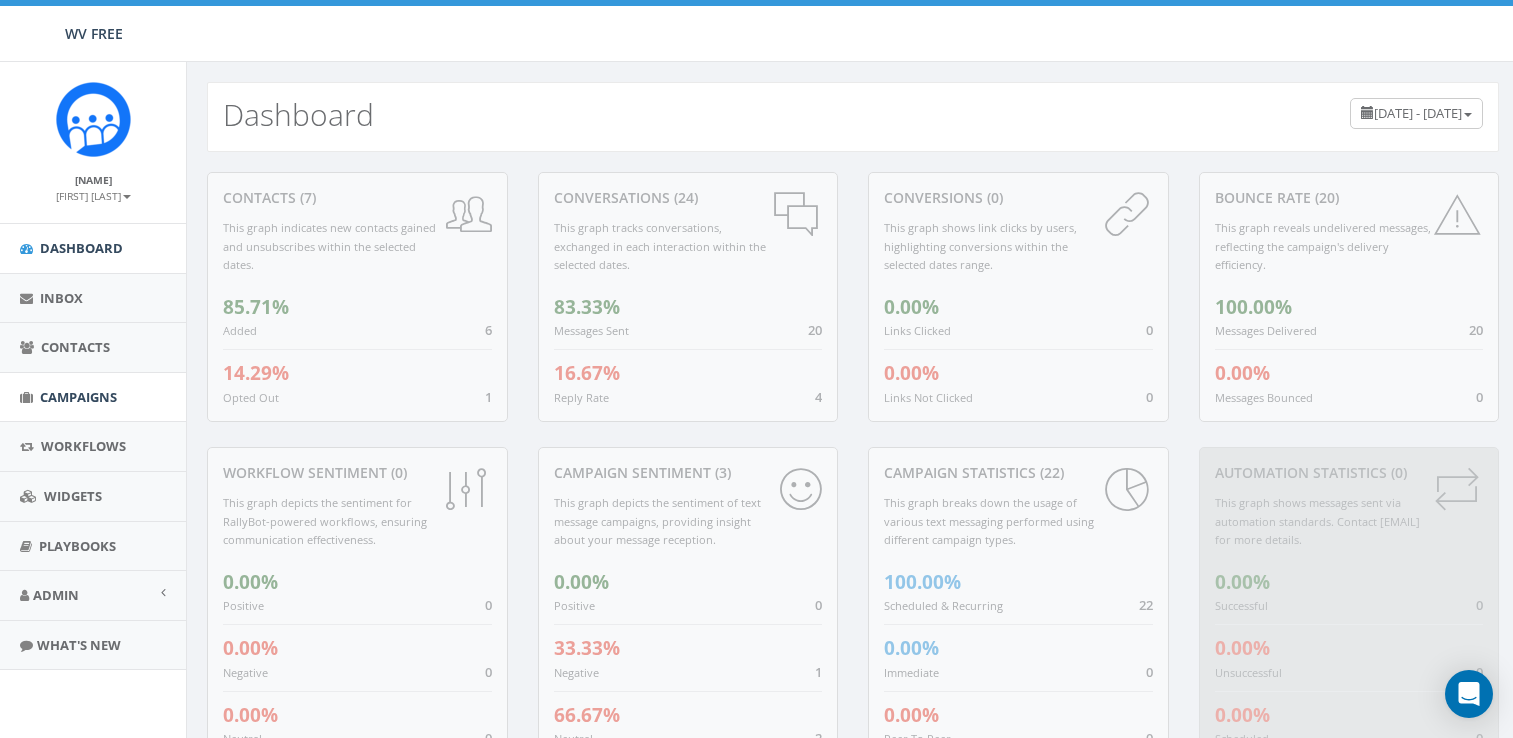 scroll, scrollTop: 0, scrollLeft: 0, axis: both 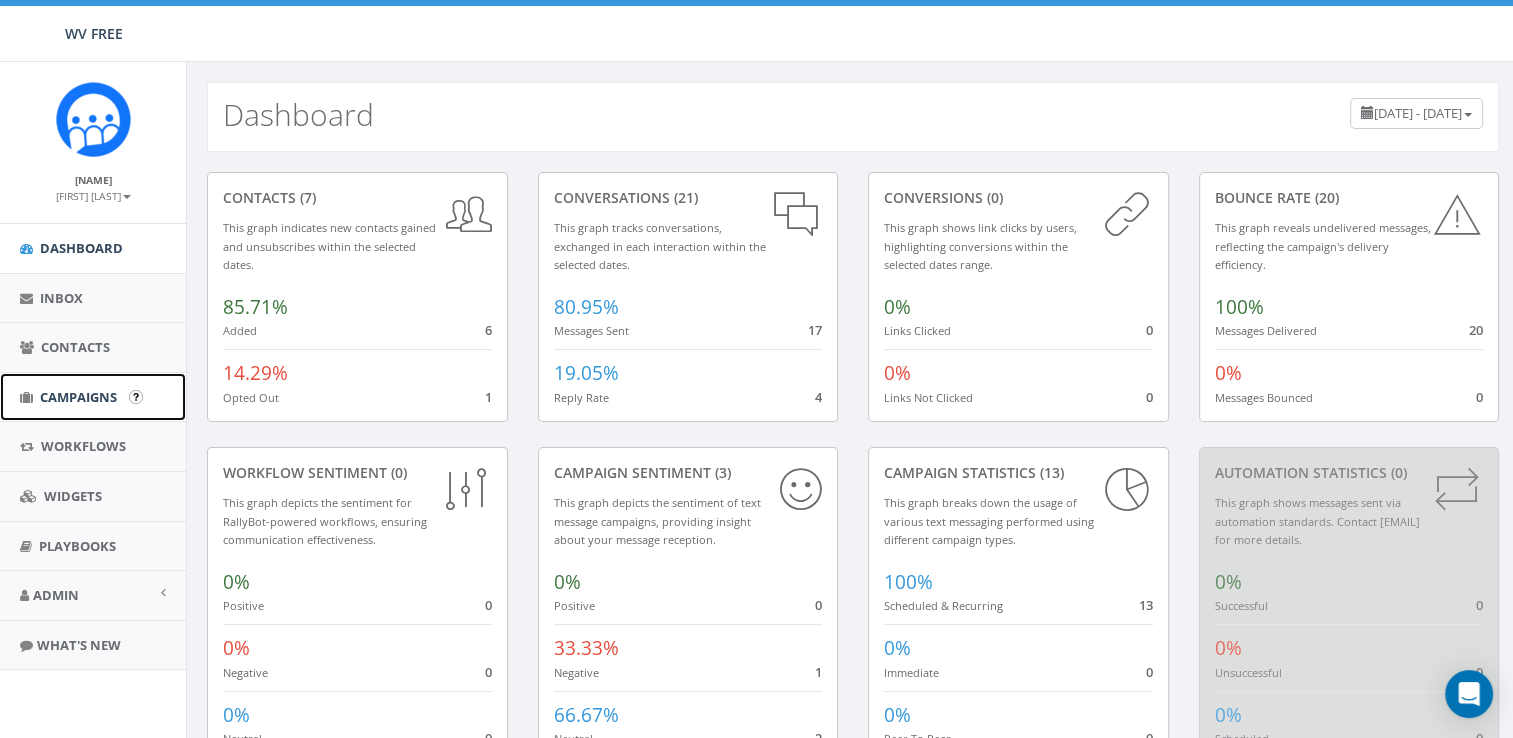click on "Campaigns" at bounding box center [93, 397] 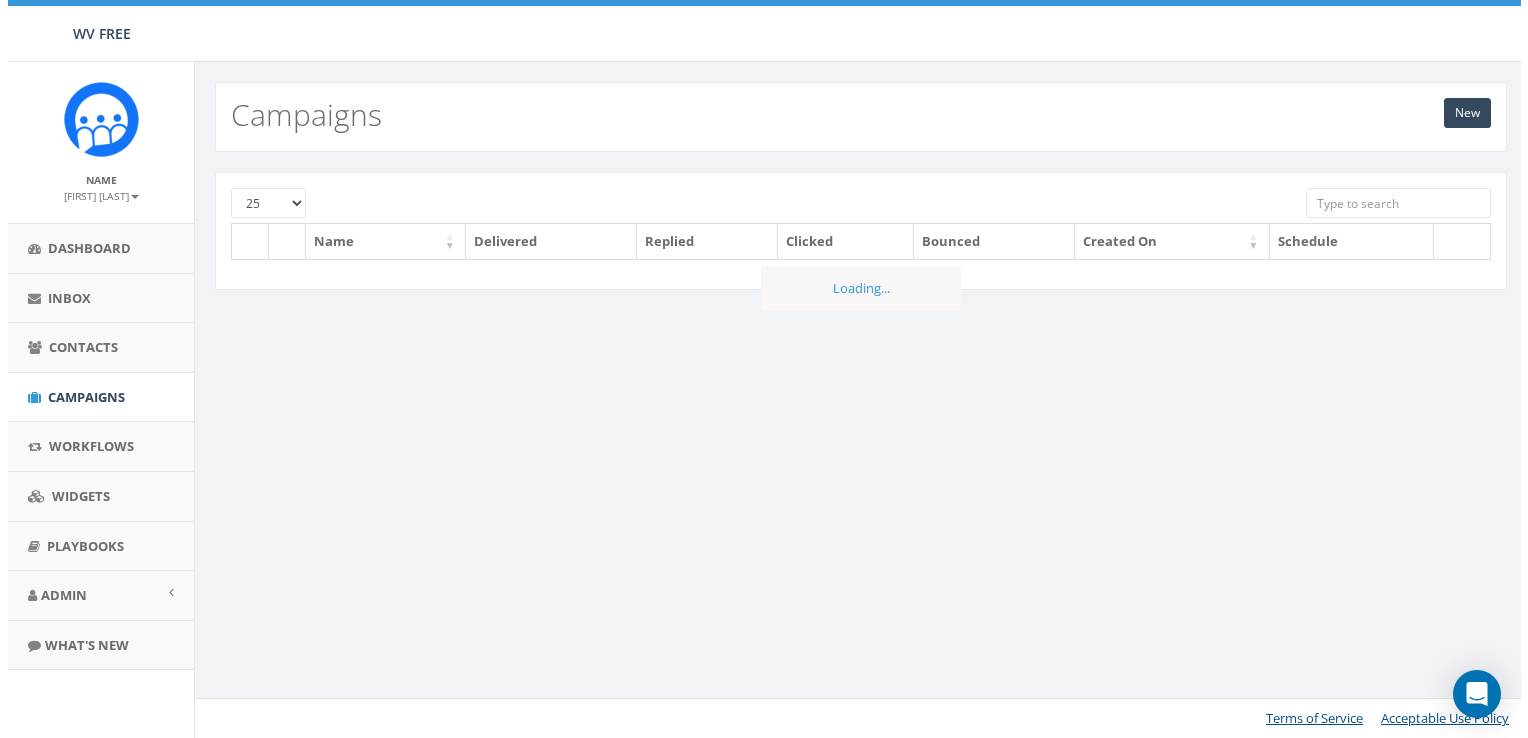 scroll, scrollTop: 0, scrollLeft: 0, axis: both 